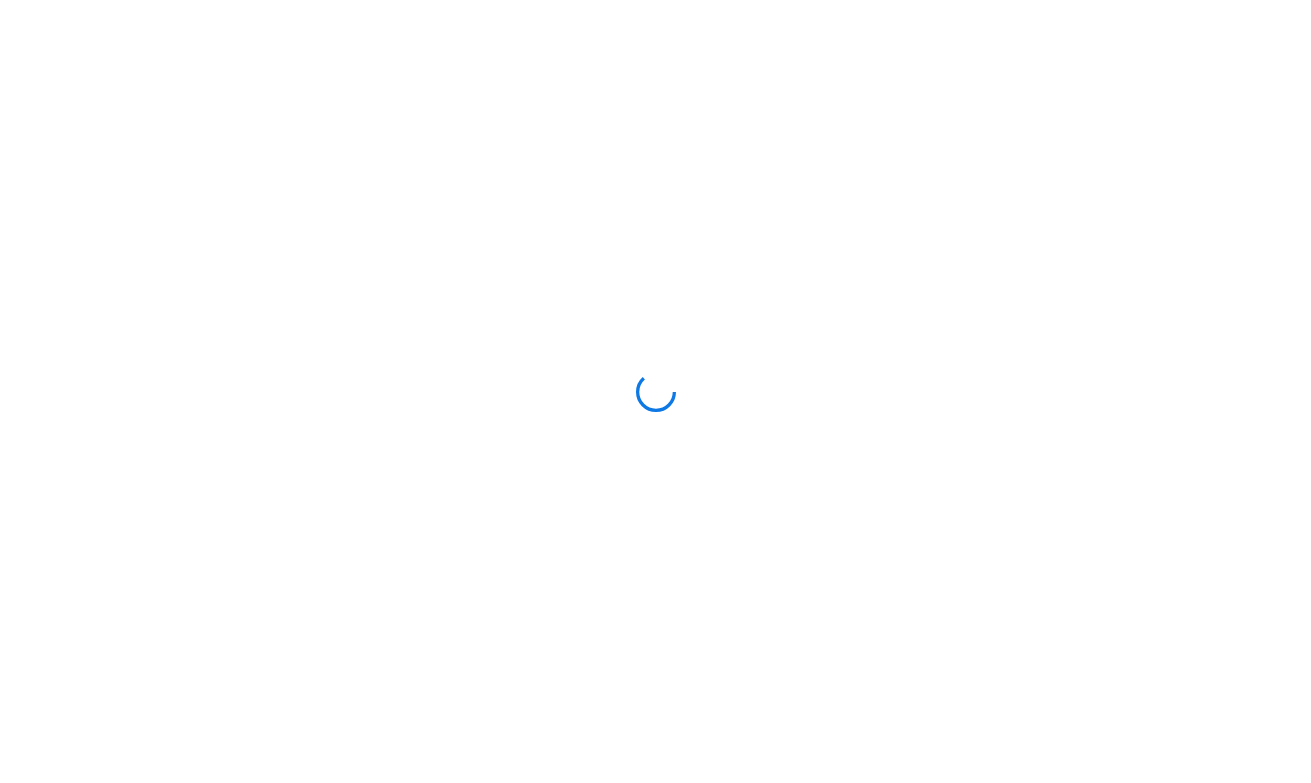 scroll, scrollTop: 0, scrollLeft: 0, axis: both 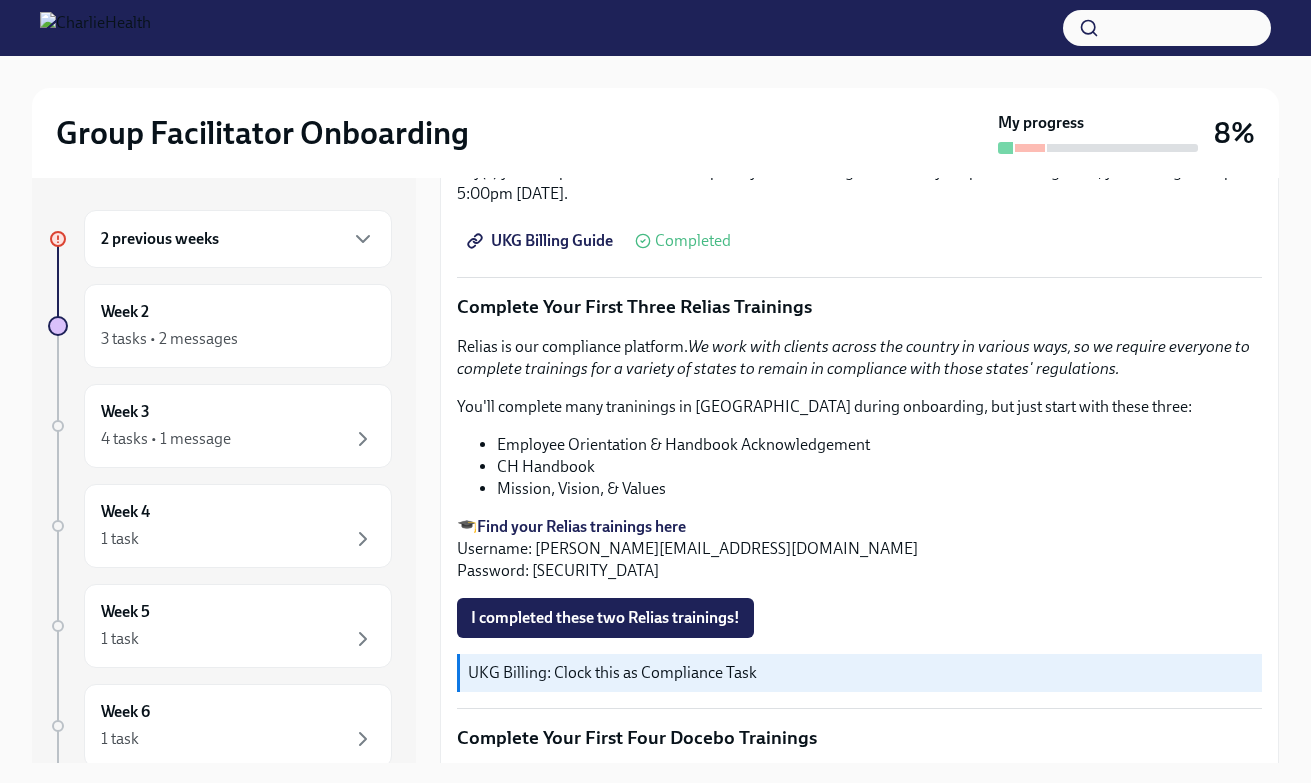 click on "Find your Relias trainings here" at bounding box center [581, 526] 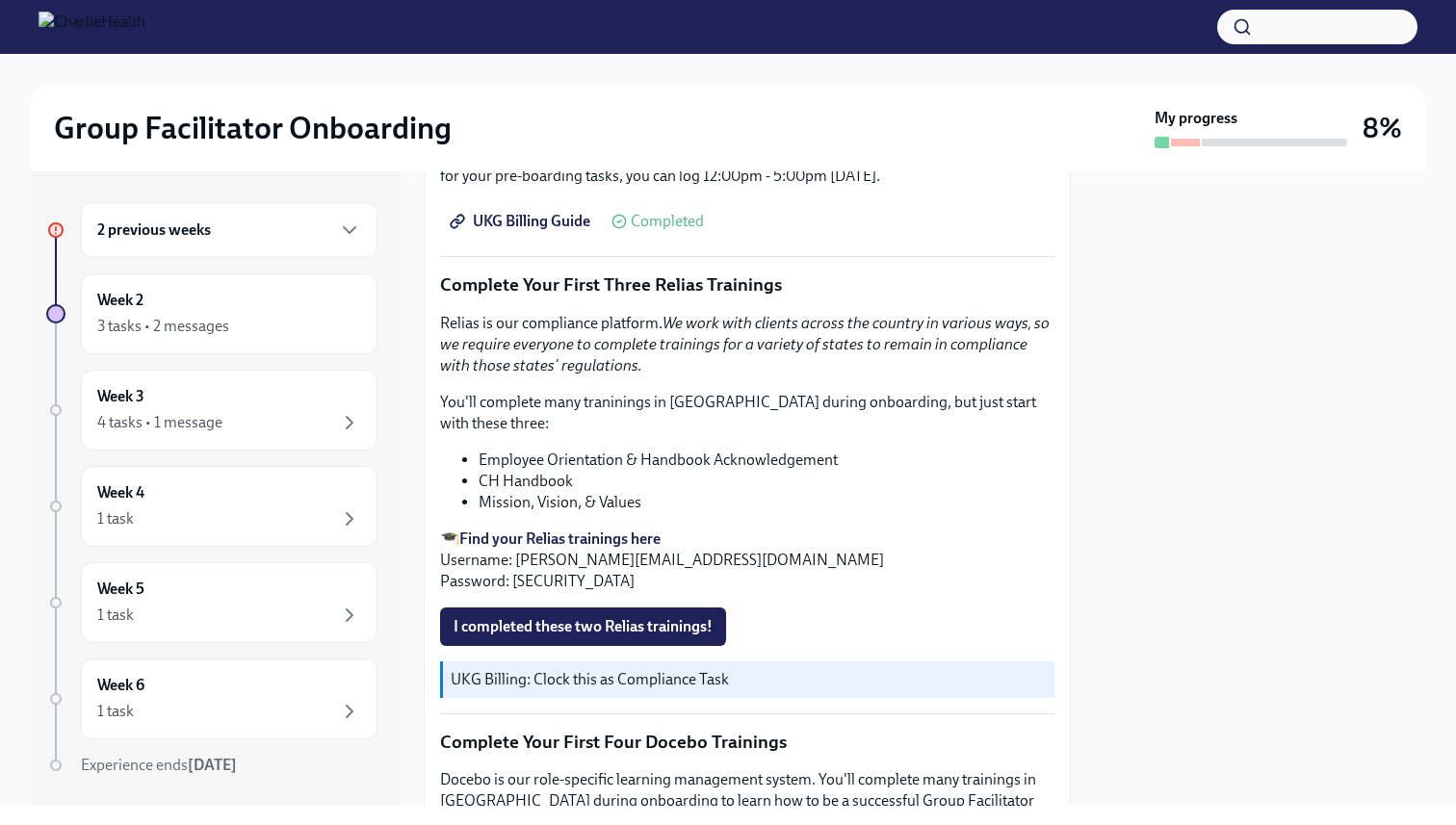 scroll, scrollTop: 2036, scrollLeft: 0, axis: vertical 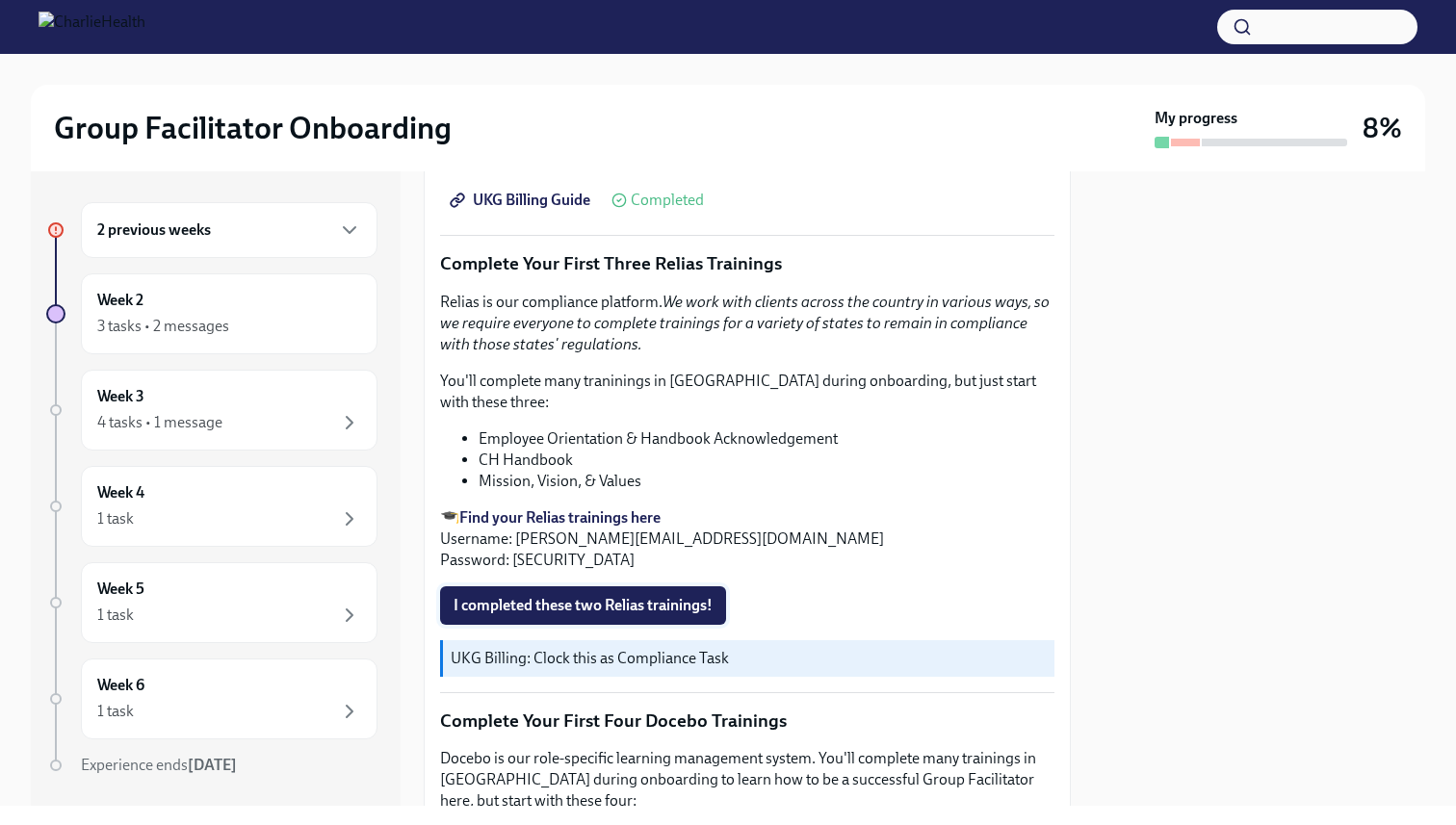 click on "I completed these two Relias trainings!" at bounding box center (583, 606) 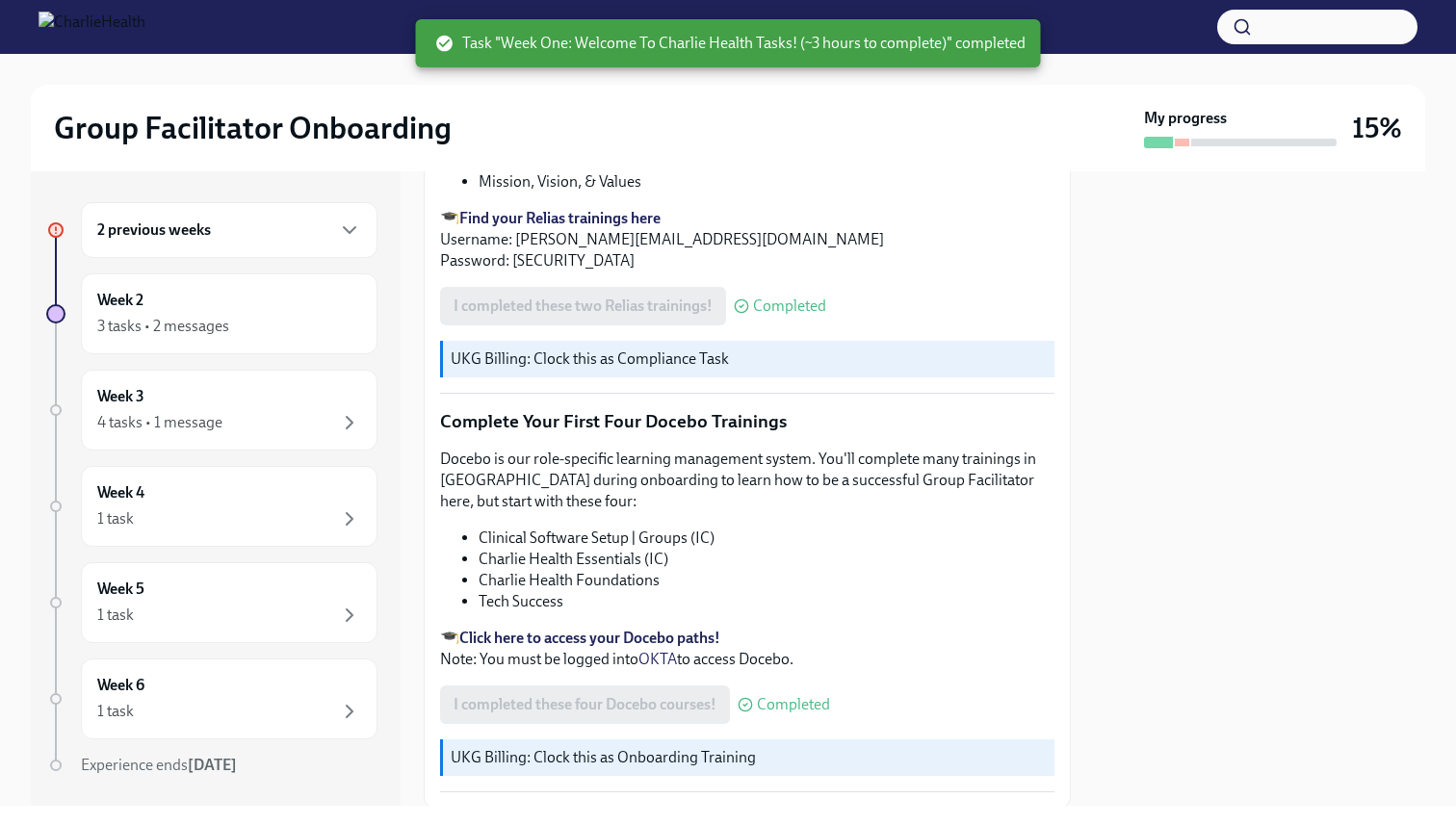 scroll, scrollTop: 2441, scrollLeft: 0, axis: vertical 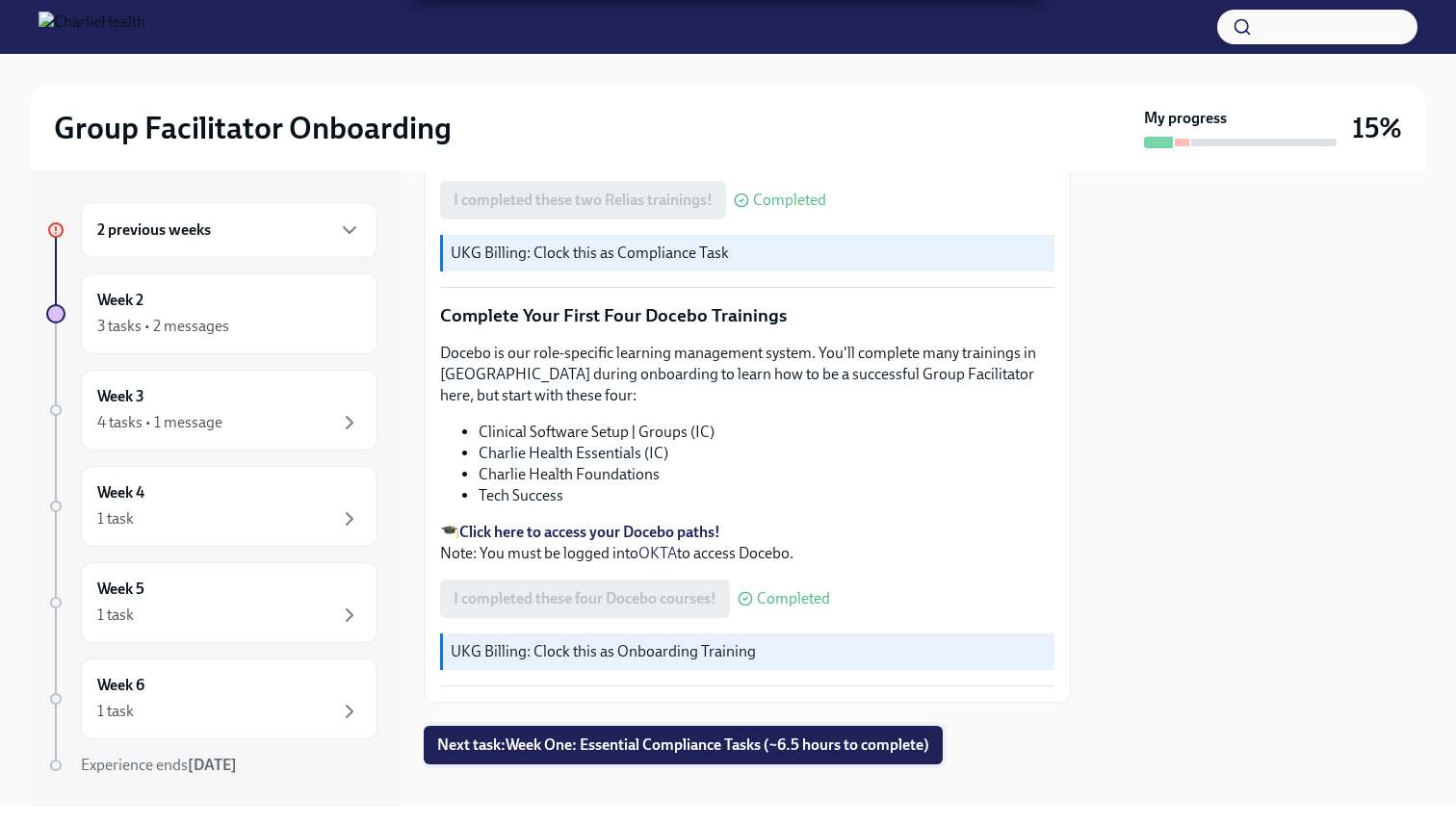 click on "Next task :  Week One: Essential Compliance Tasks (~6.5 hours to complete)" at bounding box center (683, 745) 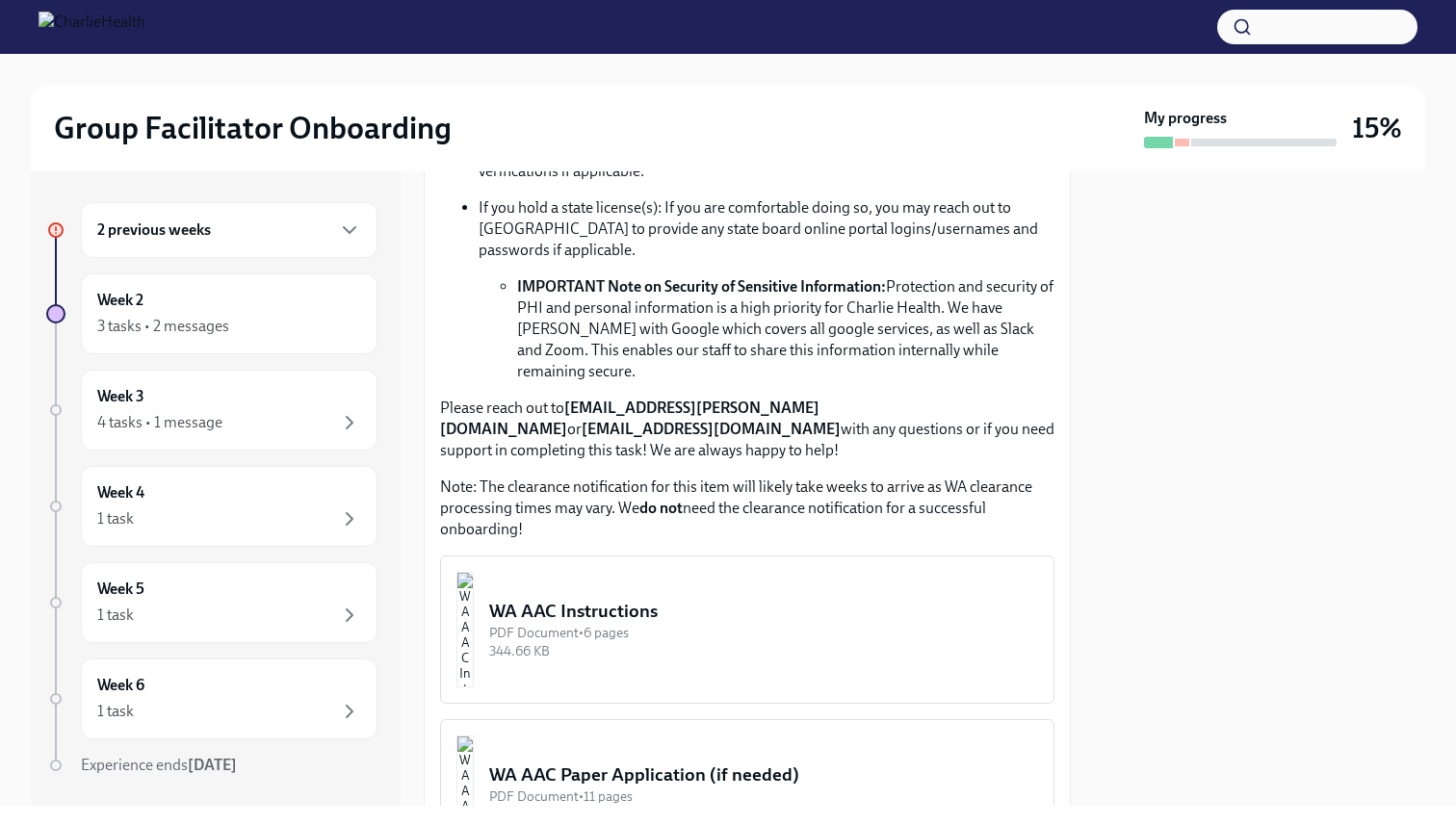 scroll, scrollTop: 1472, scrollLeft: 0, axis: vertical 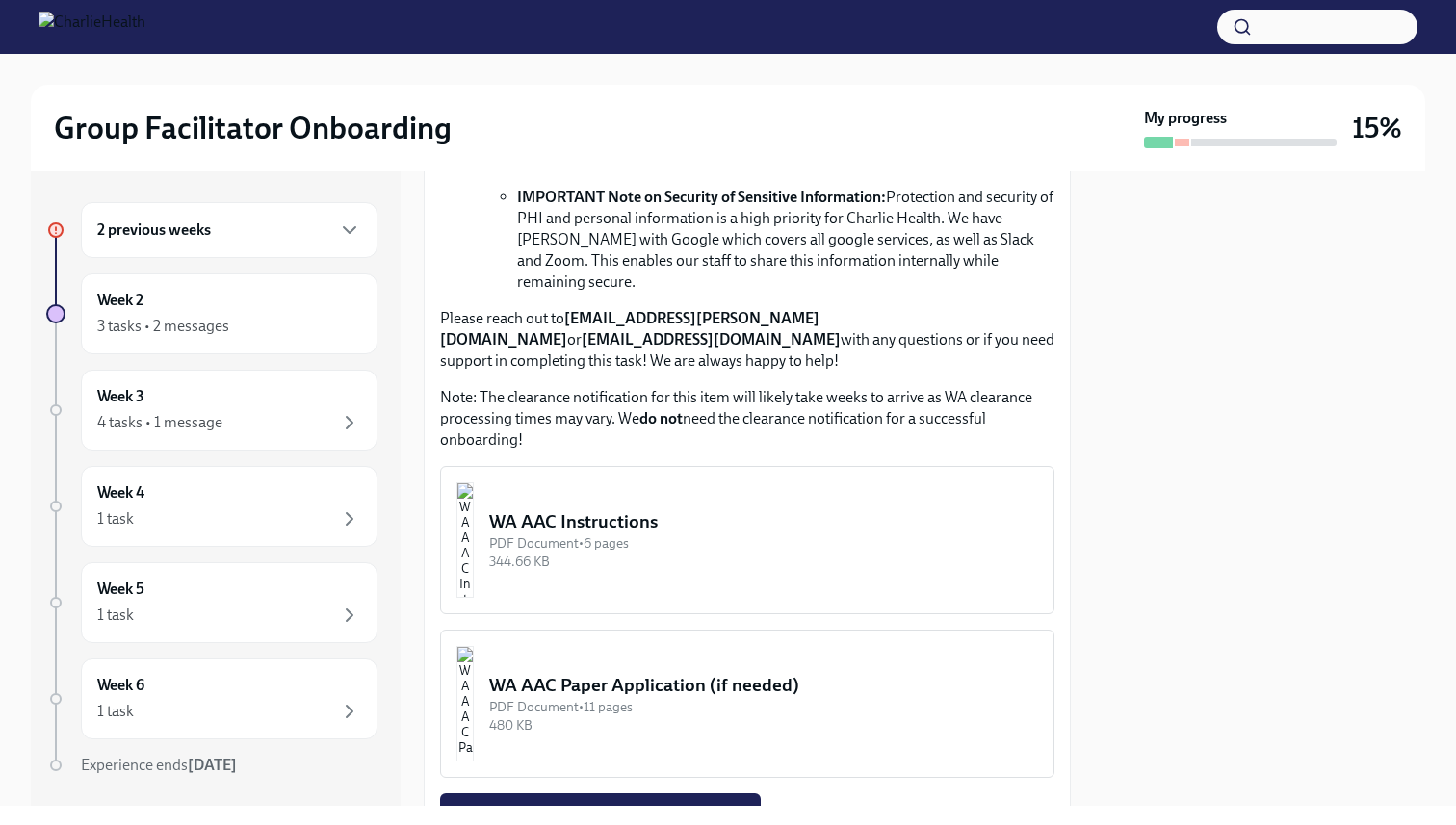 click on "WA AAC Instructions" at bounding box center (764, 522) 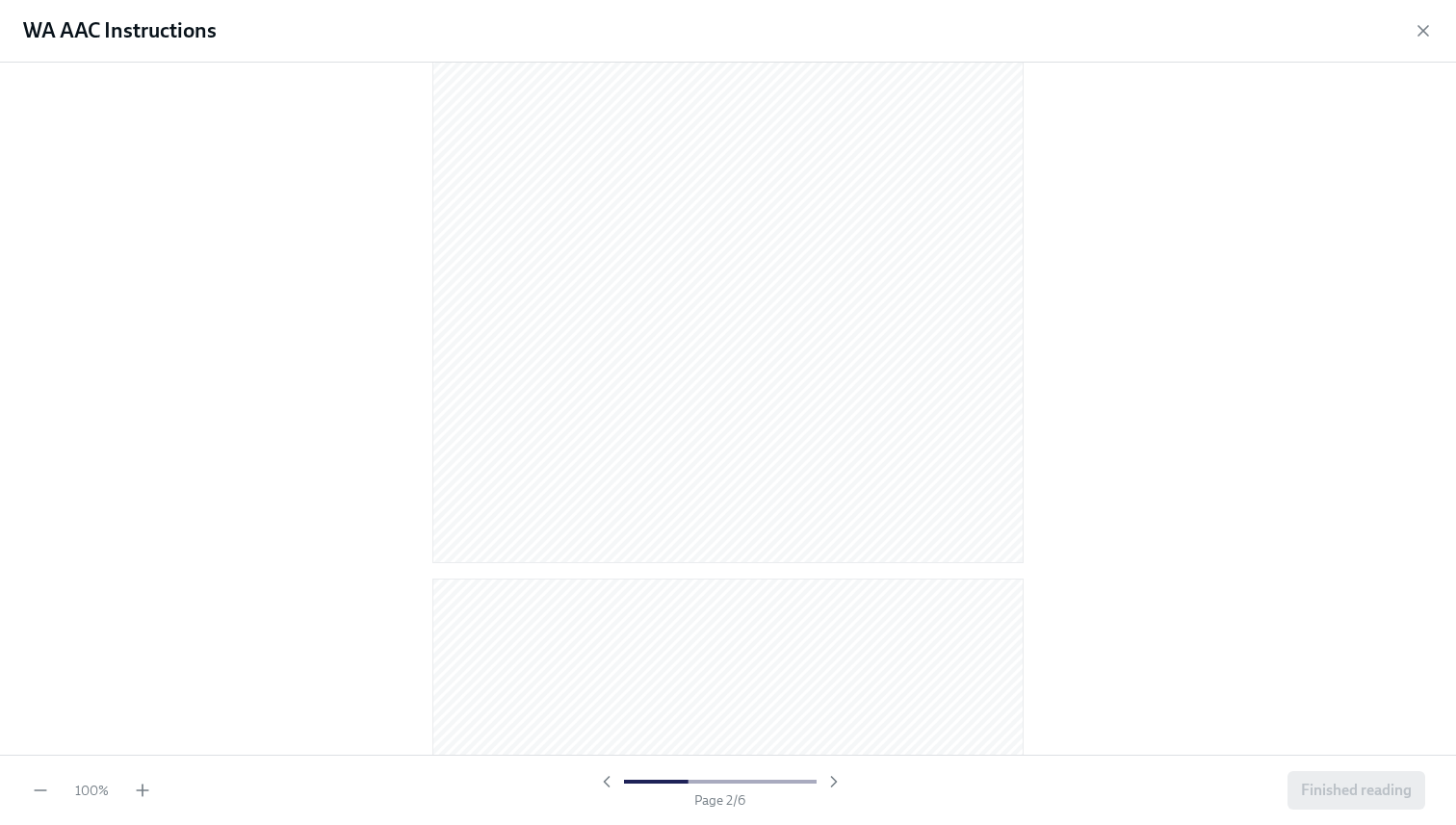 scroll, scrollTop: 0, scrollLeft: 0, axis: both 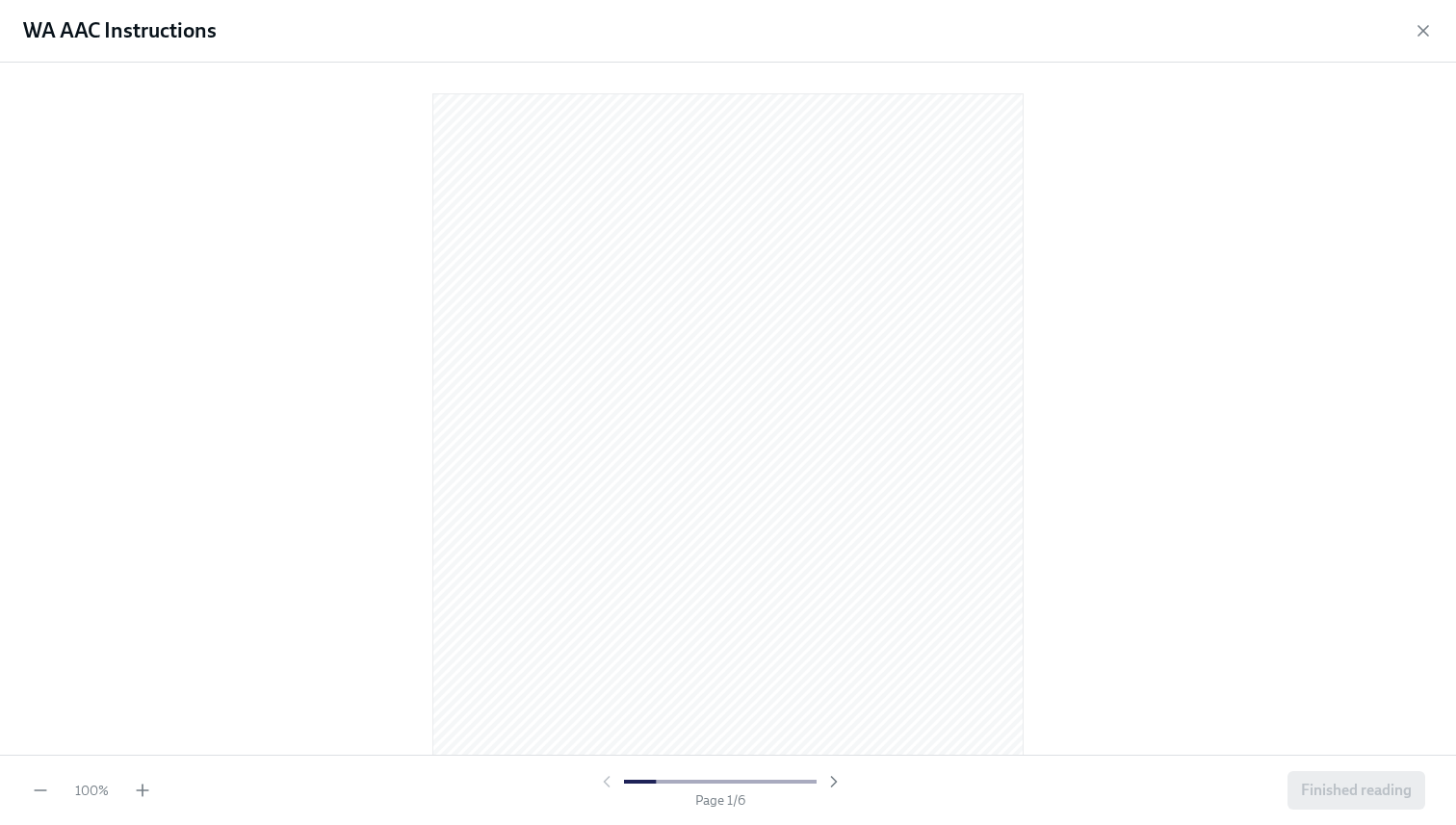 click on "WA AAC Instructions" at bounding box center (728, 31) 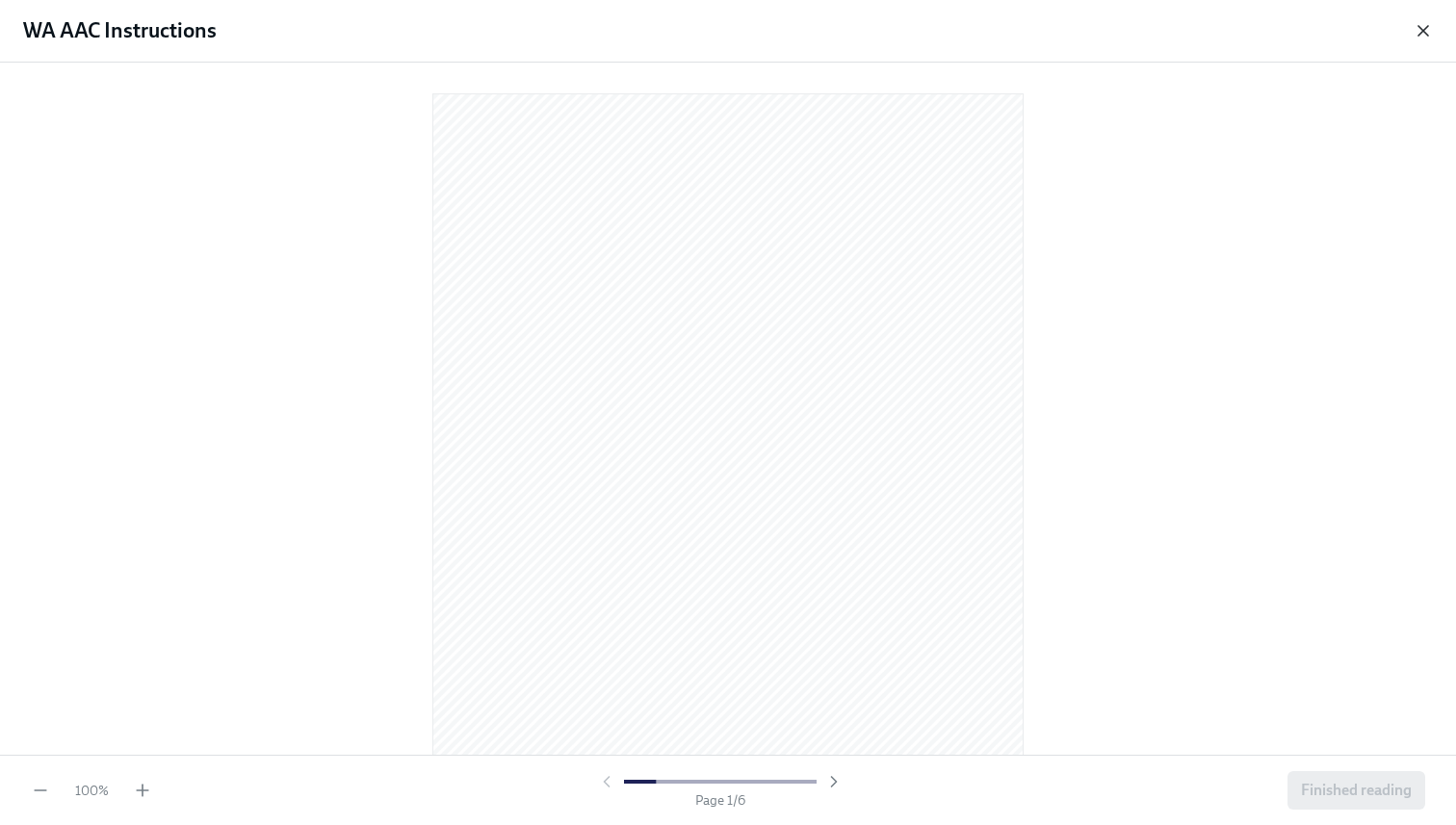 click 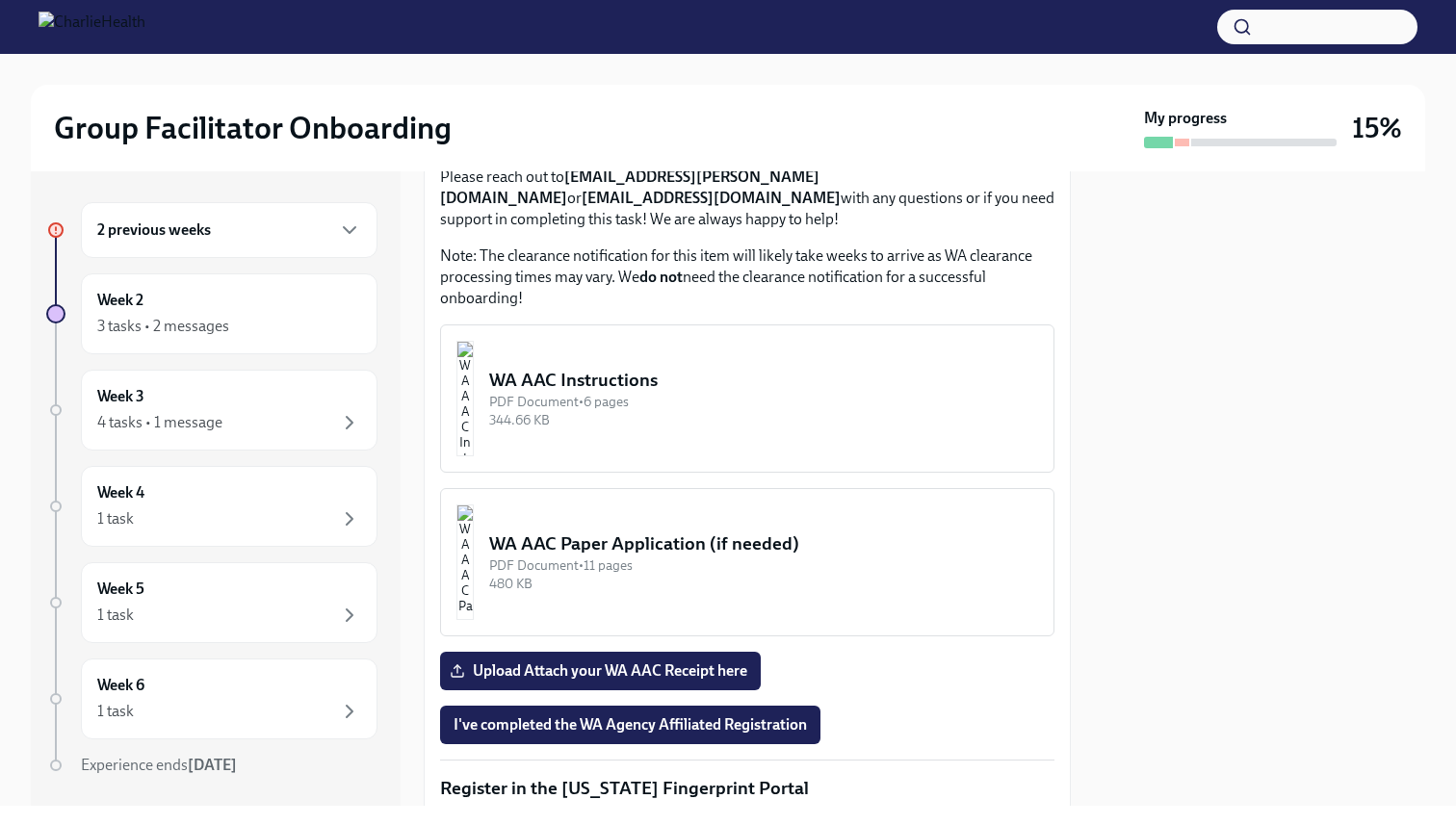 scroll, scrollTop: 1593, scrollLeft: 0, axis: vertical 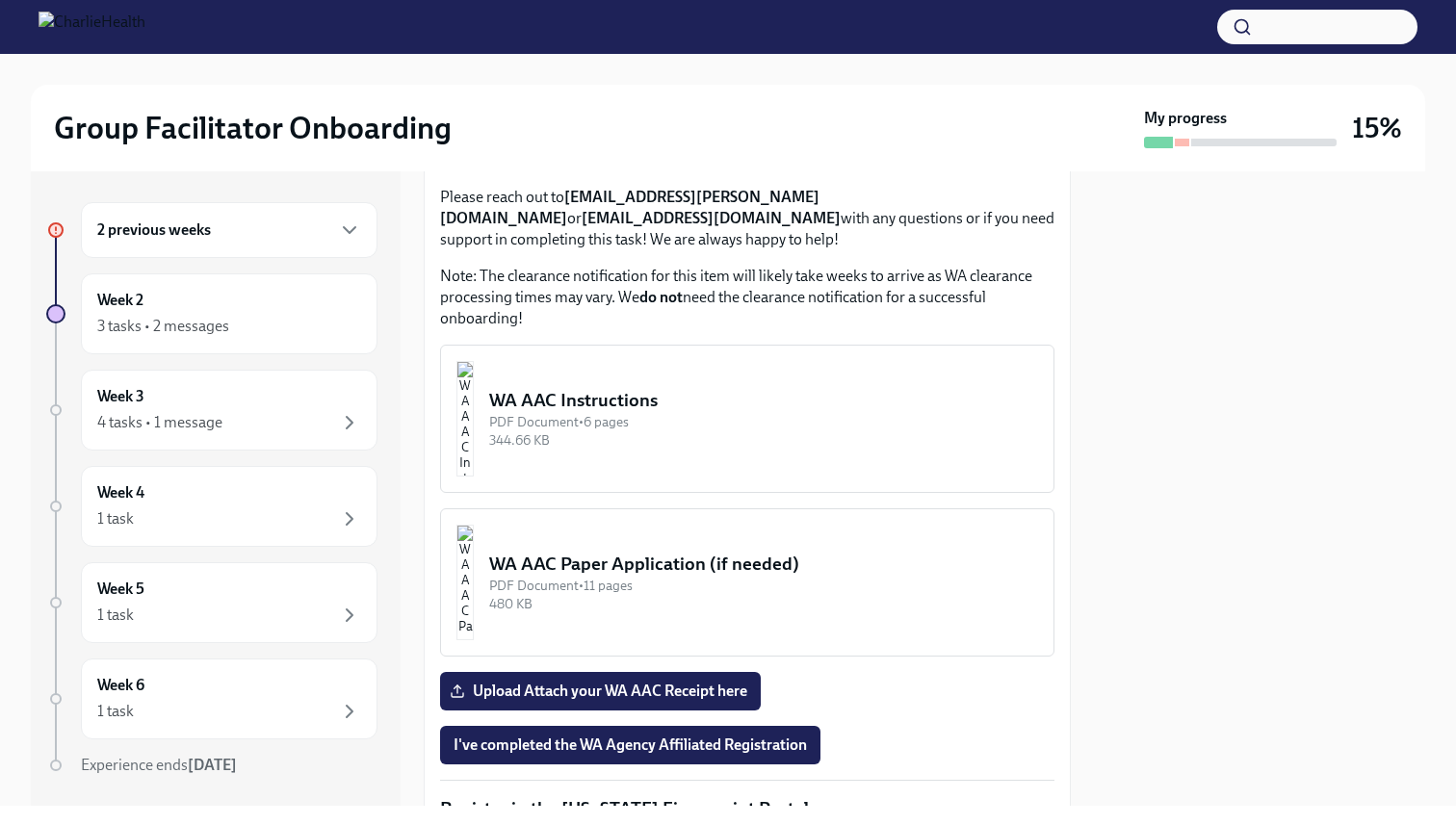 click on "WA AAC Paper Application (if needed)" at bounding box center [764, 564] 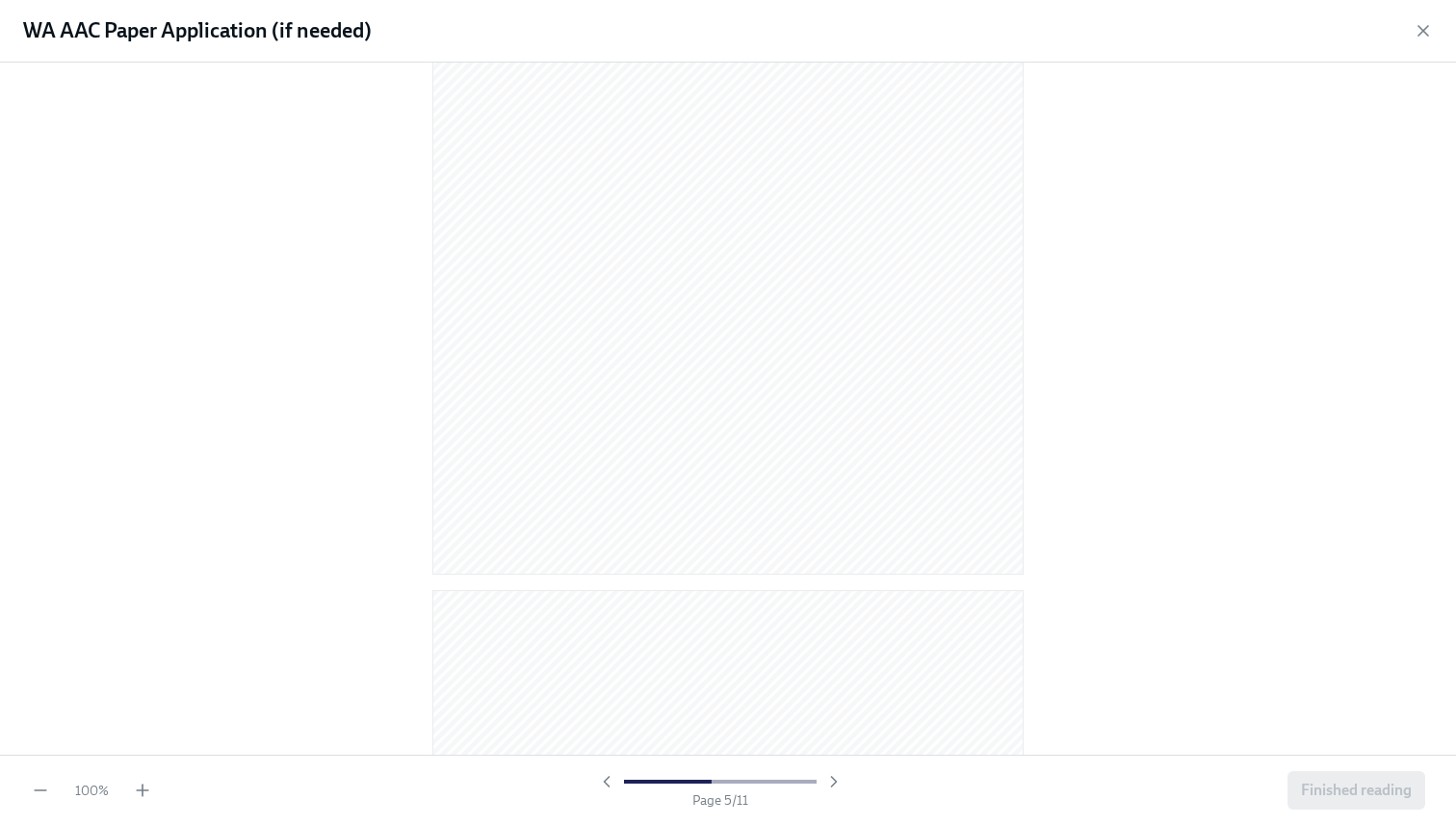 scroll, scrollTop: 3451, scrollLeft: 0, axis: vertical 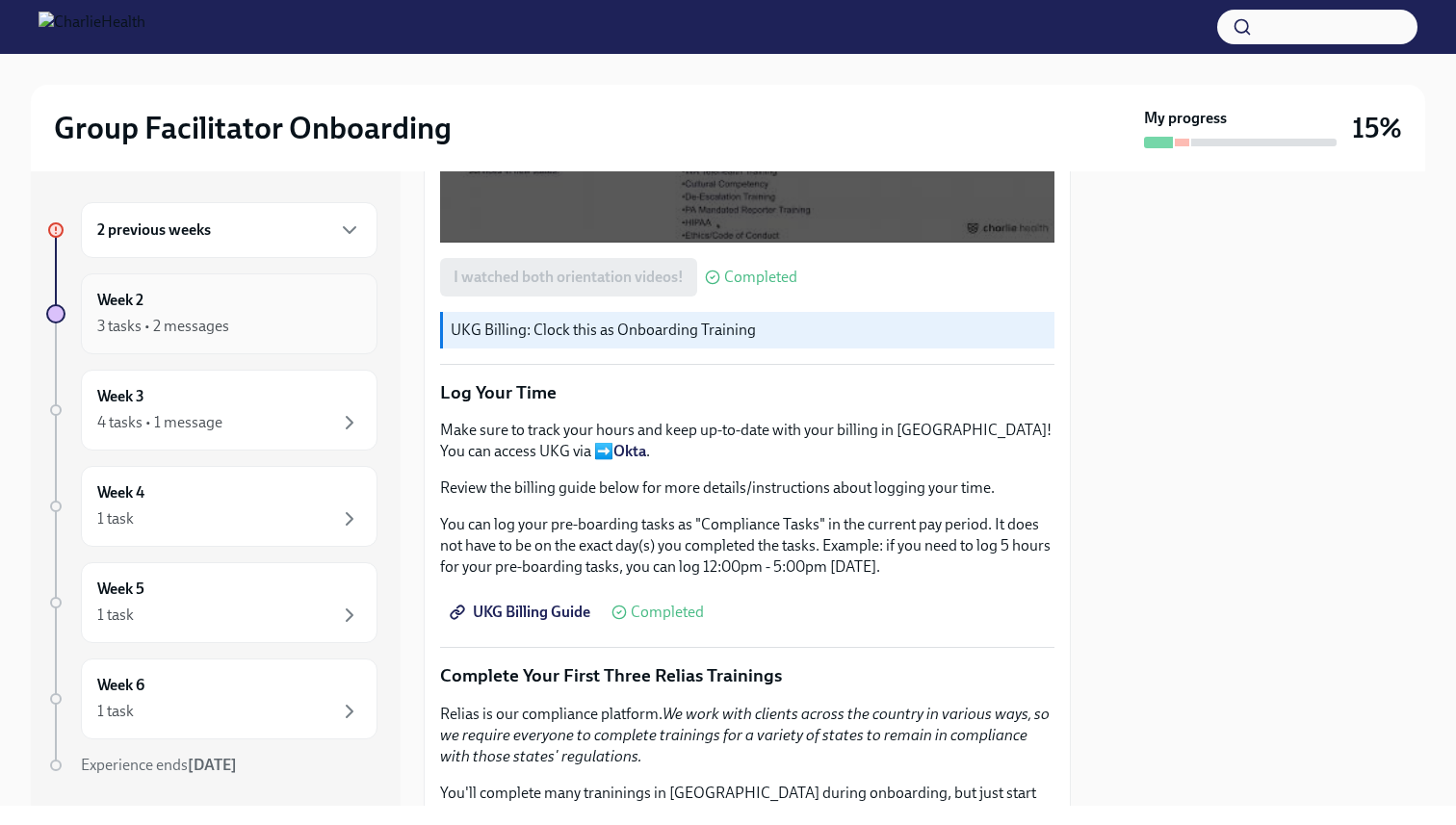 click on "Week 2 3 tasks • 2 messages" at bounding box center [229, 314] 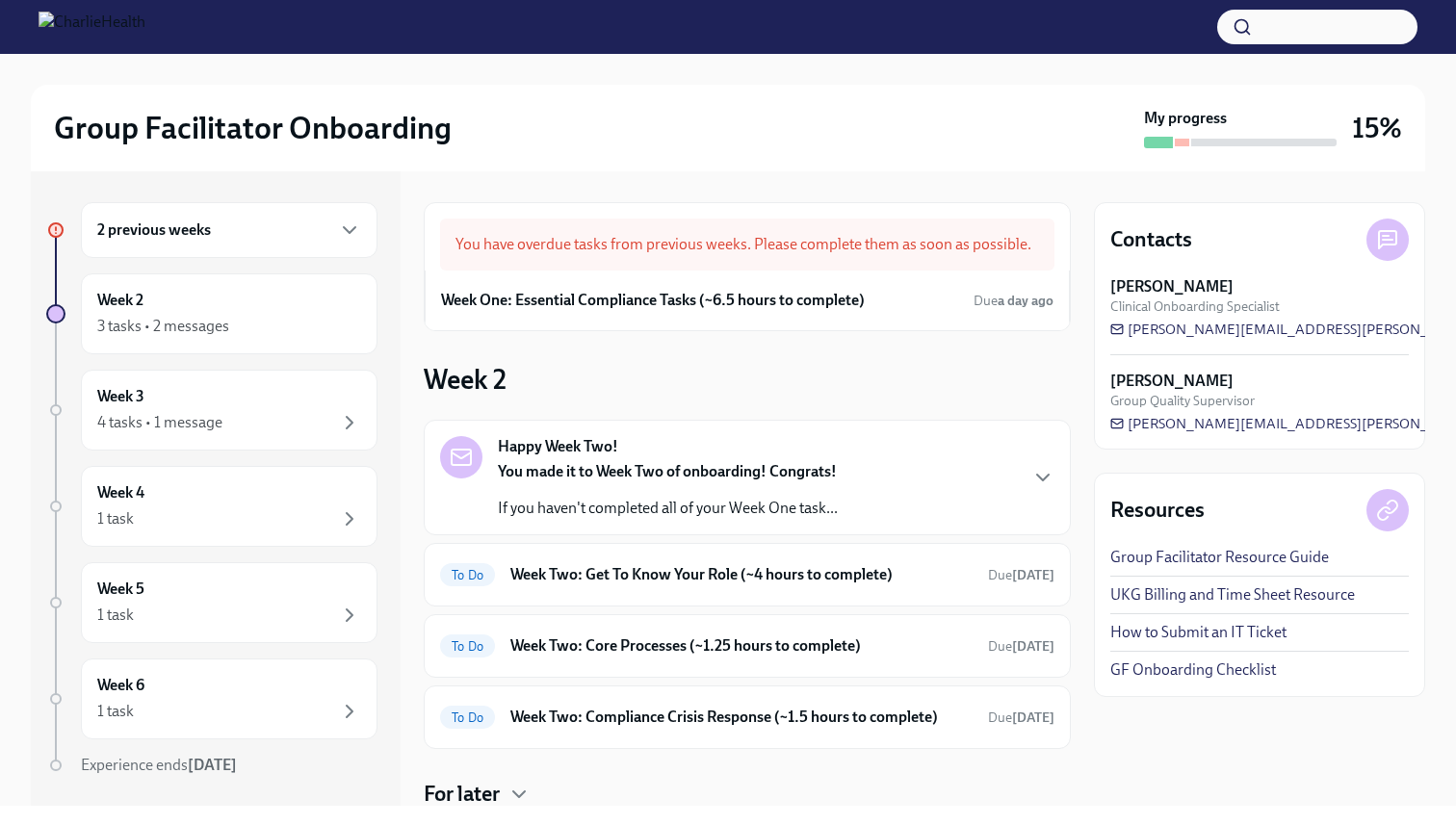 click on "You made it to Week Two of onboarding! Congrats!" at bounding box center (667, 471) 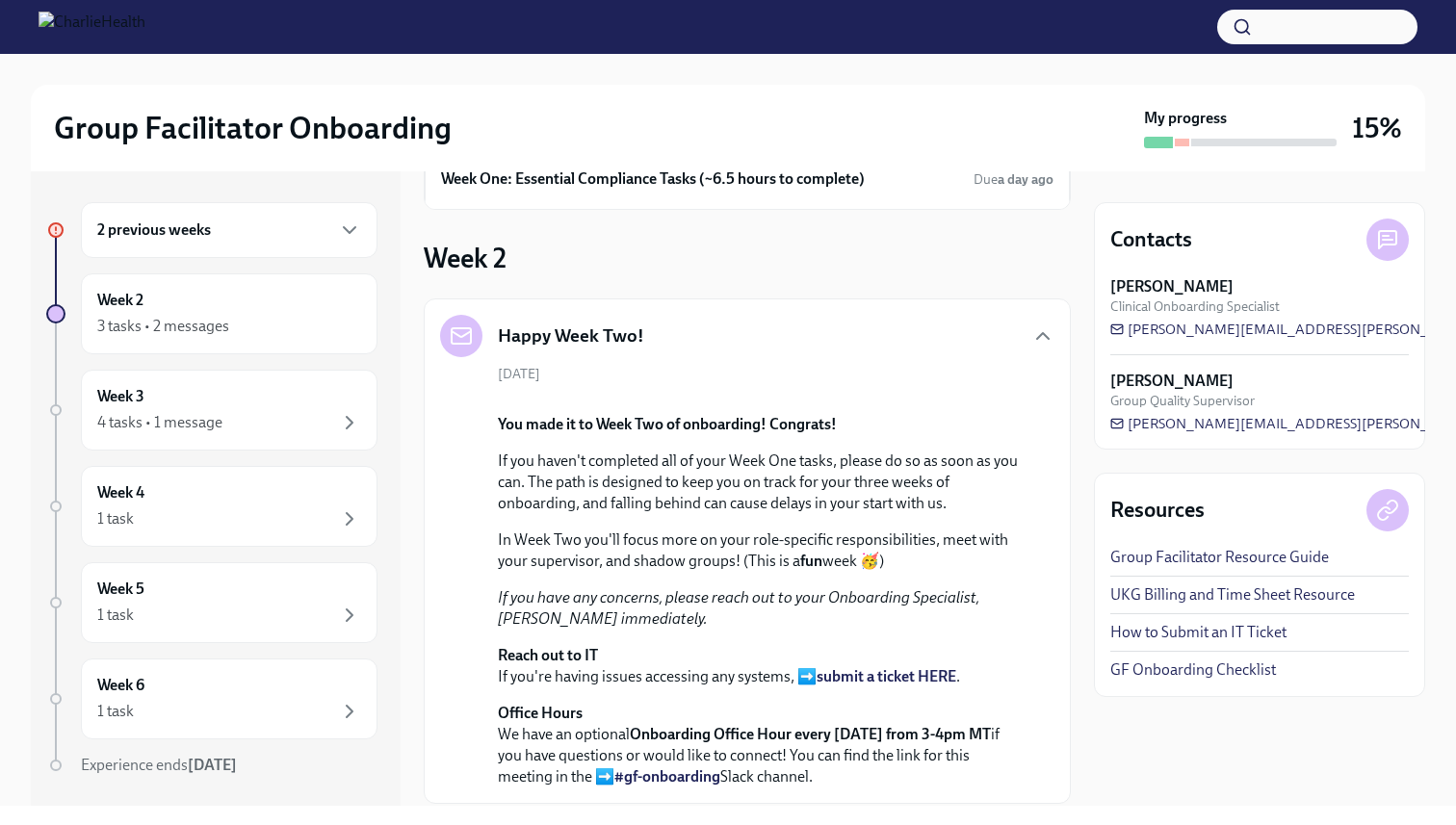 scroll, scrollTop: 0, scrollLeft: 0, axis: both 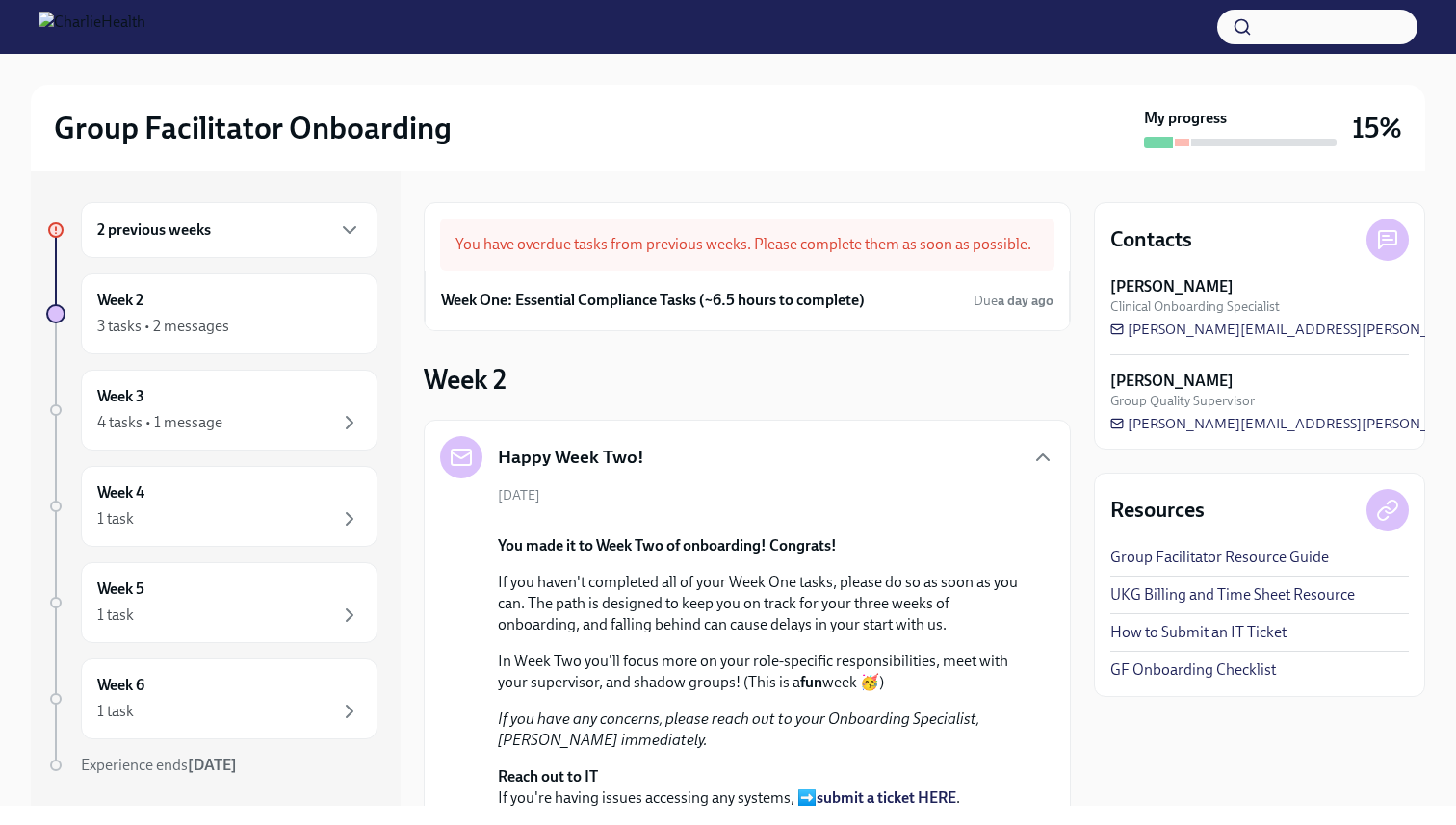 click on "Happy Week Two!" at bounding box center [747, 457] 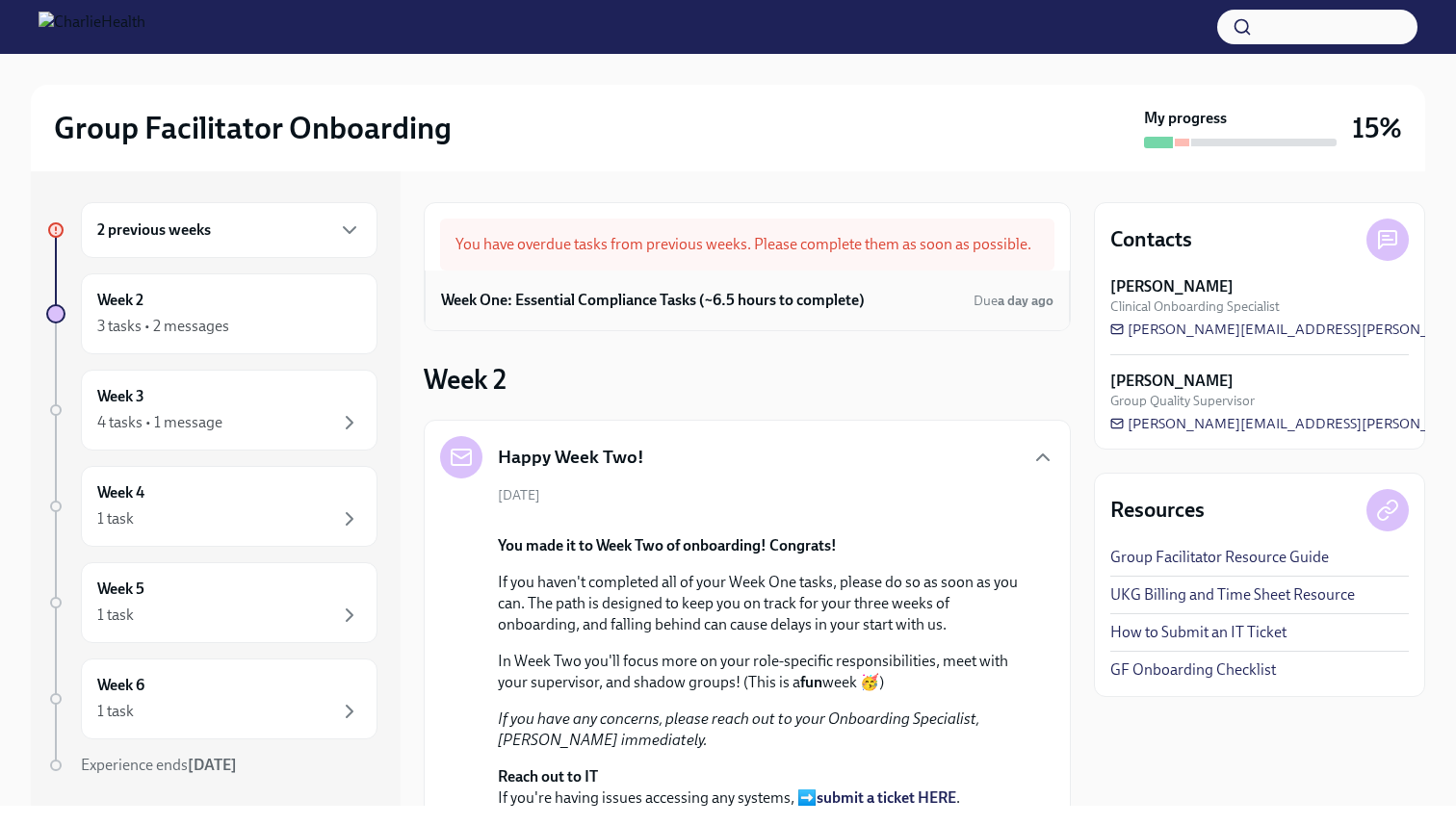 click on "Week One: Essential Compliance Tasks (~6.5 hours to complete)" at bounding box center [653, 300] 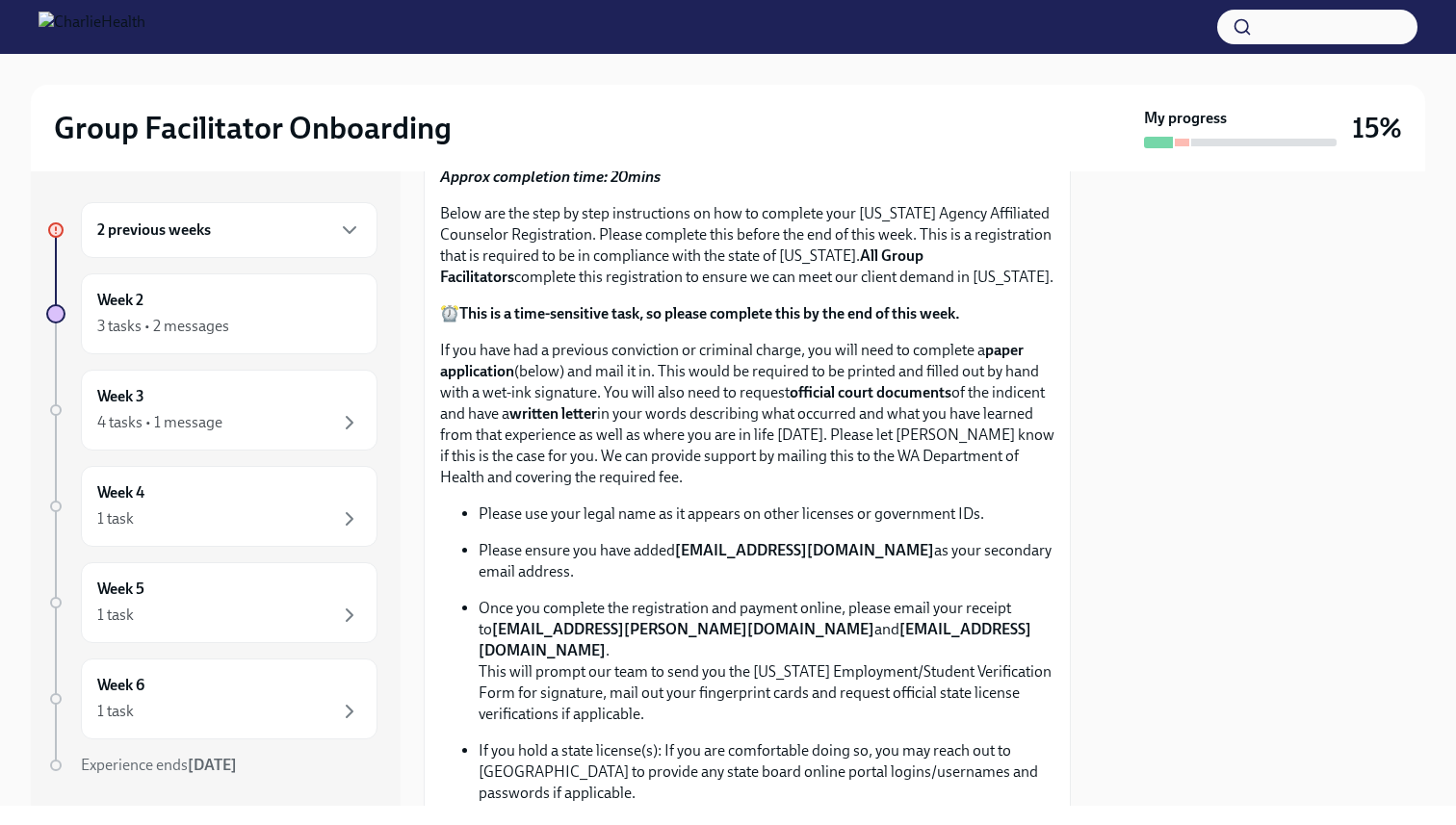 scroll, scrollTop: 841, scrollLeft: 0, axis: vertical 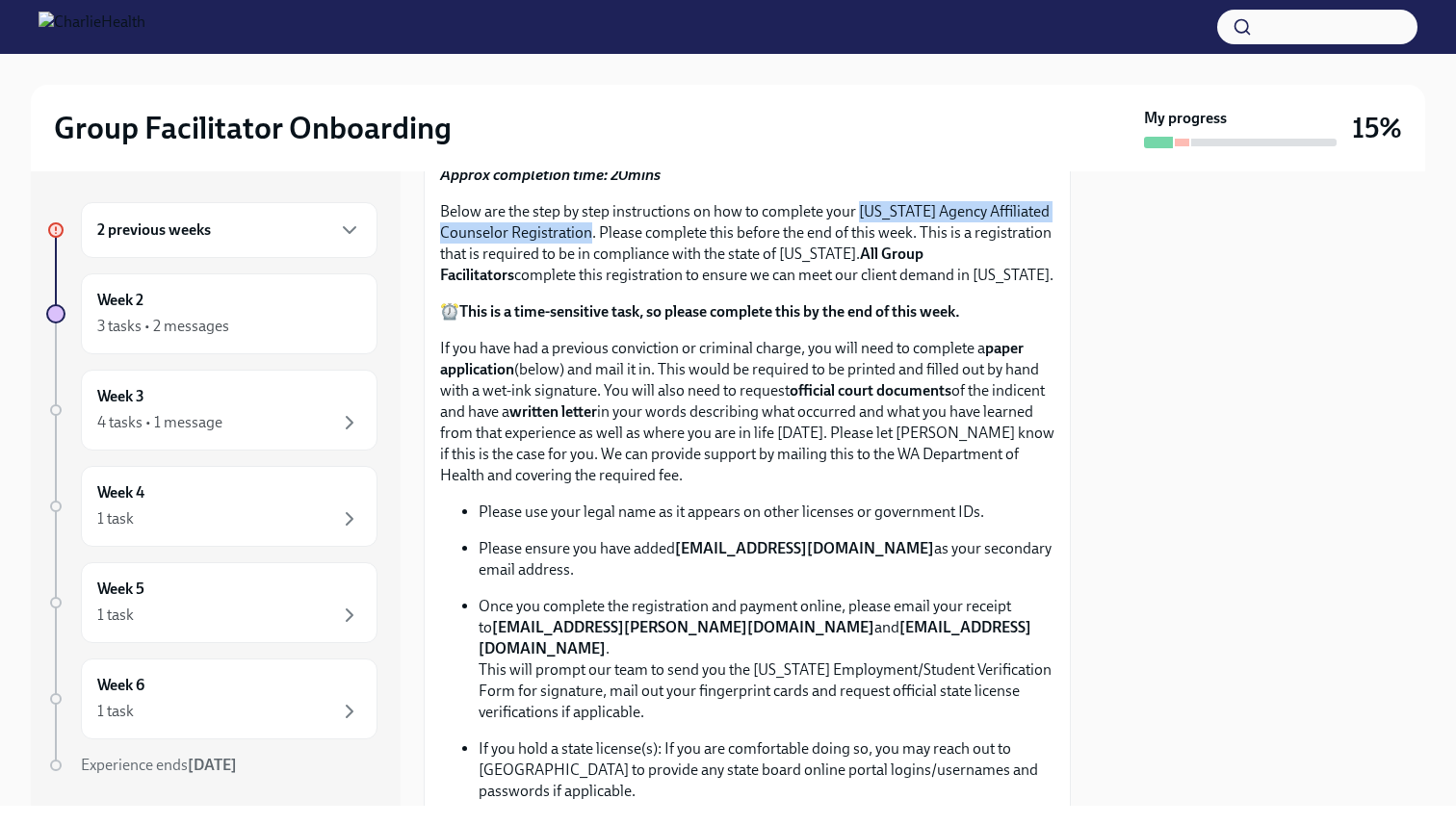 drag, startPoint x: 861, startPoint y: 209, endPoint x: 589, endPoint y: 235, distance: 273.2398 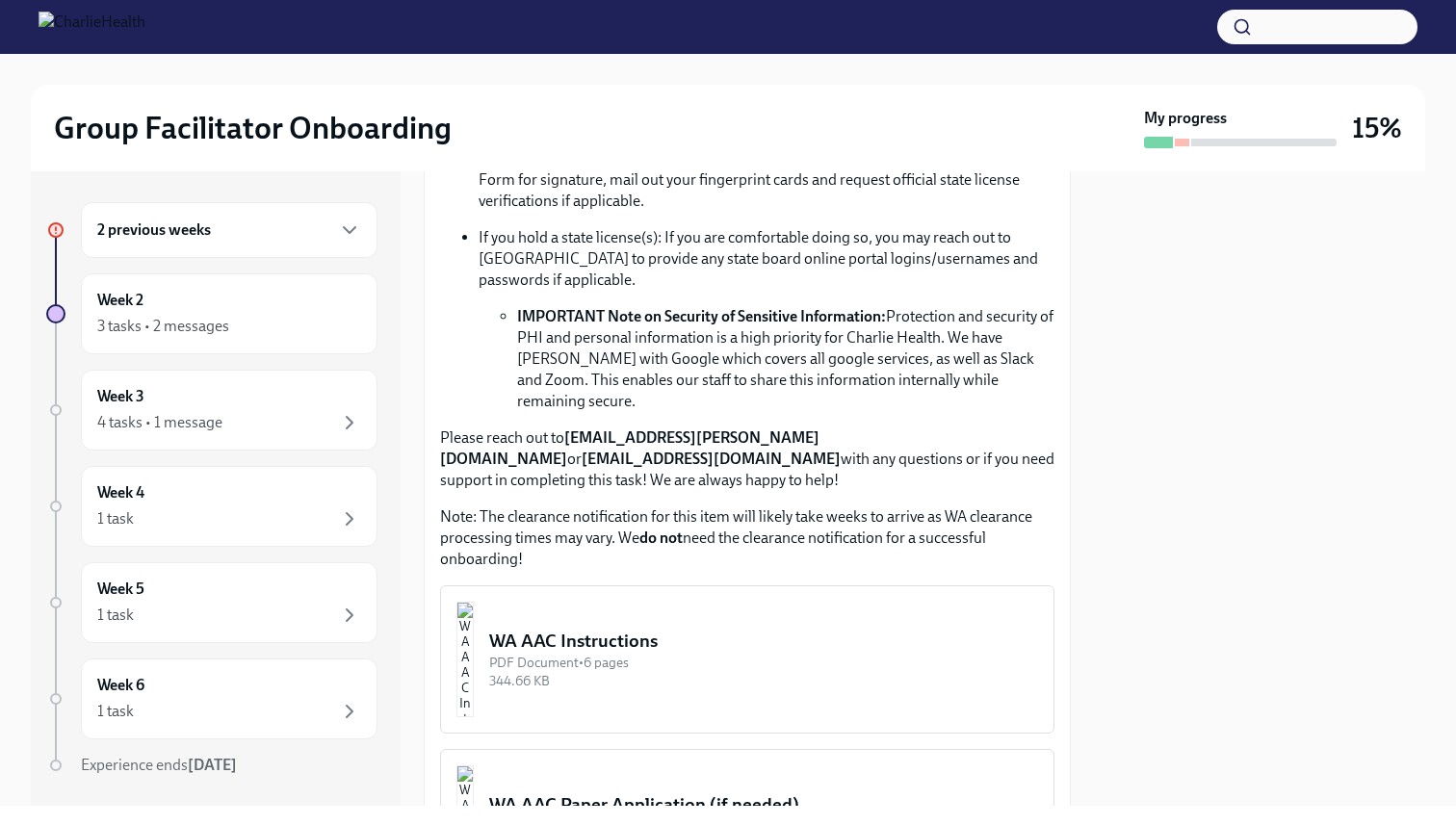 scroll, scrollTop: 1355, scrollLeft: 0, axis: vertical 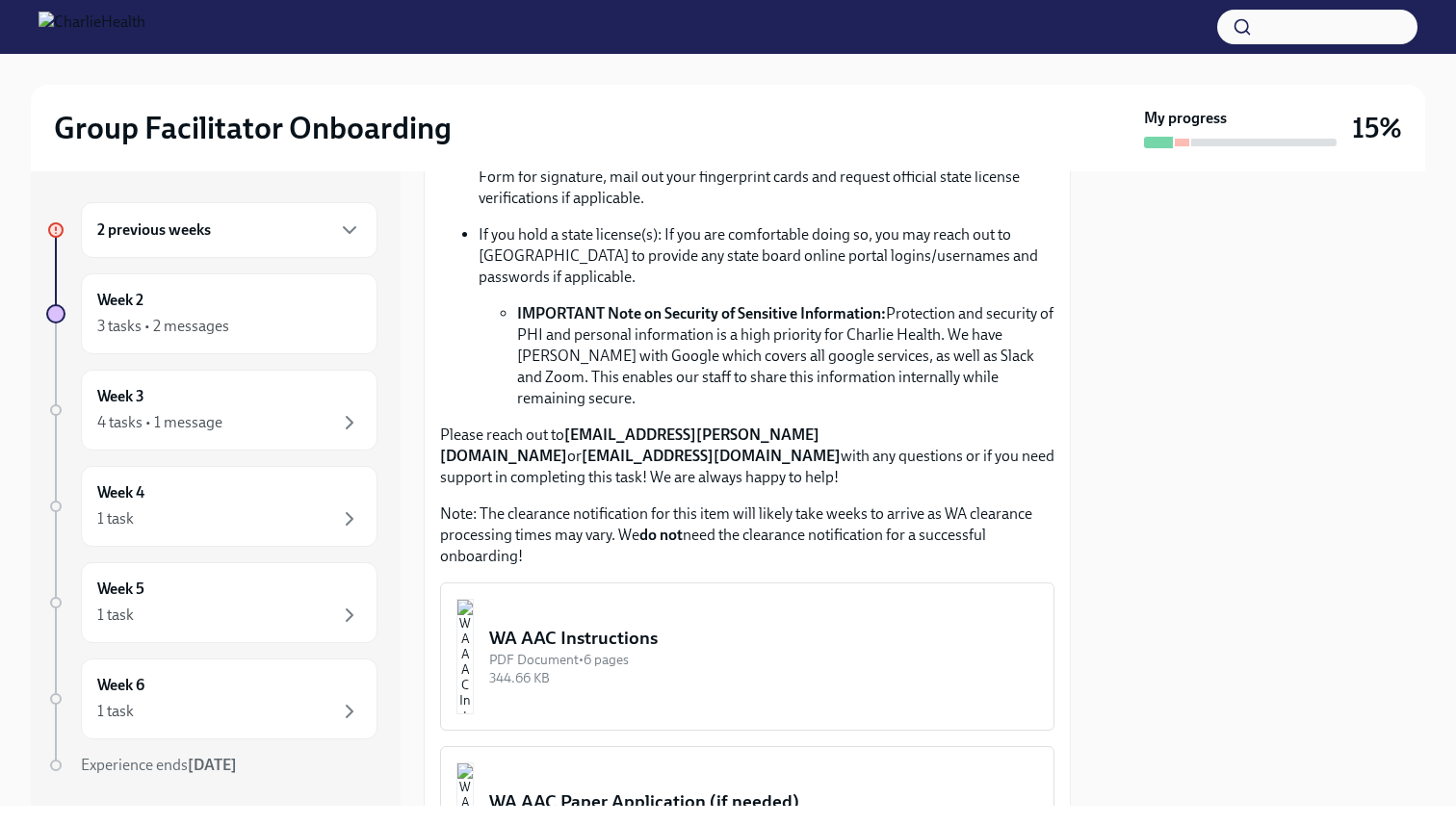 click on "WA AAC Instructions" at bounding box center (764, 638) 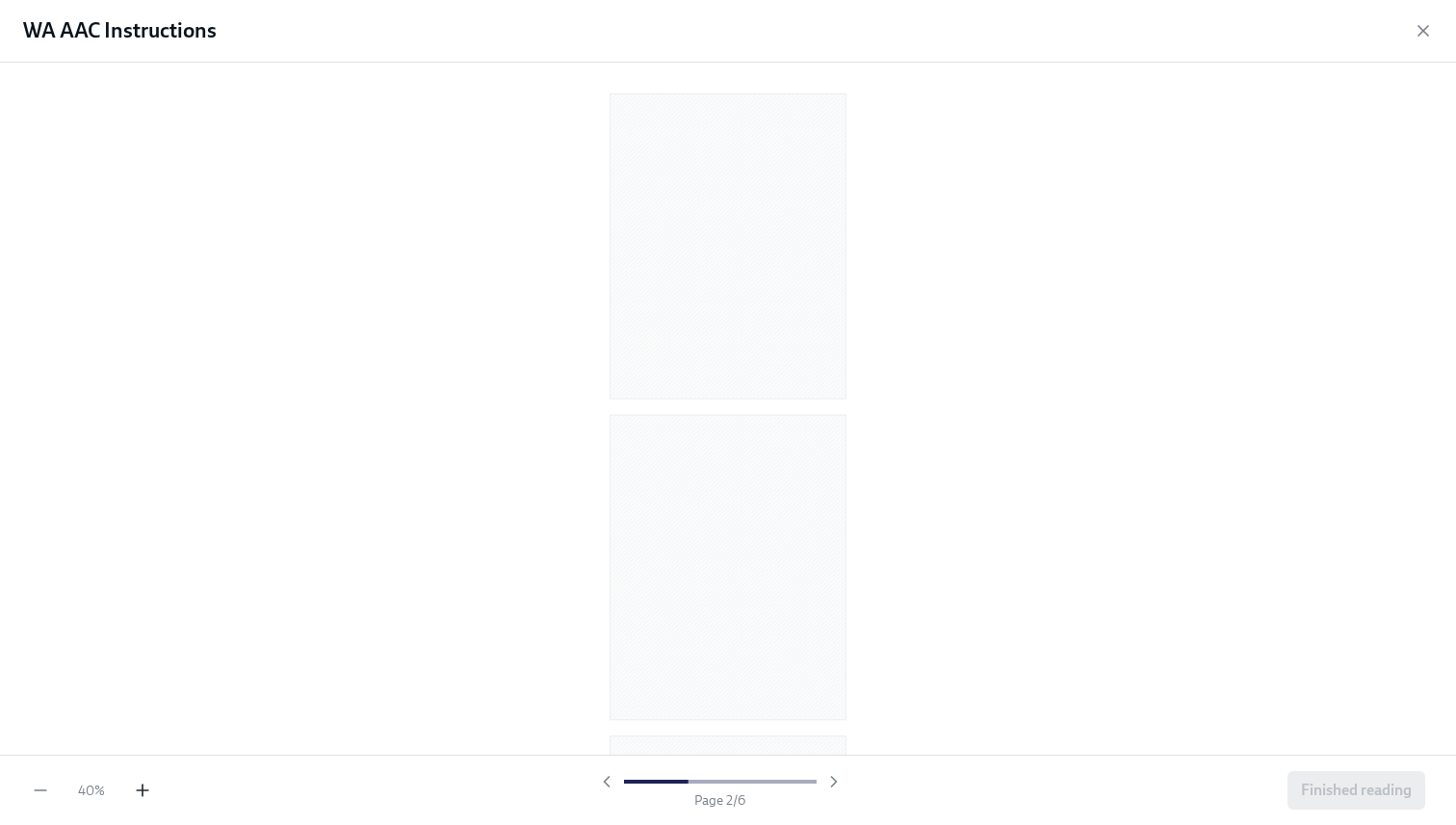 click 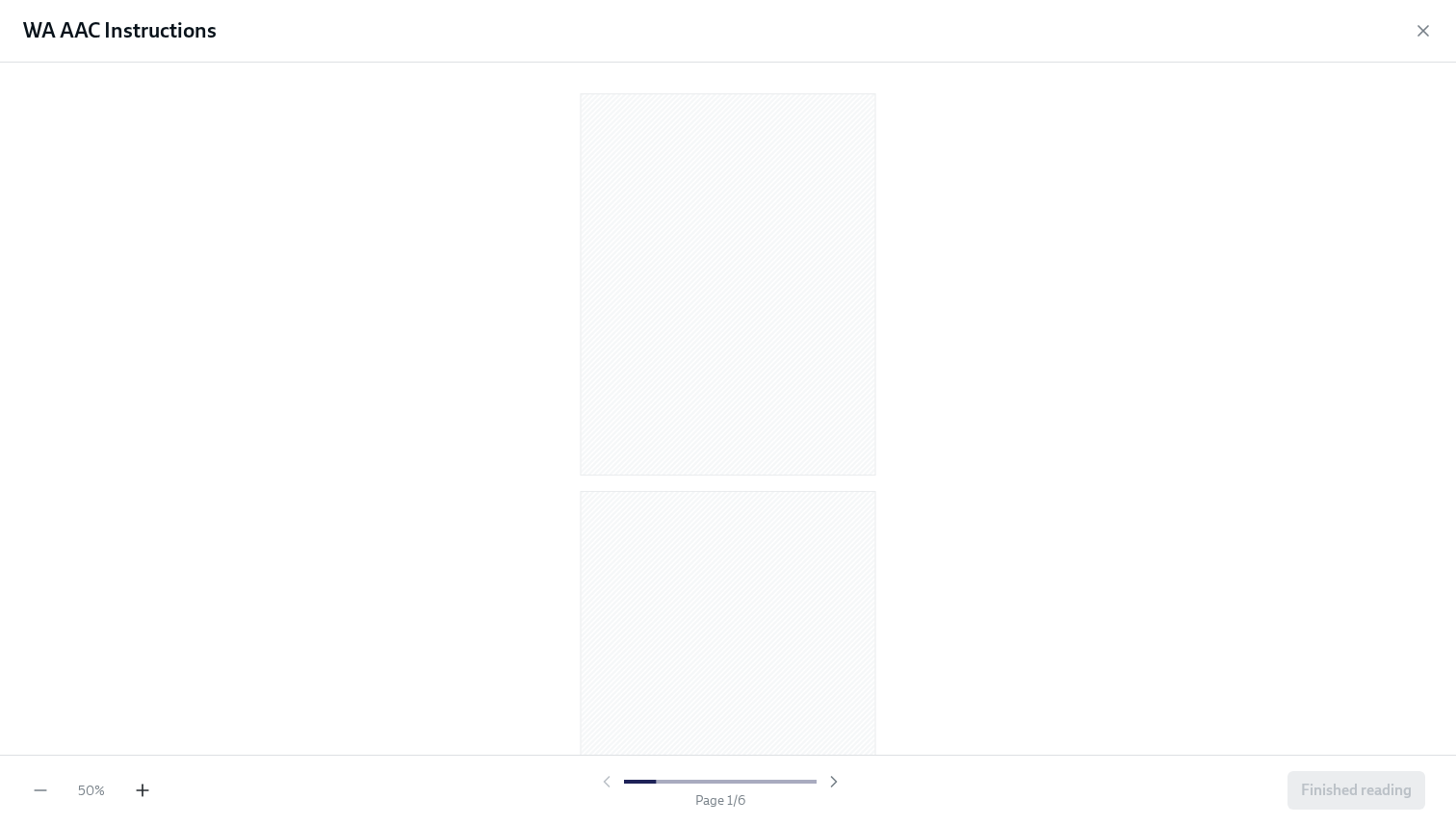 click 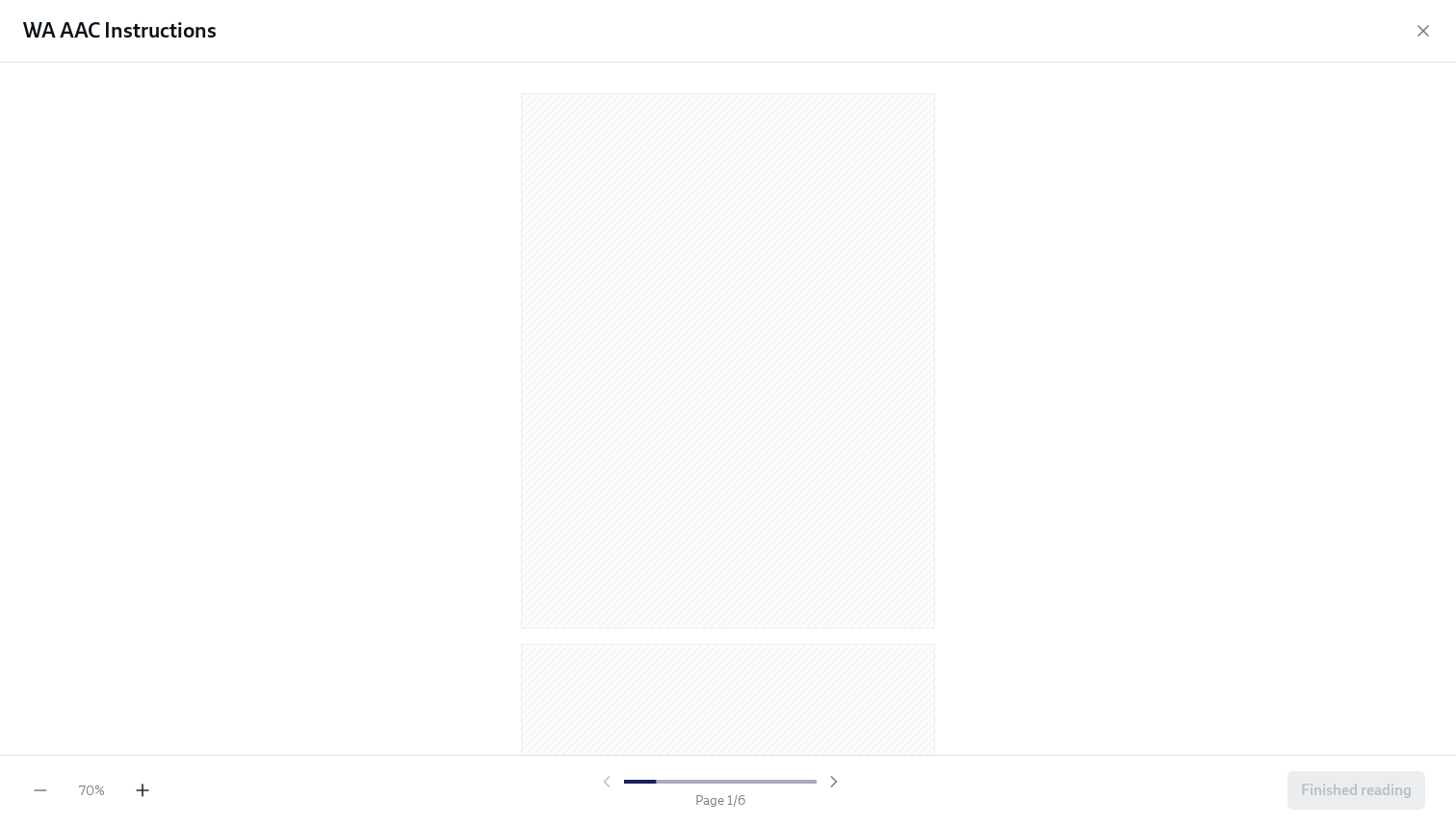 click 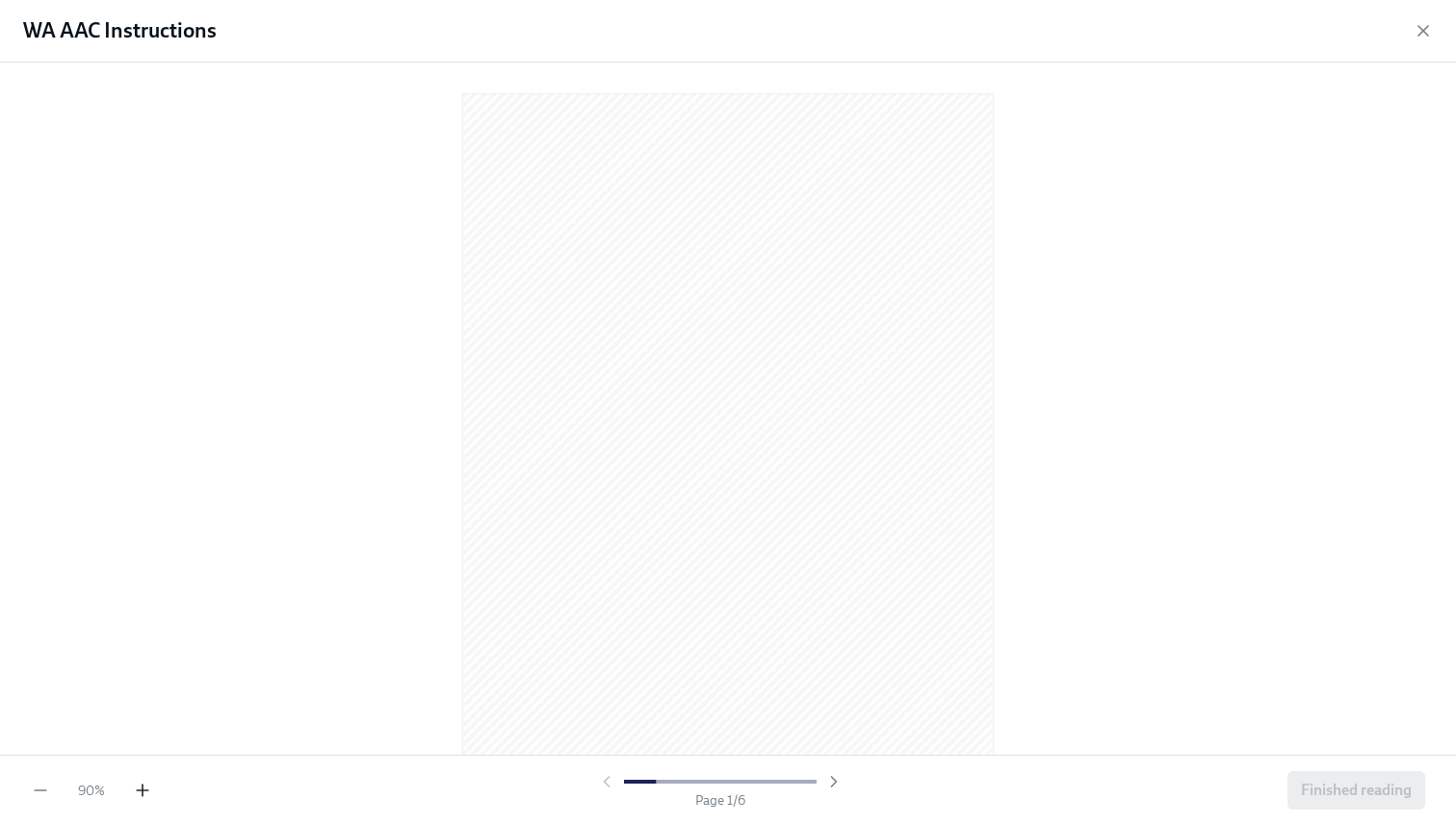 click 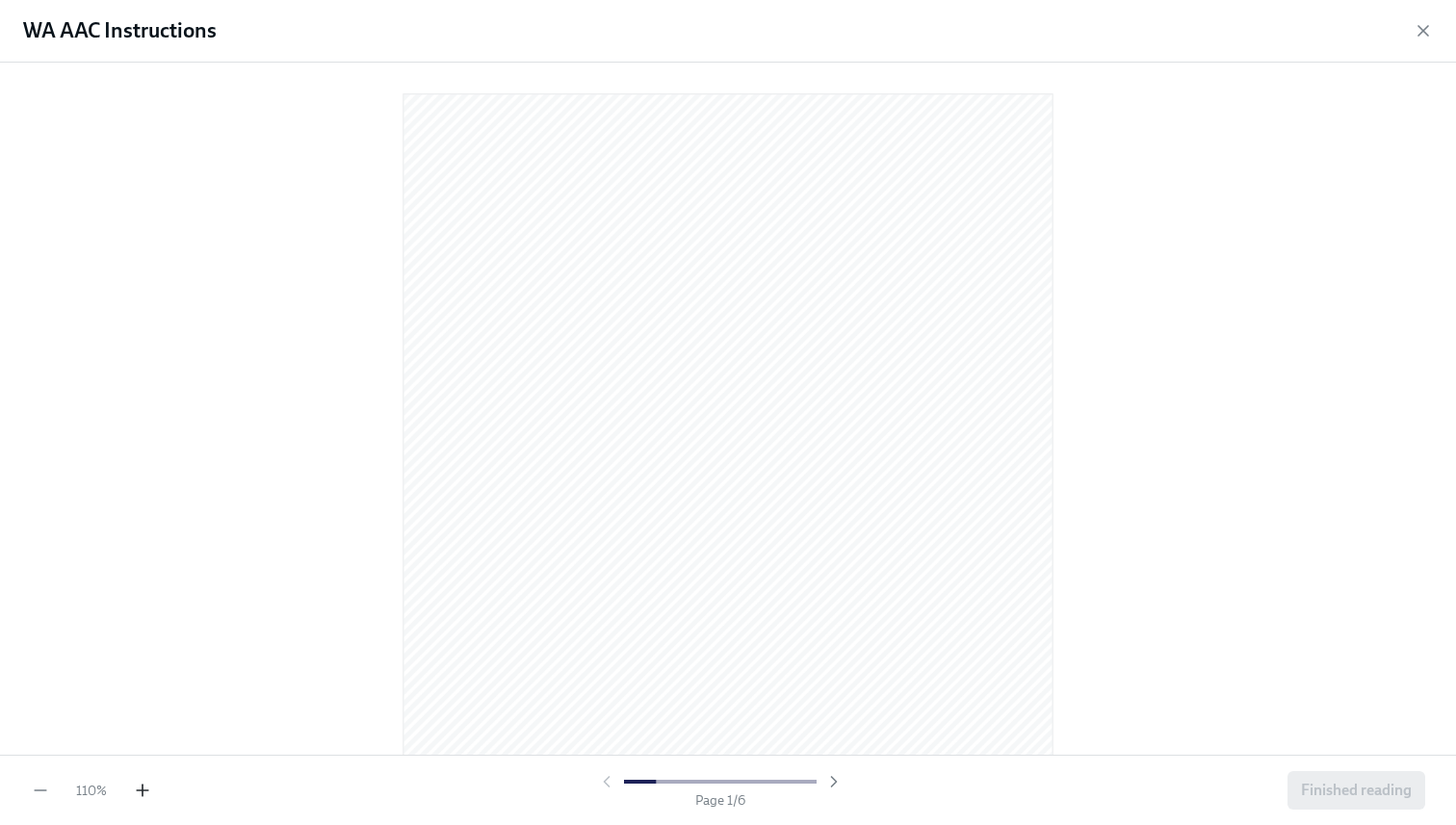 click 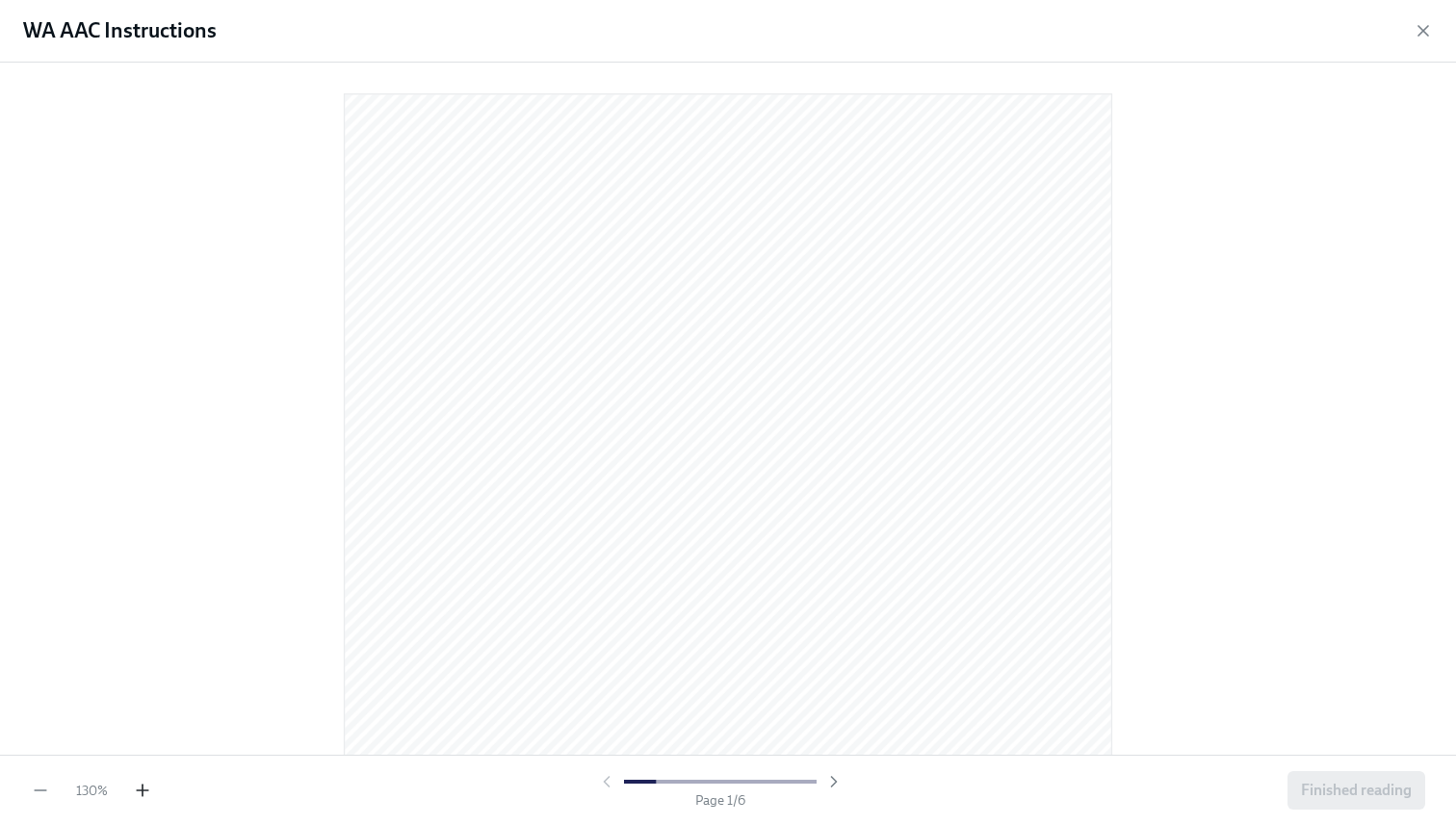 click 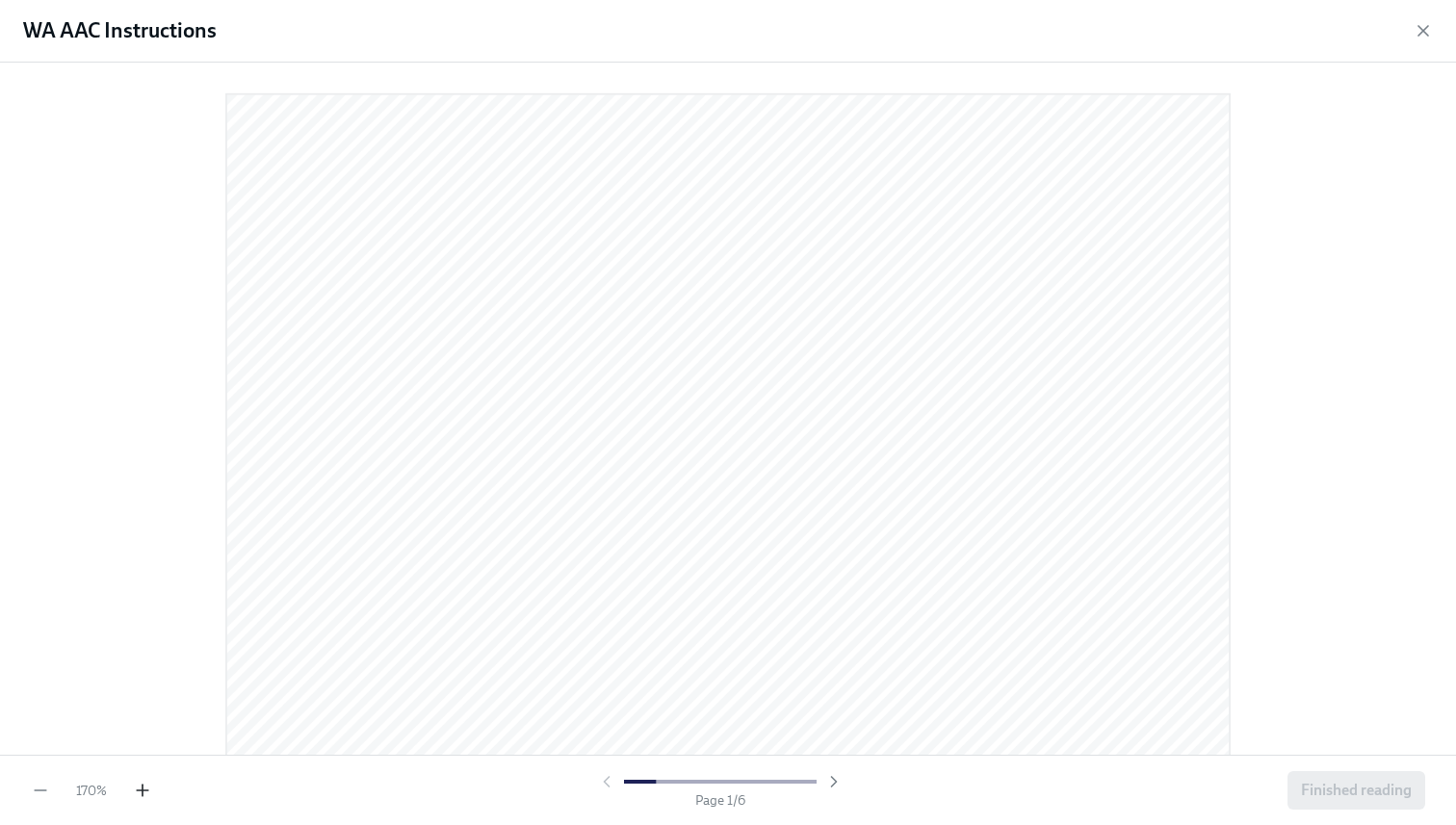 click 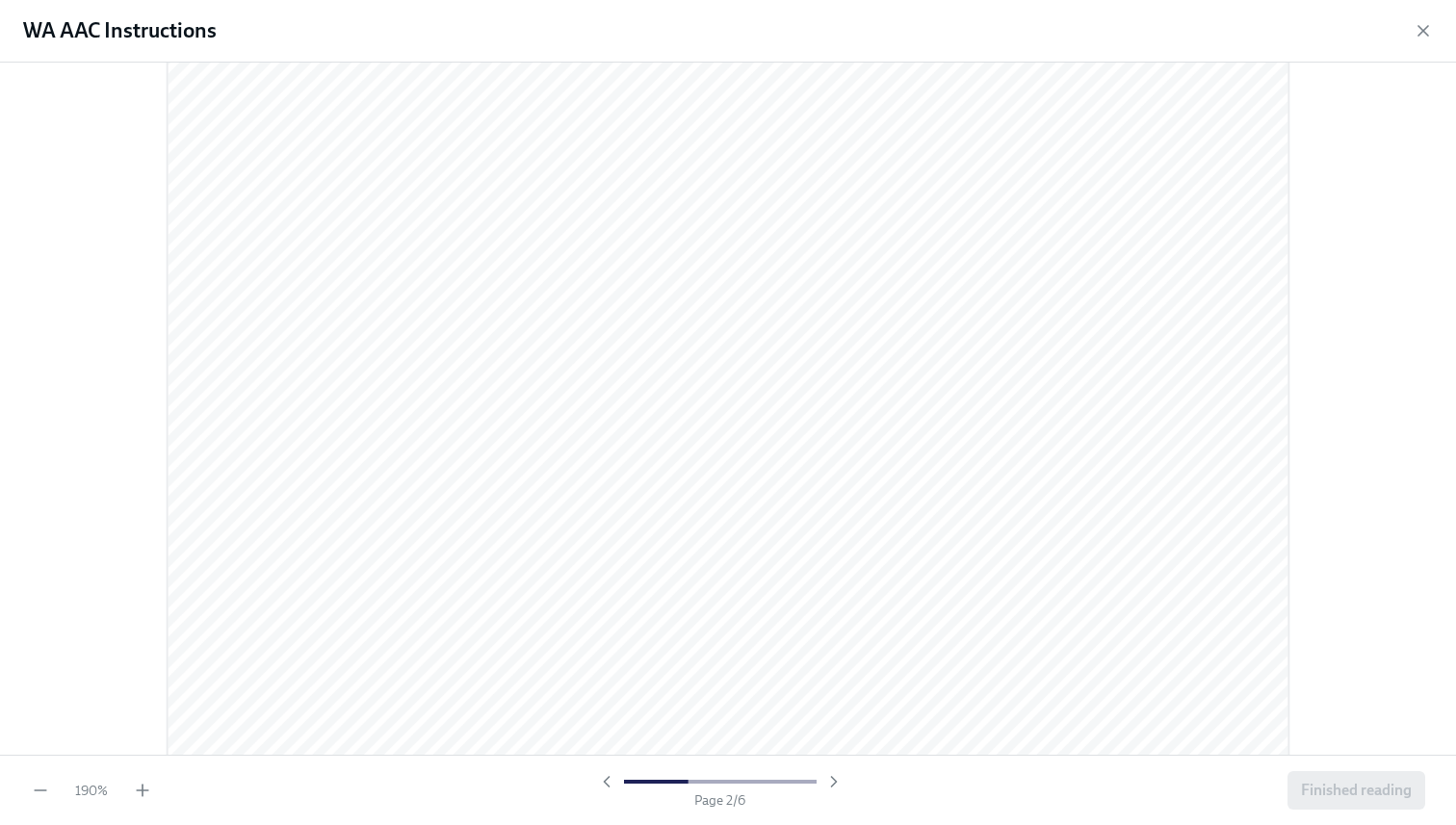 scroll, scrollTop: 1774, scrollLeft: 0, axis: vertical 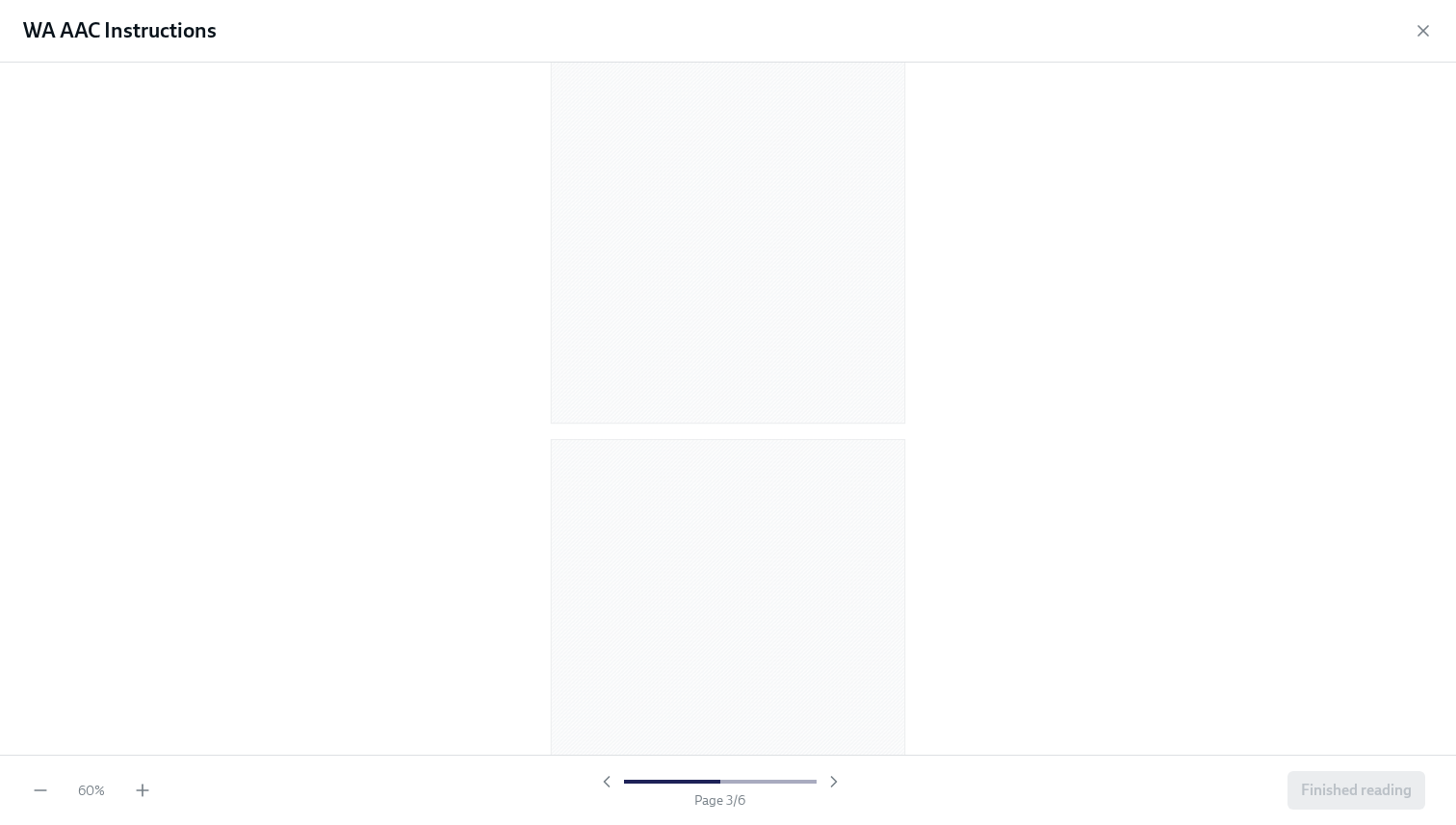 click on "60 % Page   3 / 6 Finished reading" at bounding box center [728, 789] 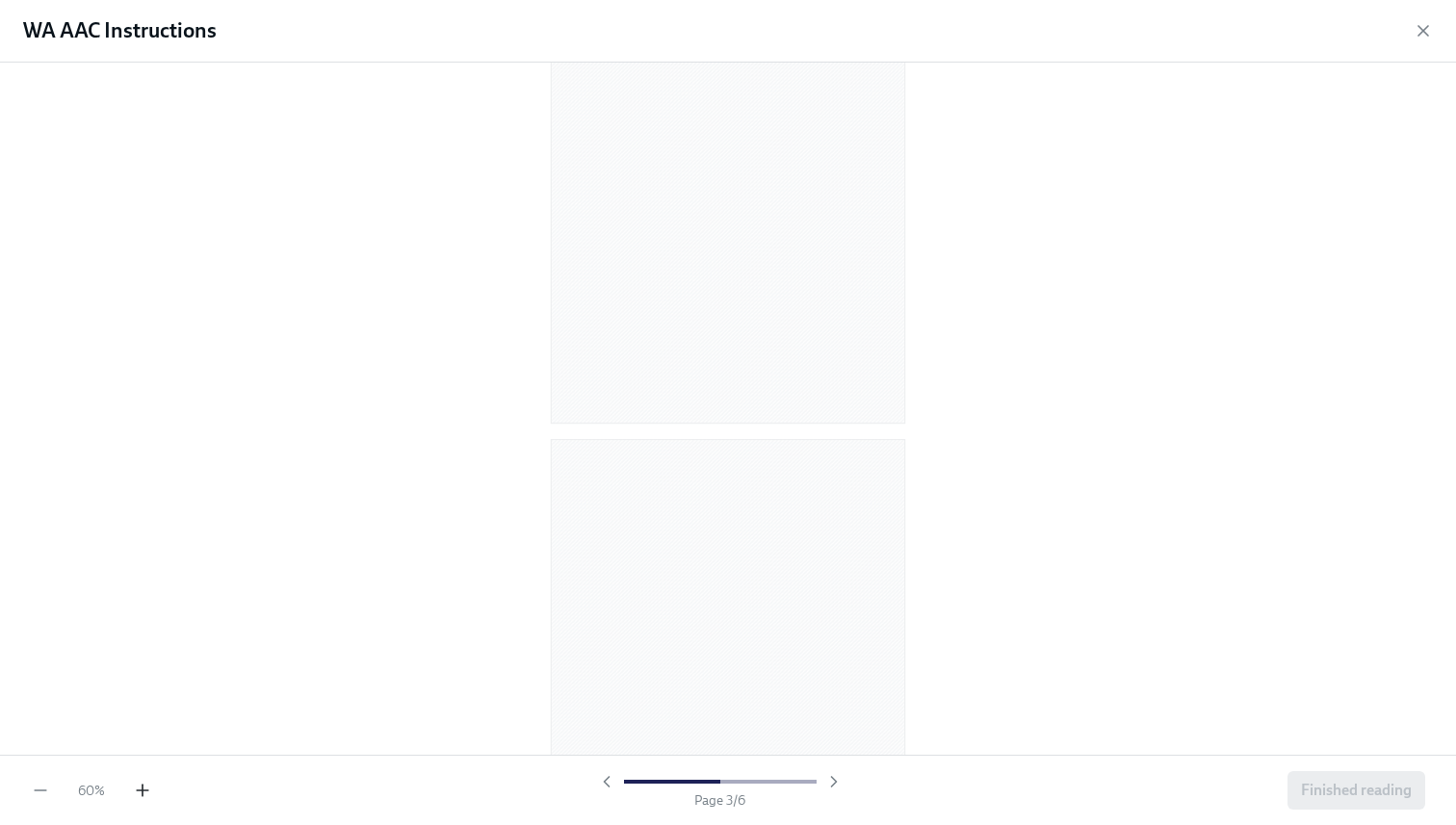 click 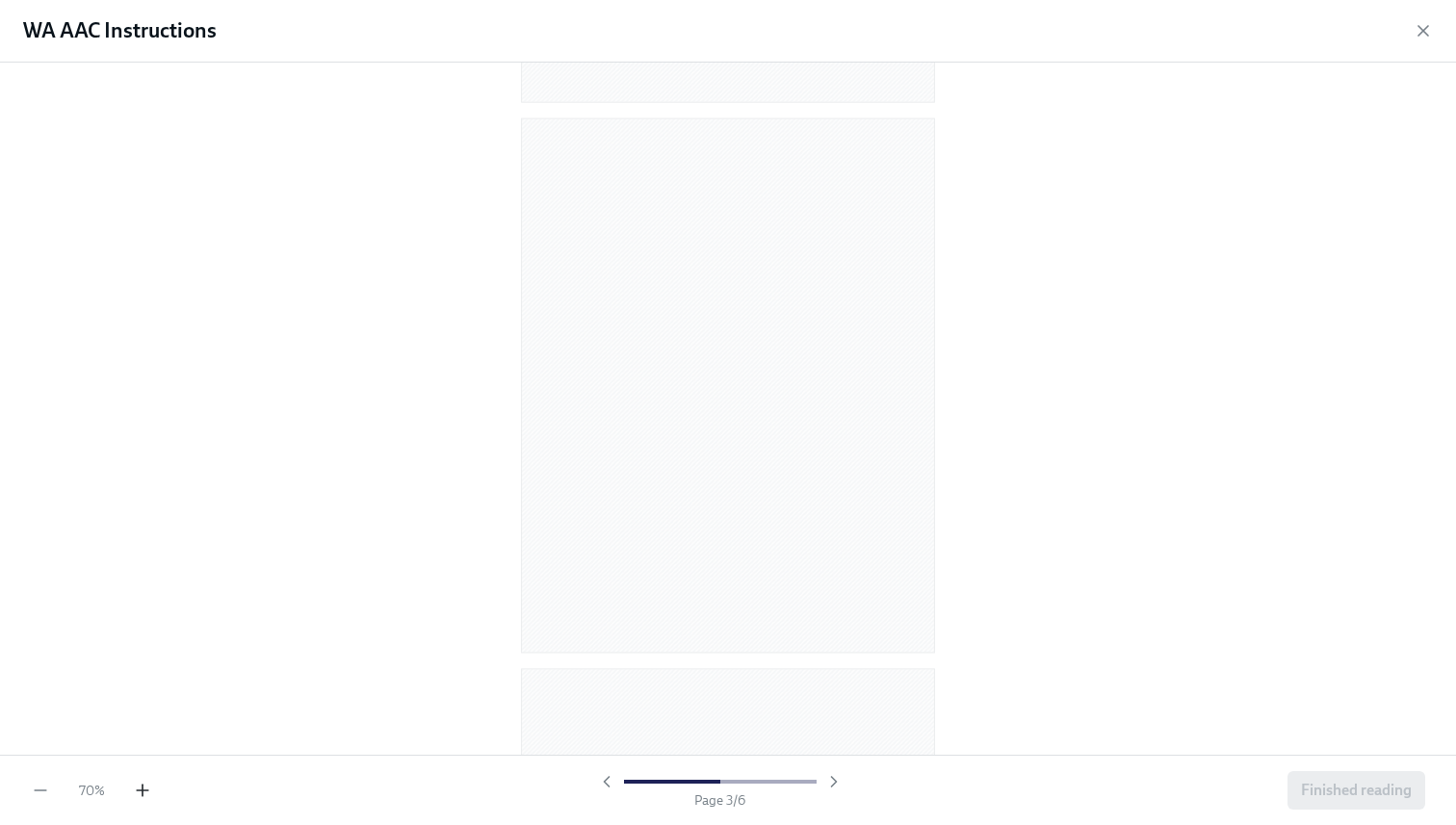 click 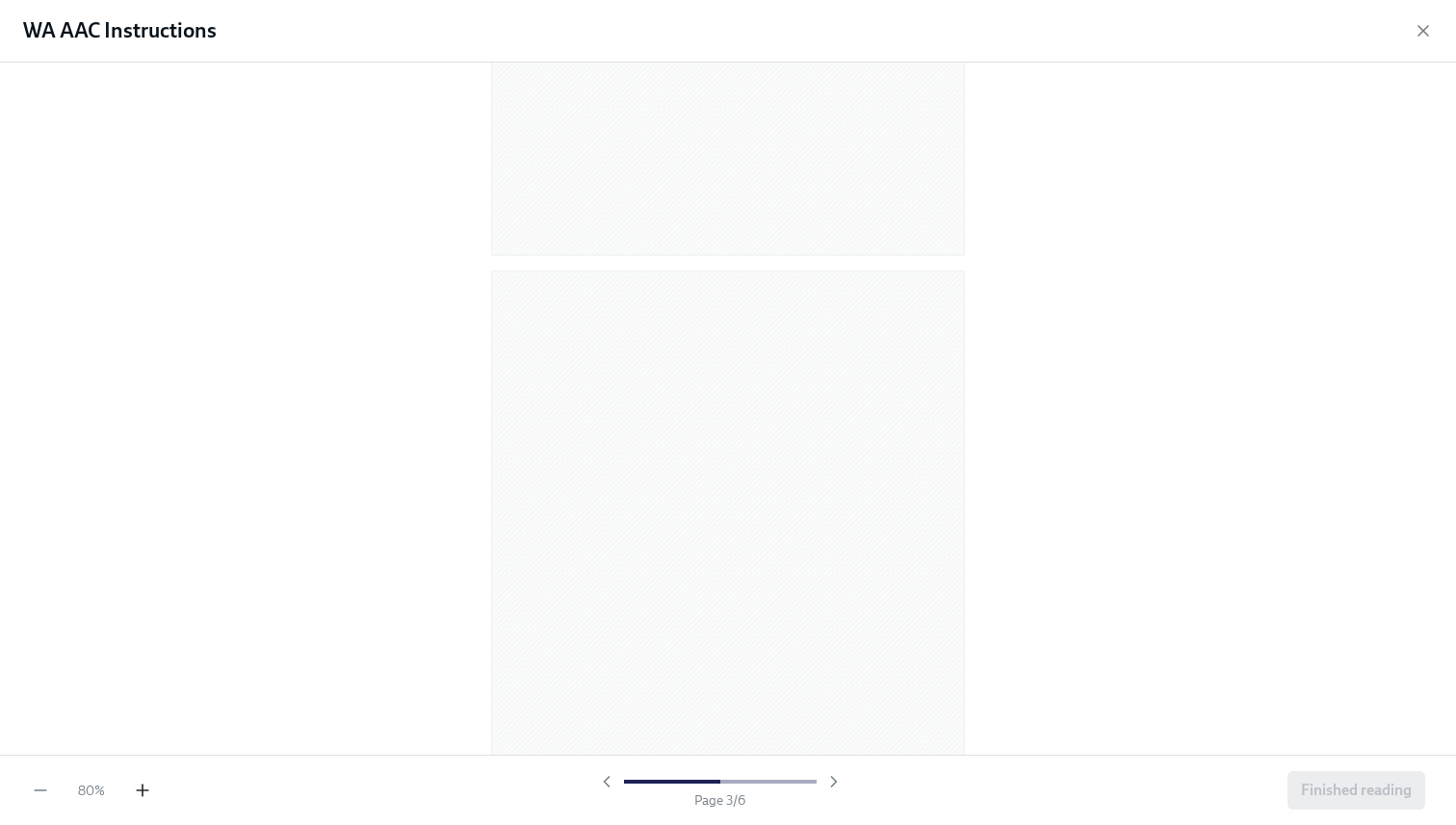 click 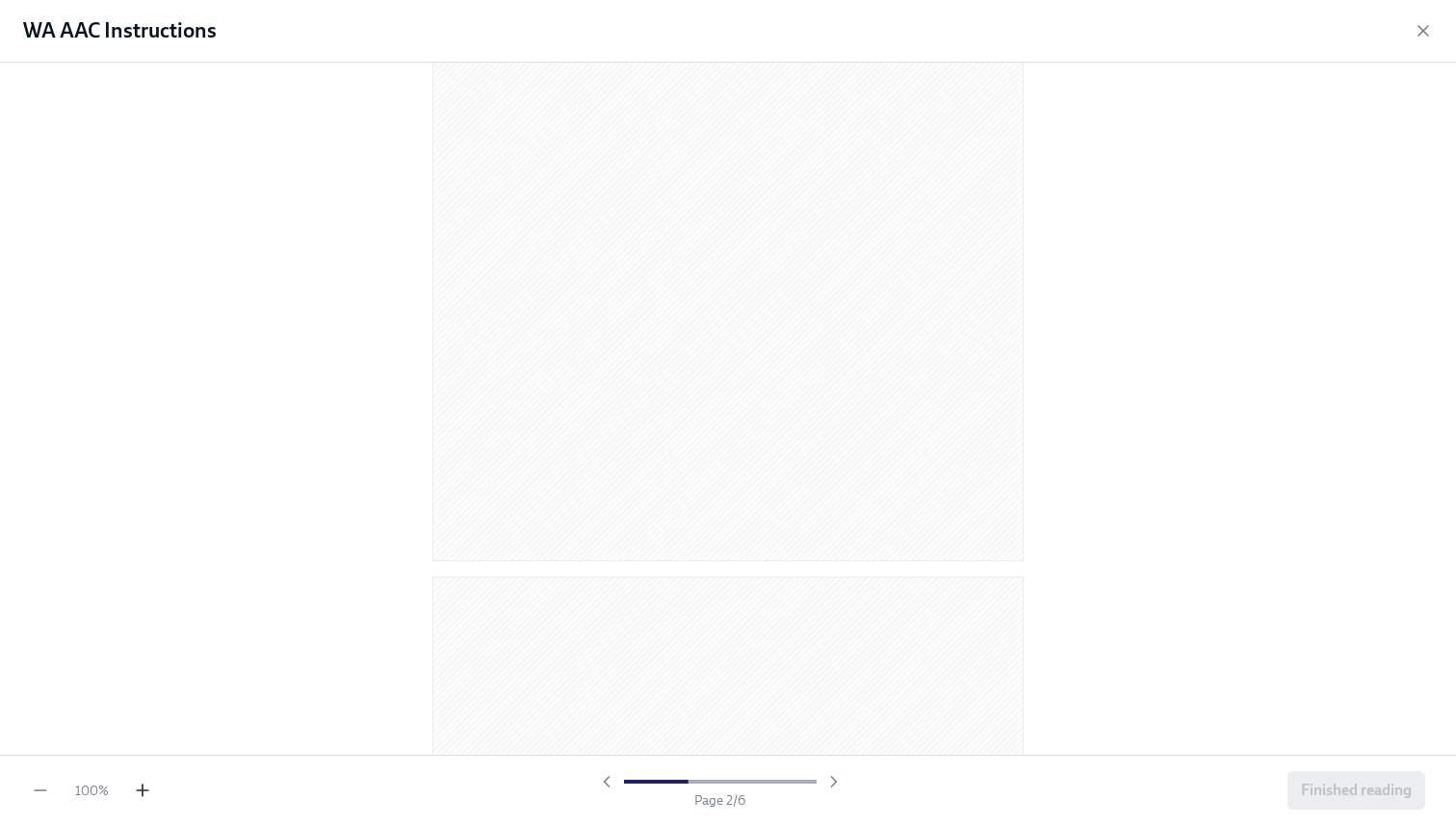 click 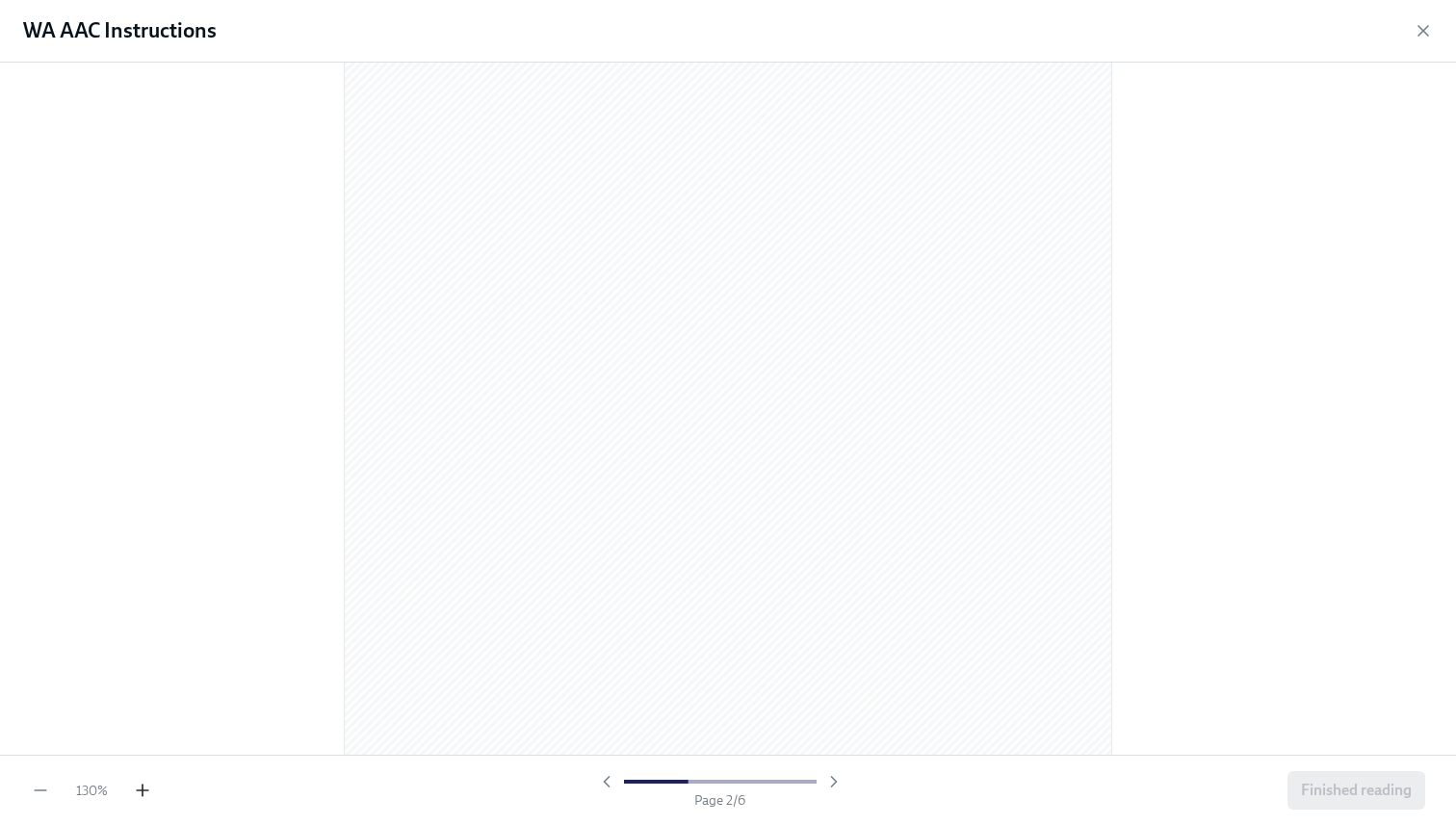 click 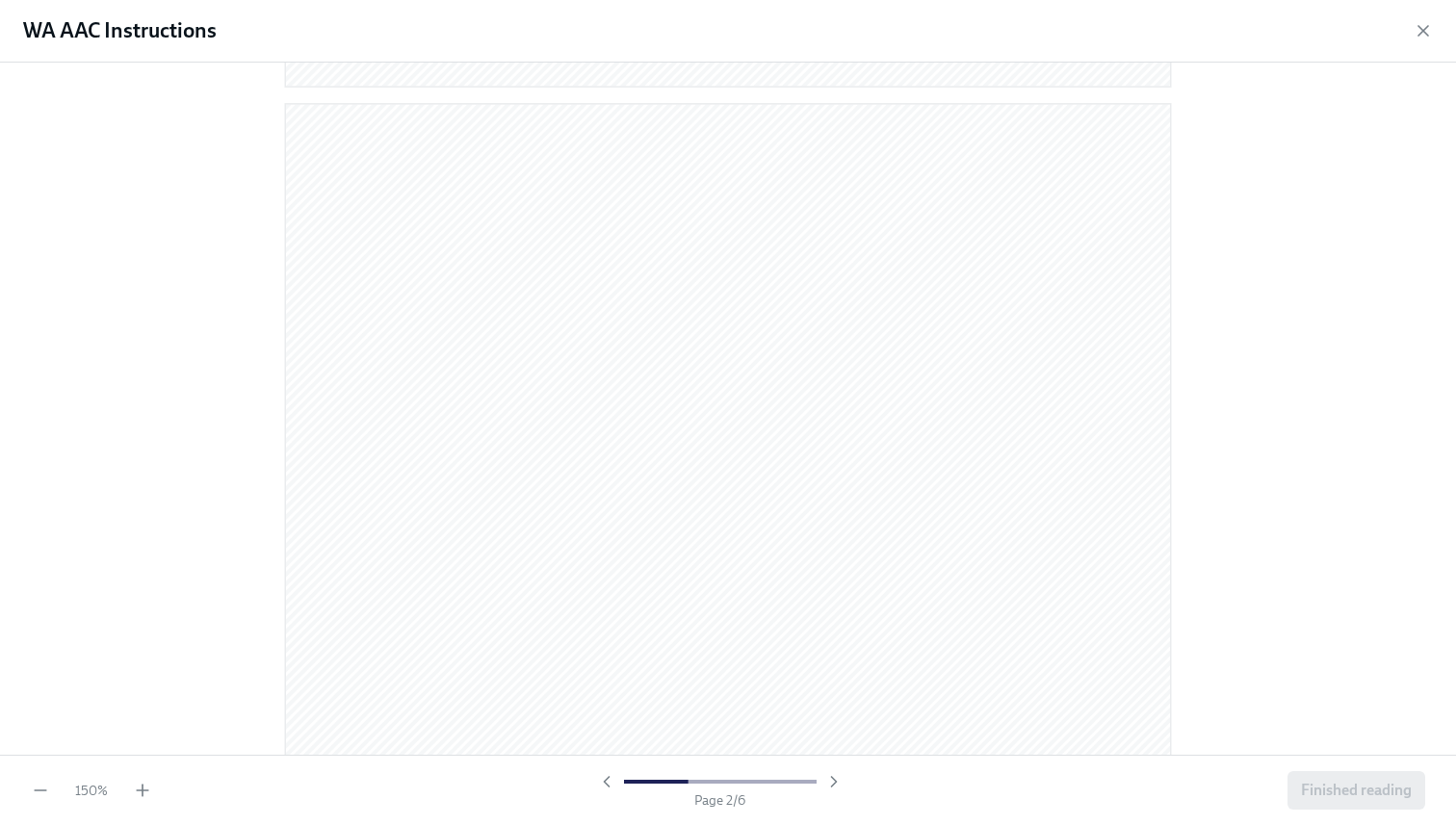 scroll, scrollTop: 1157, scrollLeft: 0, axis: vertical 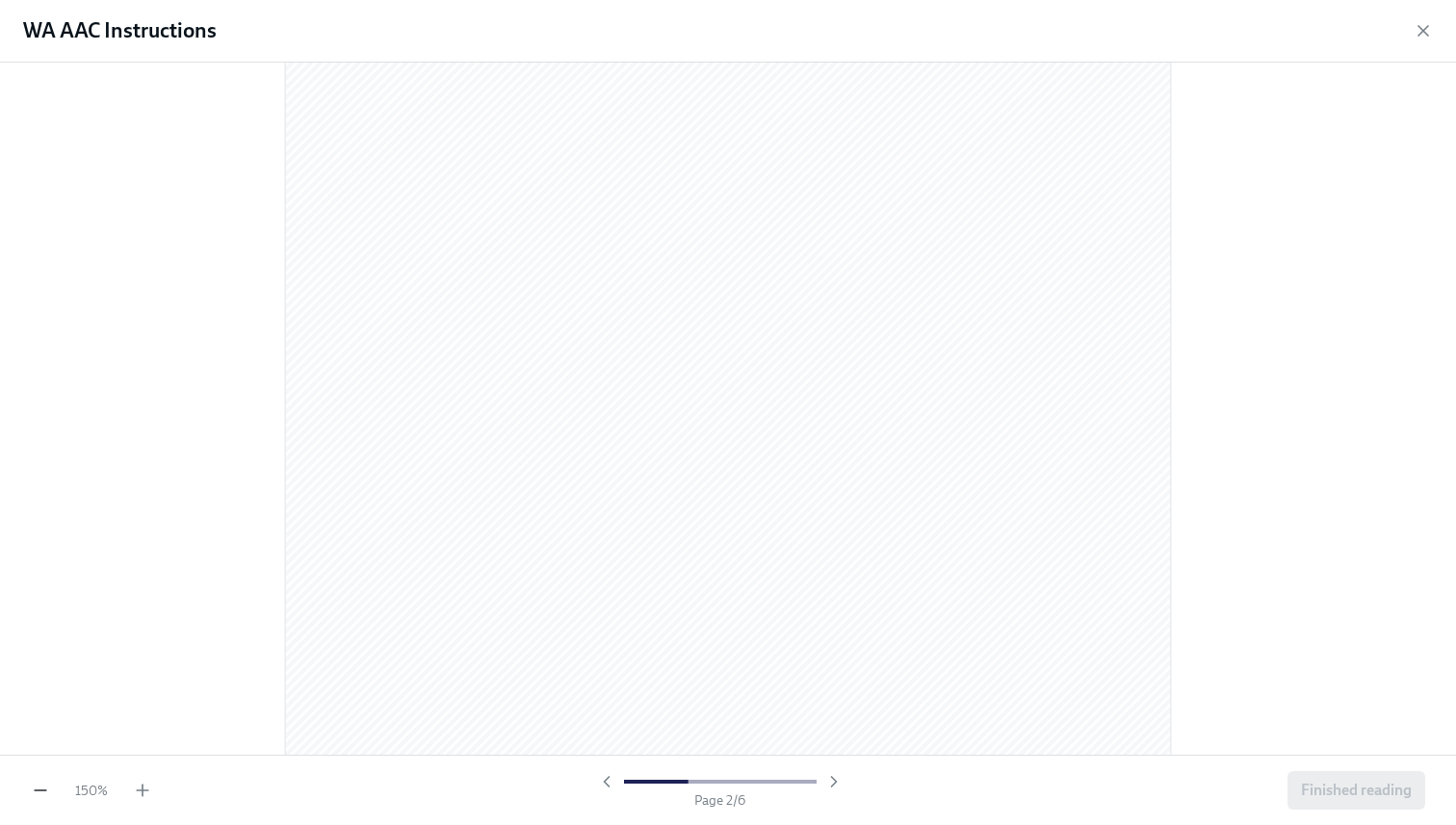 click 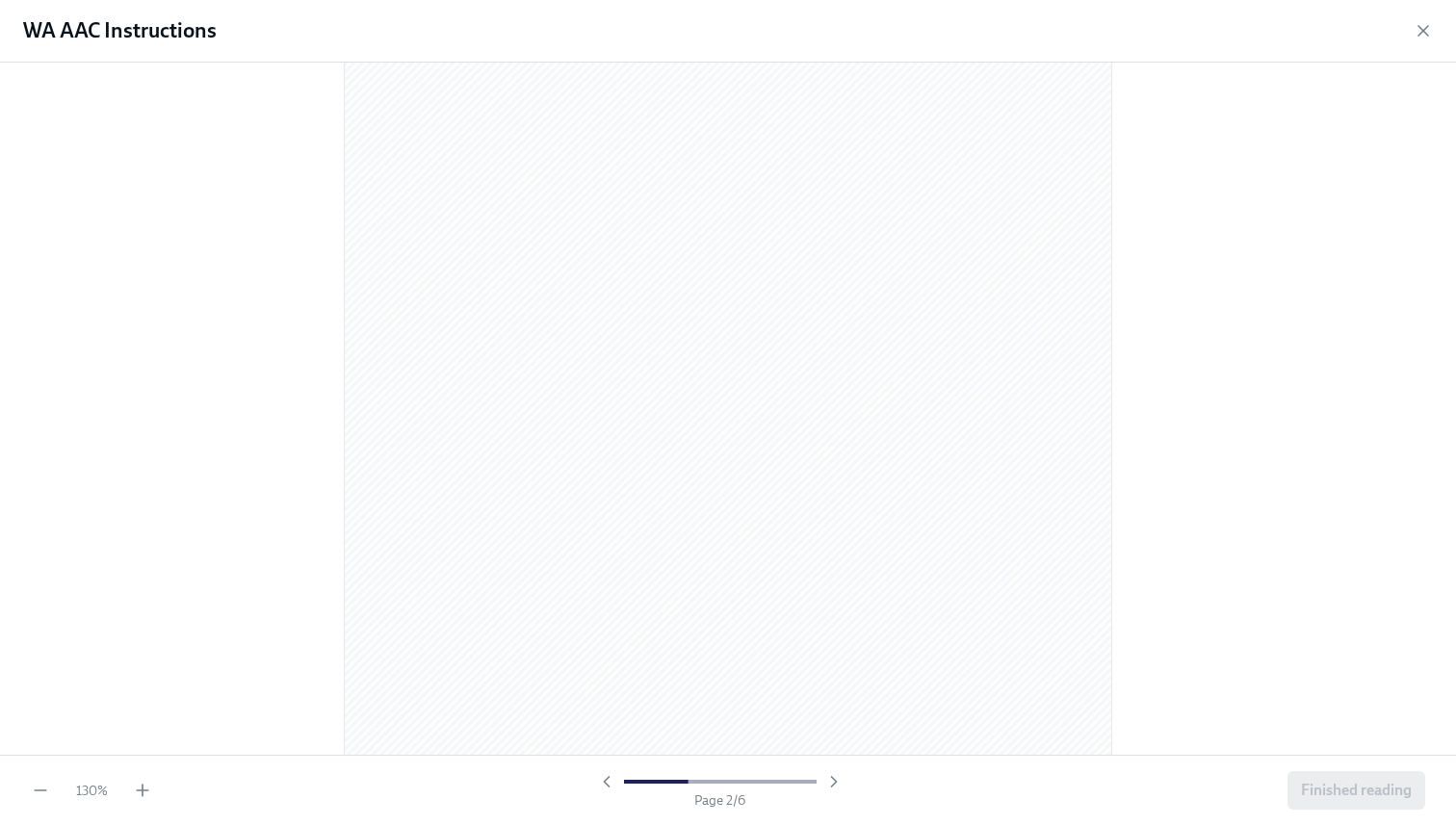 scroll, scrollTop: 1228, scrollLeft: 0, axis: vertical 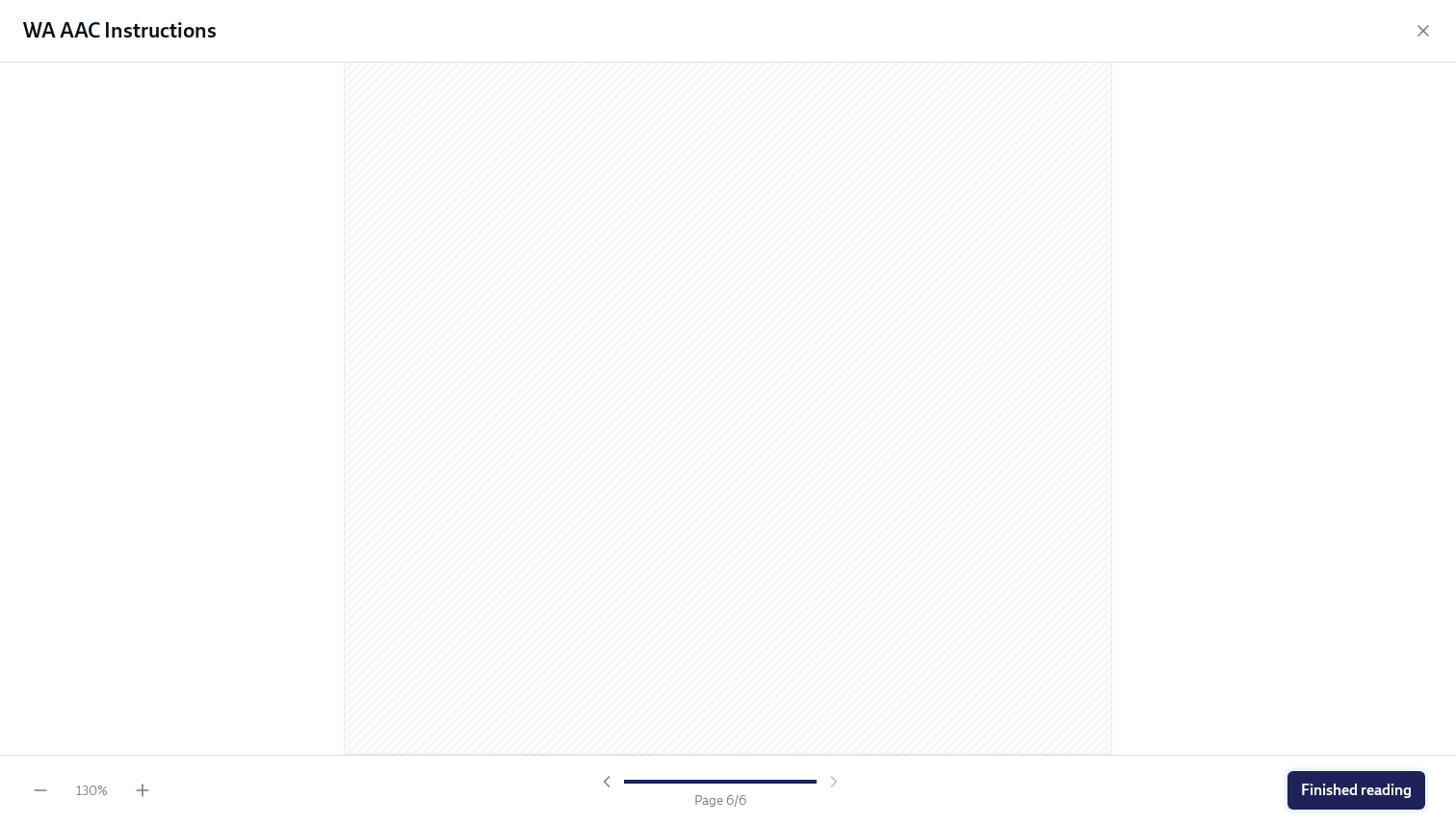 click on "Finished reading" at bounding box center [1356, 790] 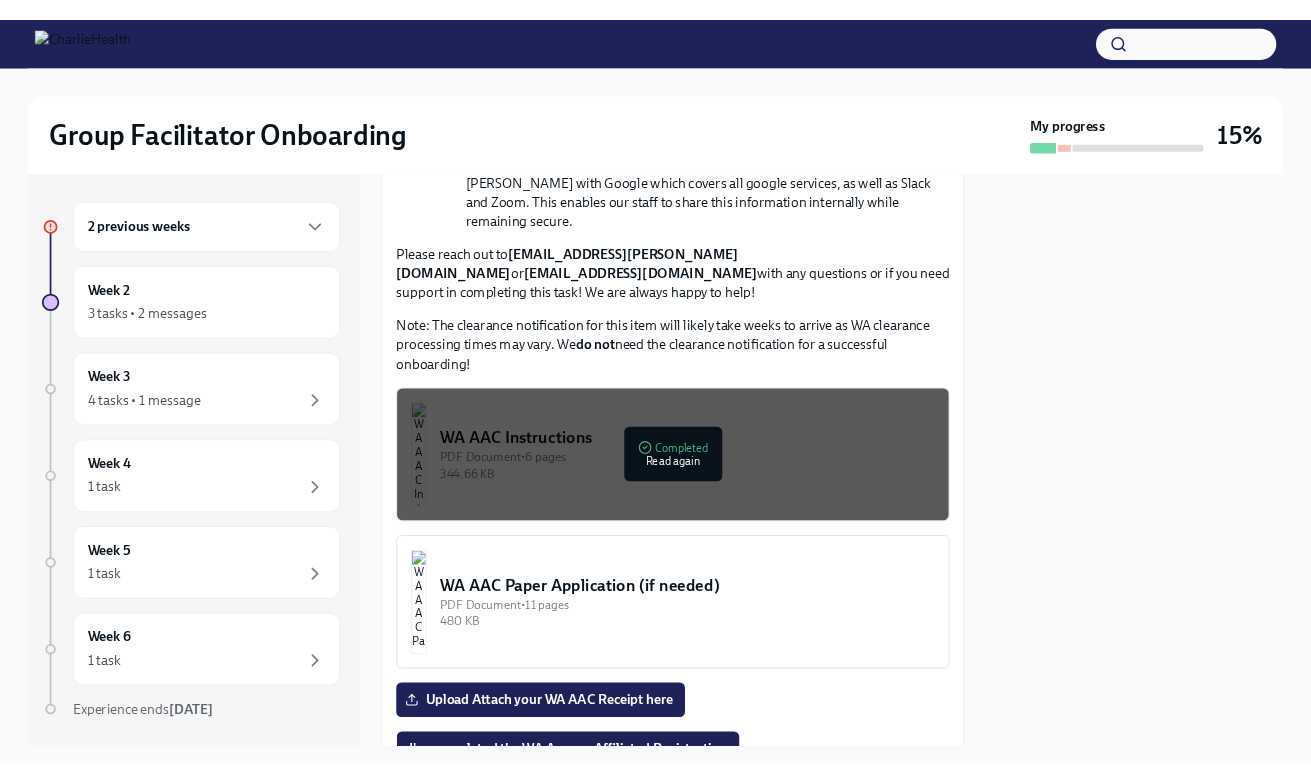 scroll, scrollTop: 1590, scrollLeft: 0, axis: vertical 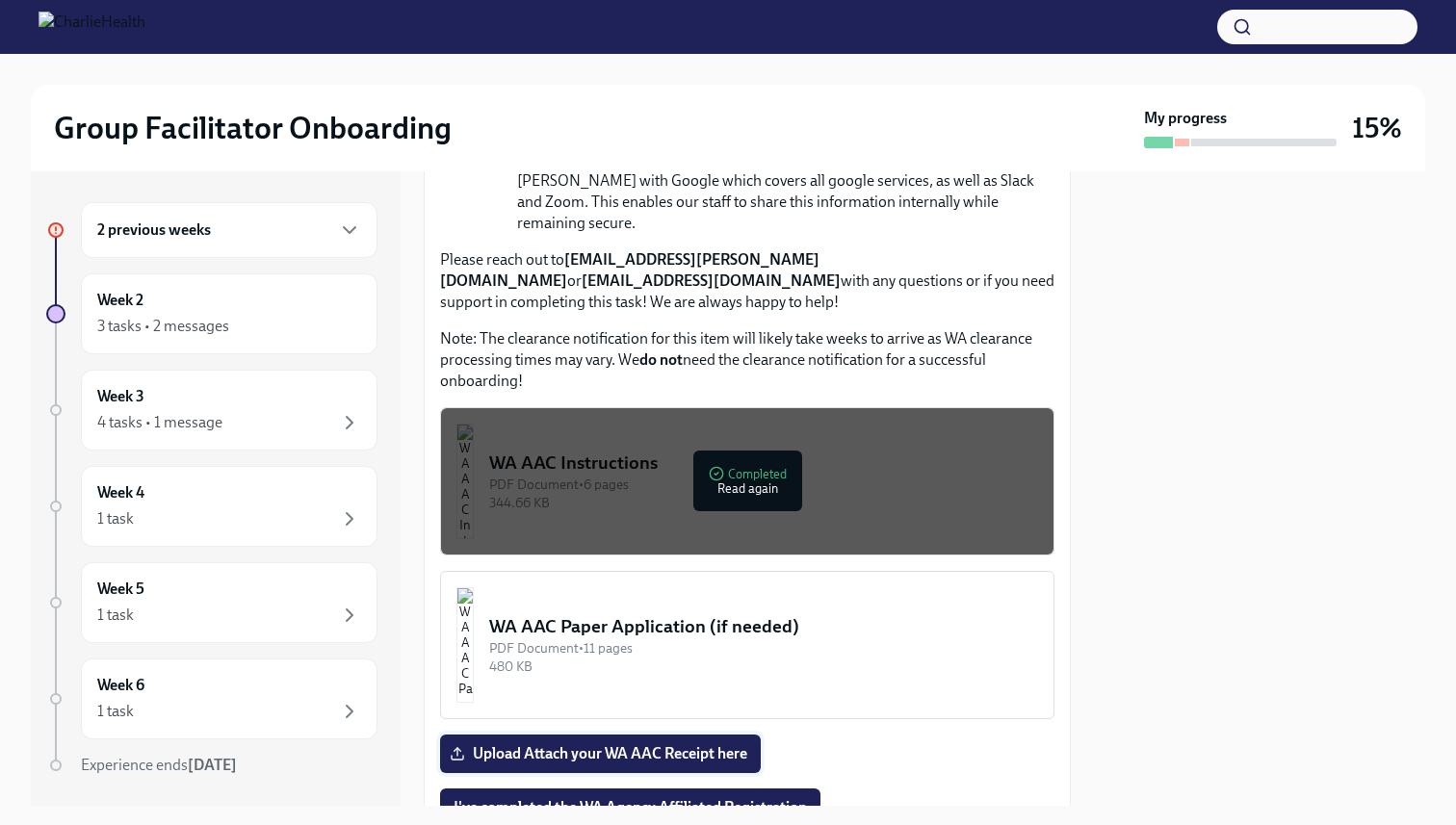 click on "Upload Attach your WA AAC Receipt here" at bounding box center [600, 754] 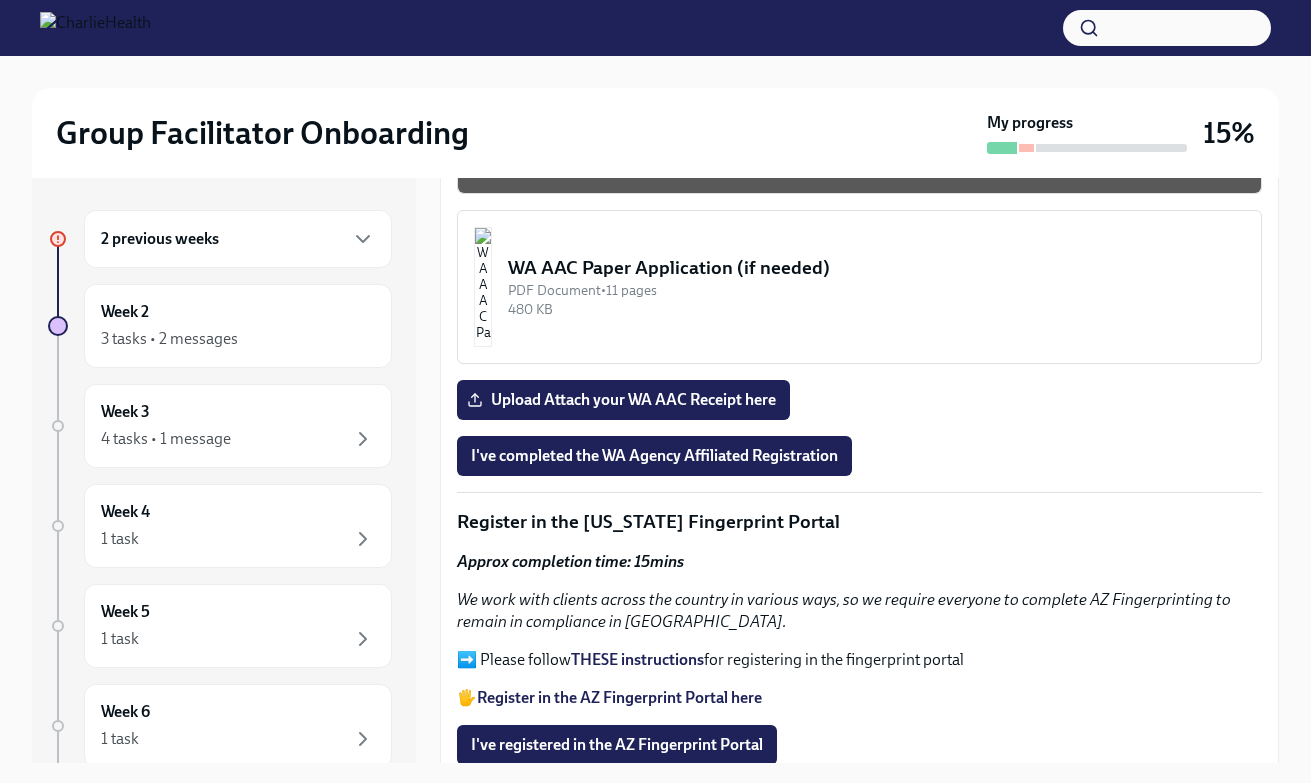 scroll, scrollTop: 1797, scrollLeft: 0, axis: vertical 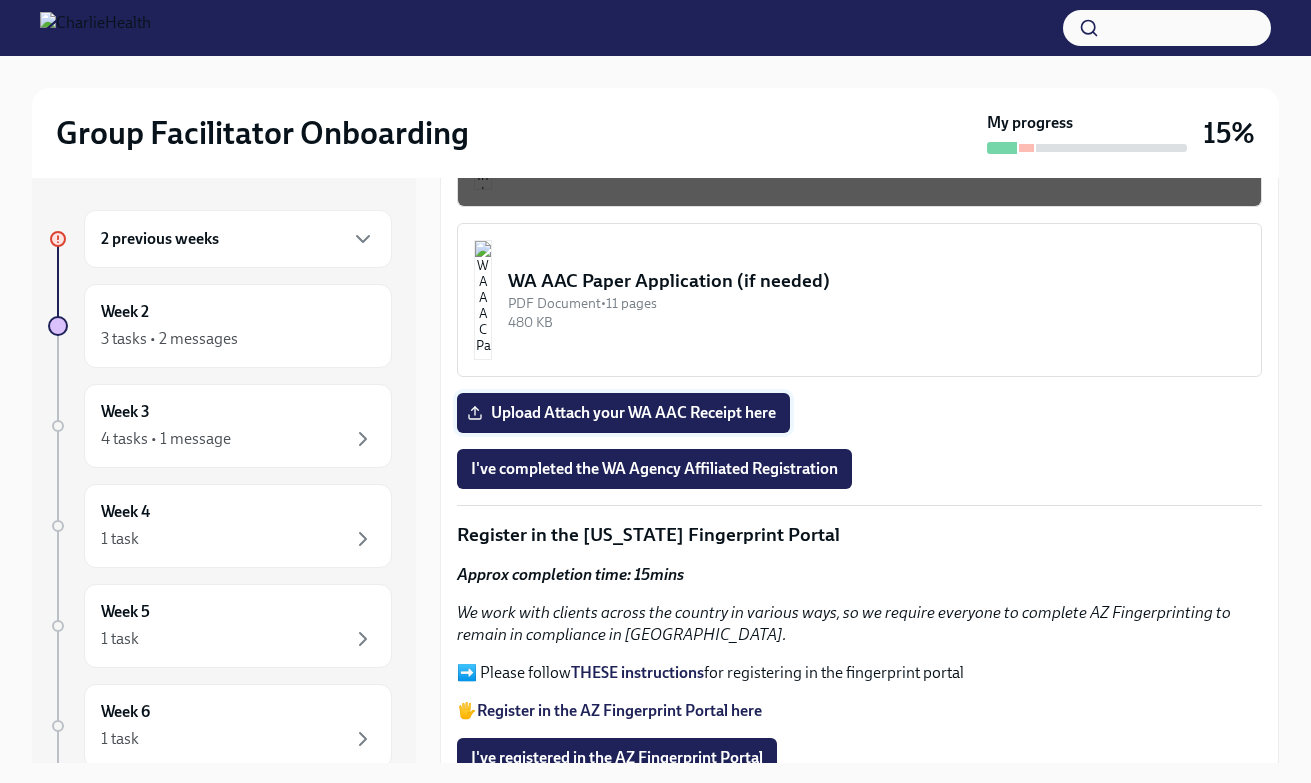 click on "Upload Attach your WA AAC Receipt here" at bounding box center [623, 413] 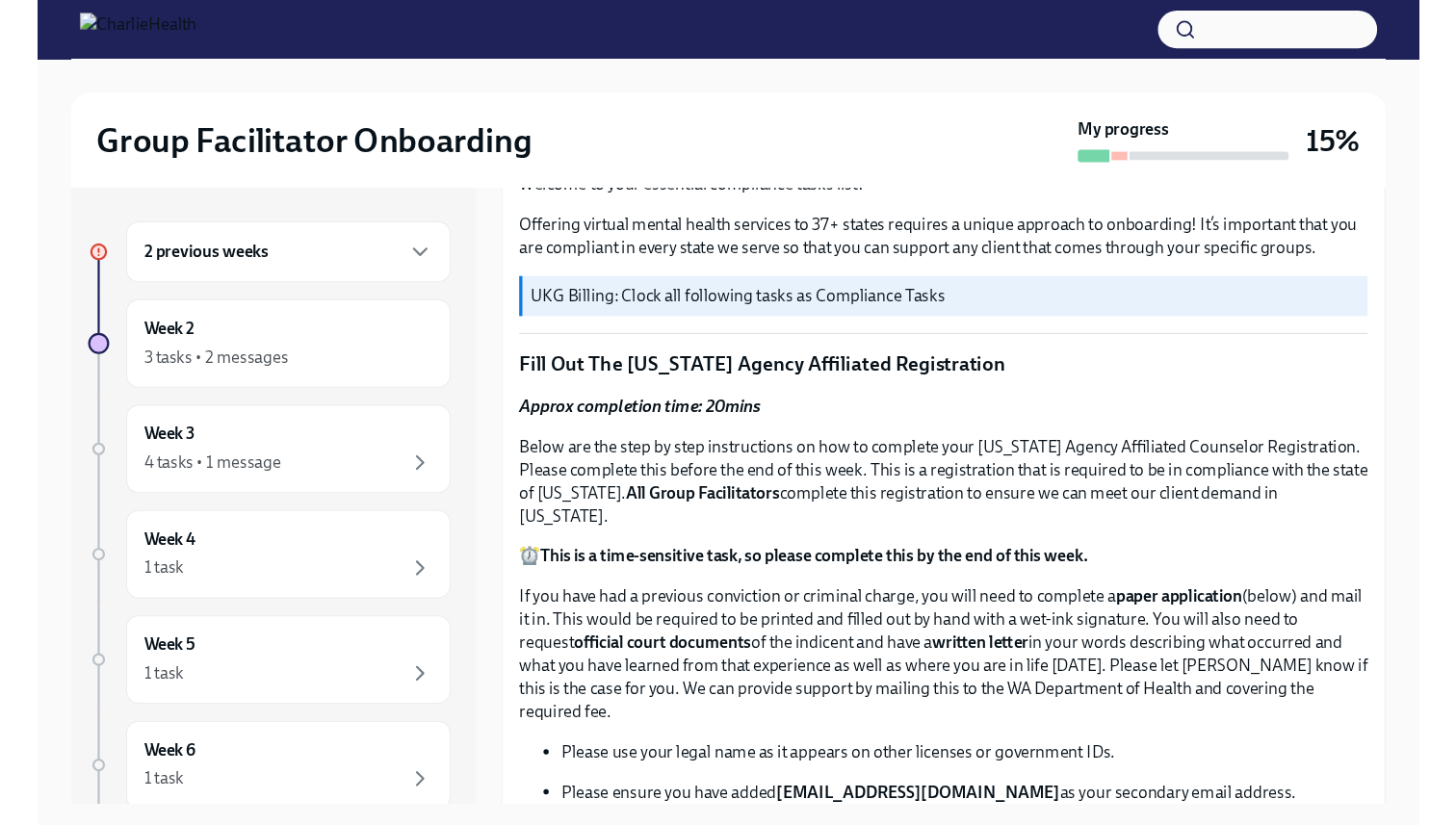 scroll, scrollTop: 645, scrollLeft: 0, axis: vertical 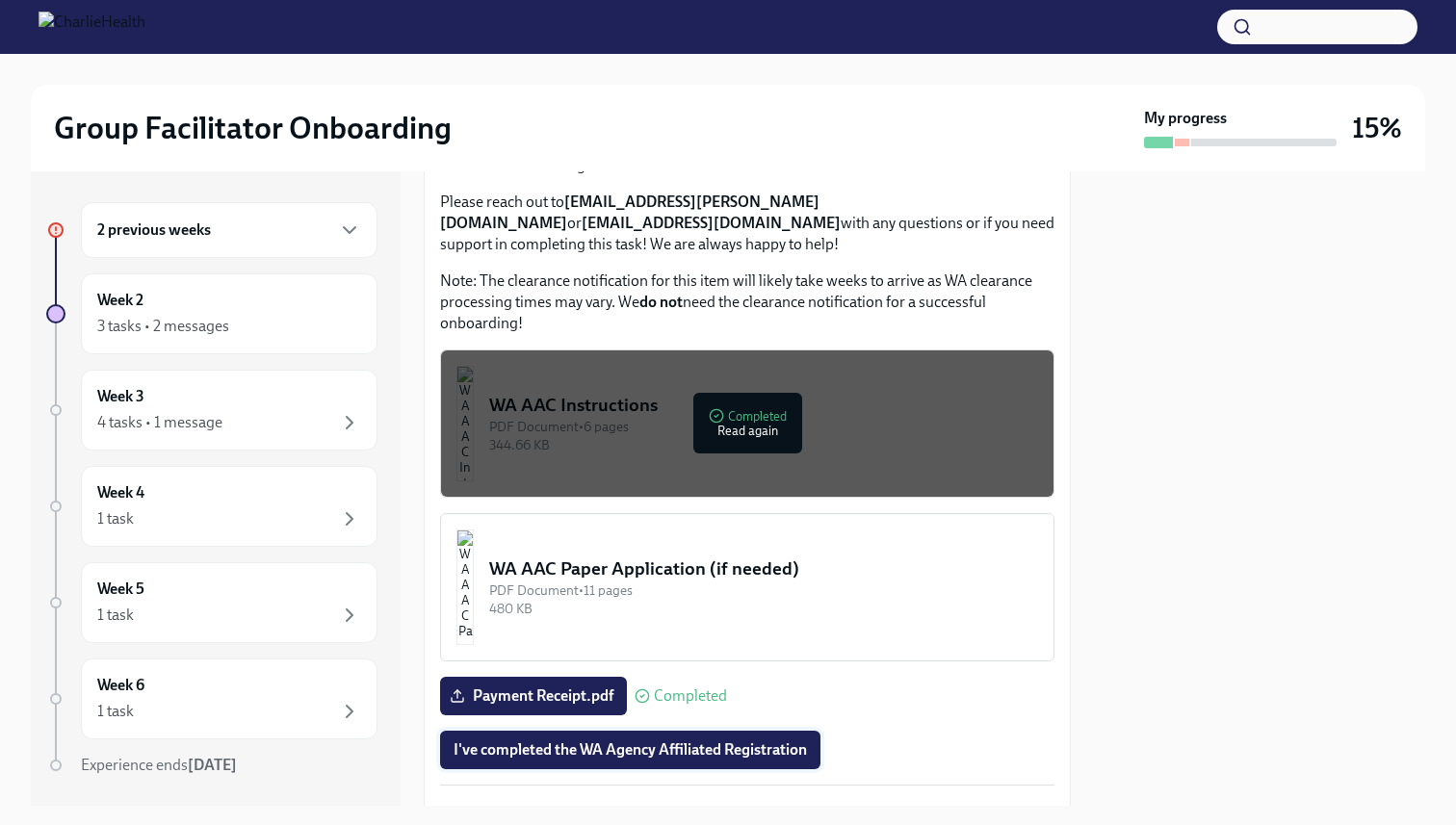 click on "I've completed the WA Agency Affiliated Registration" at bounding box center [630, 750] 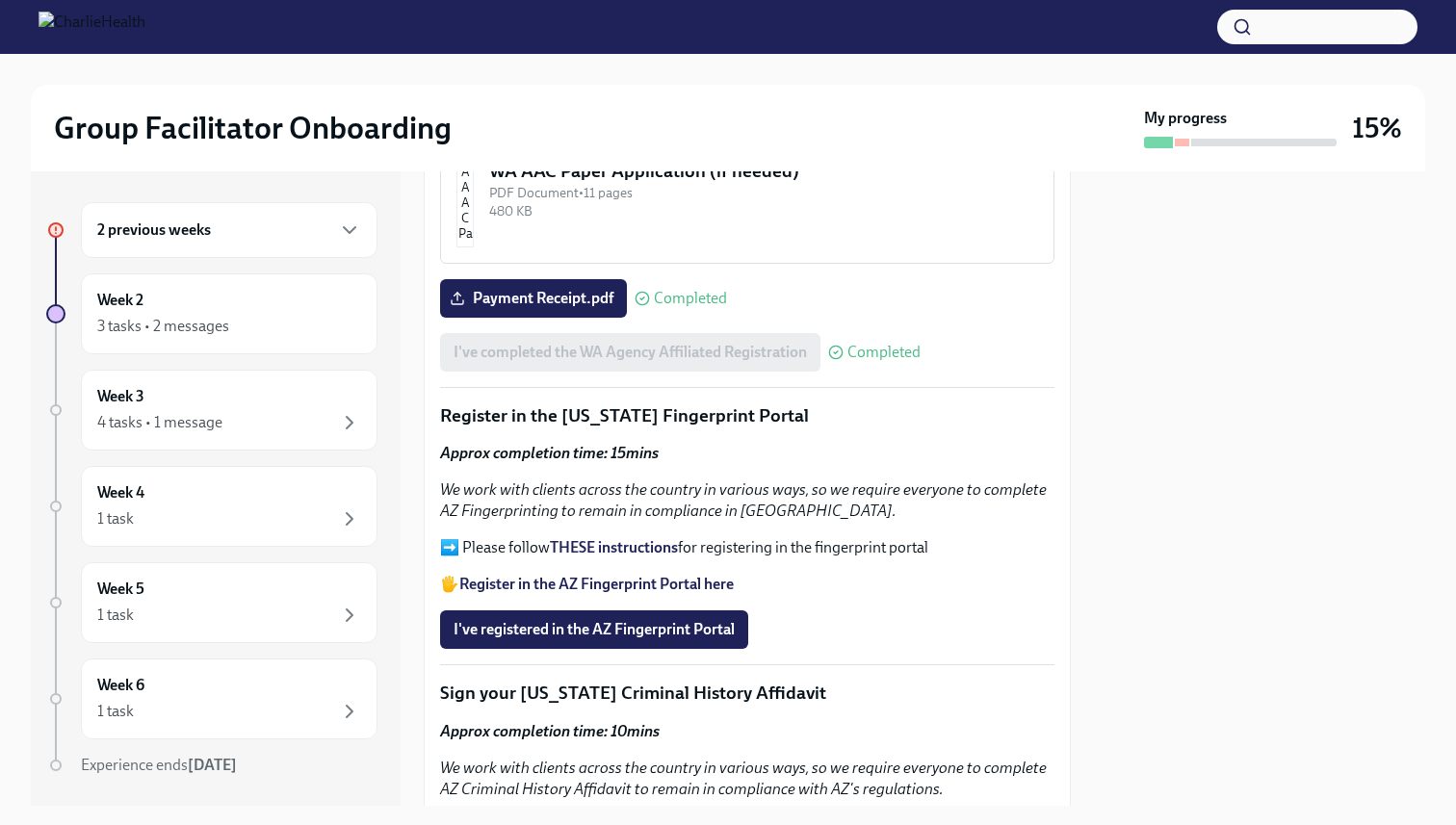 scroll, scrollTop: 1978, scrollLeft: 0, axis: vertical 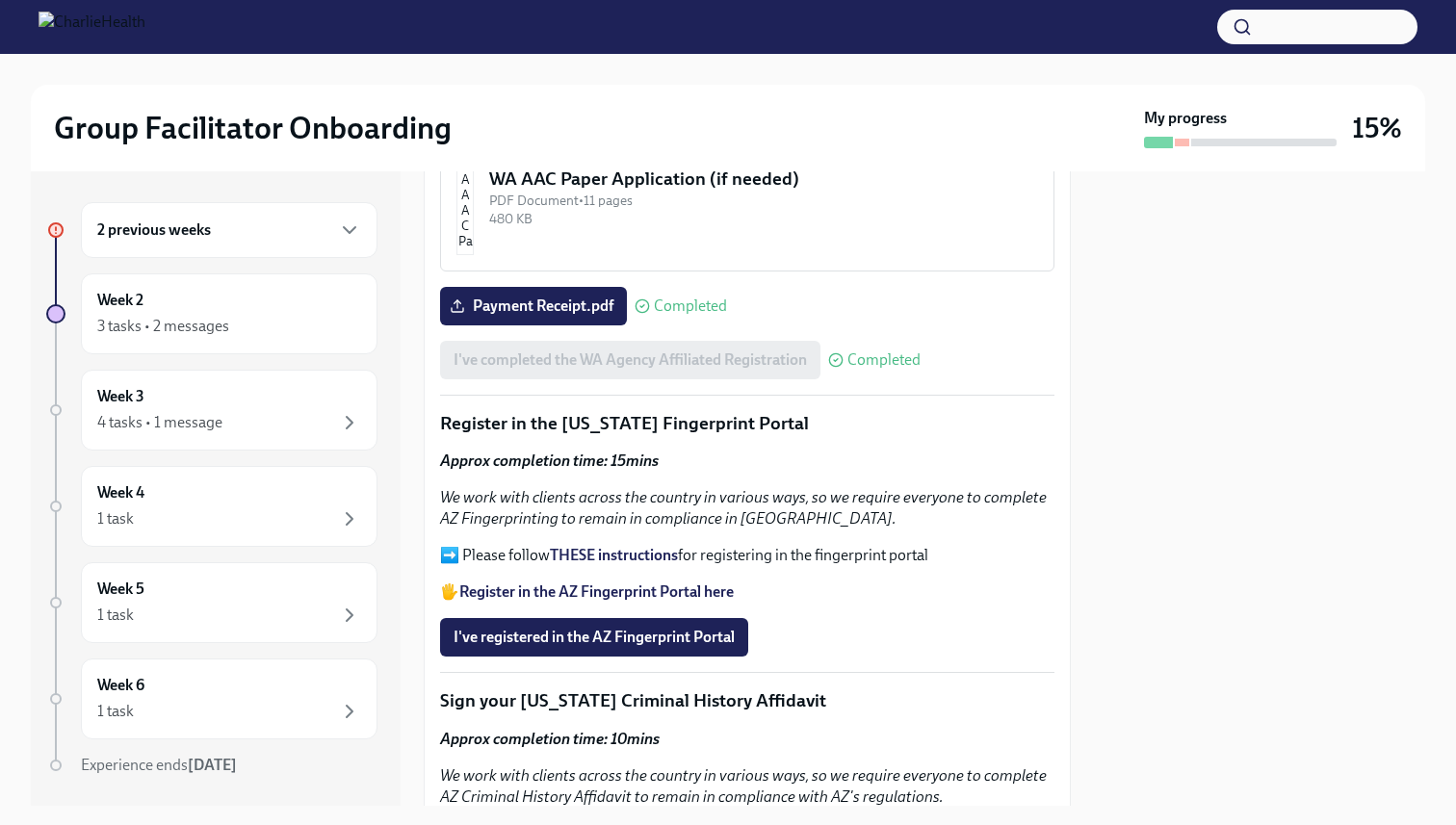 click on "THESE instructions" at bounding box center (613, 554) 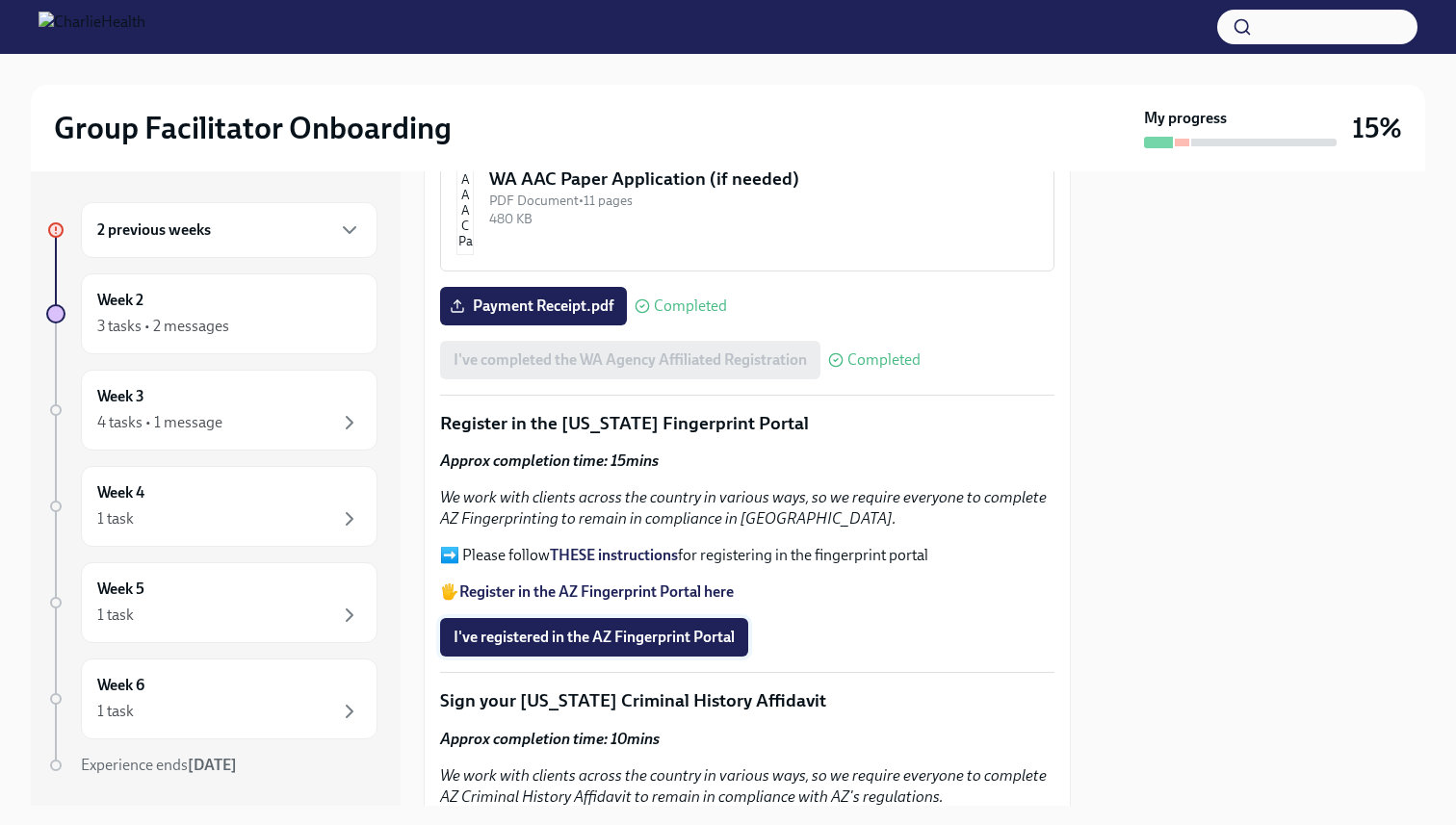 click on "I've registered in the AZ Fingerprint Portal" at bounding box center (594, 637) 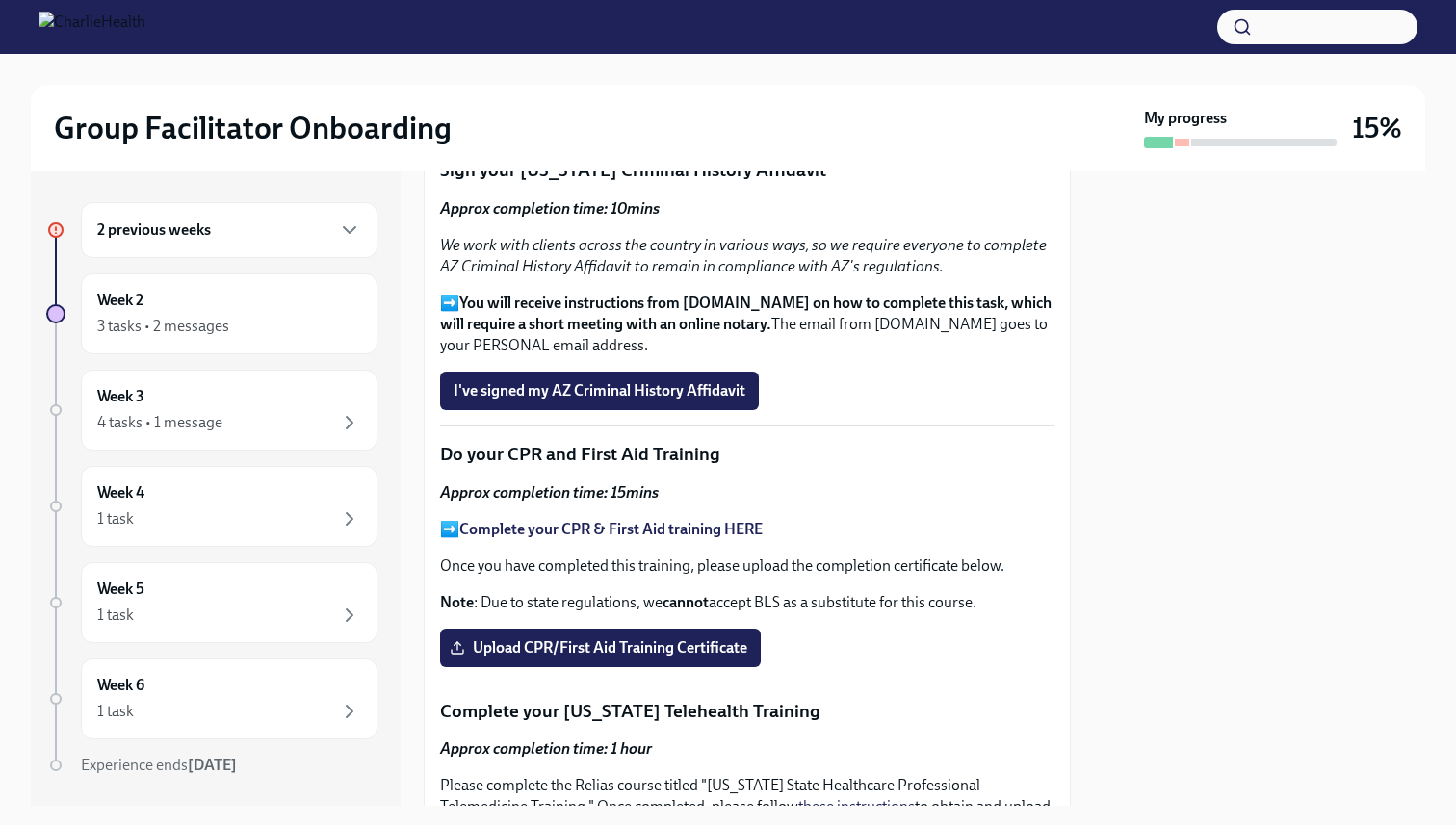 scroll, scrollTop: 2598, scrollLeft: 0, axis: vertical 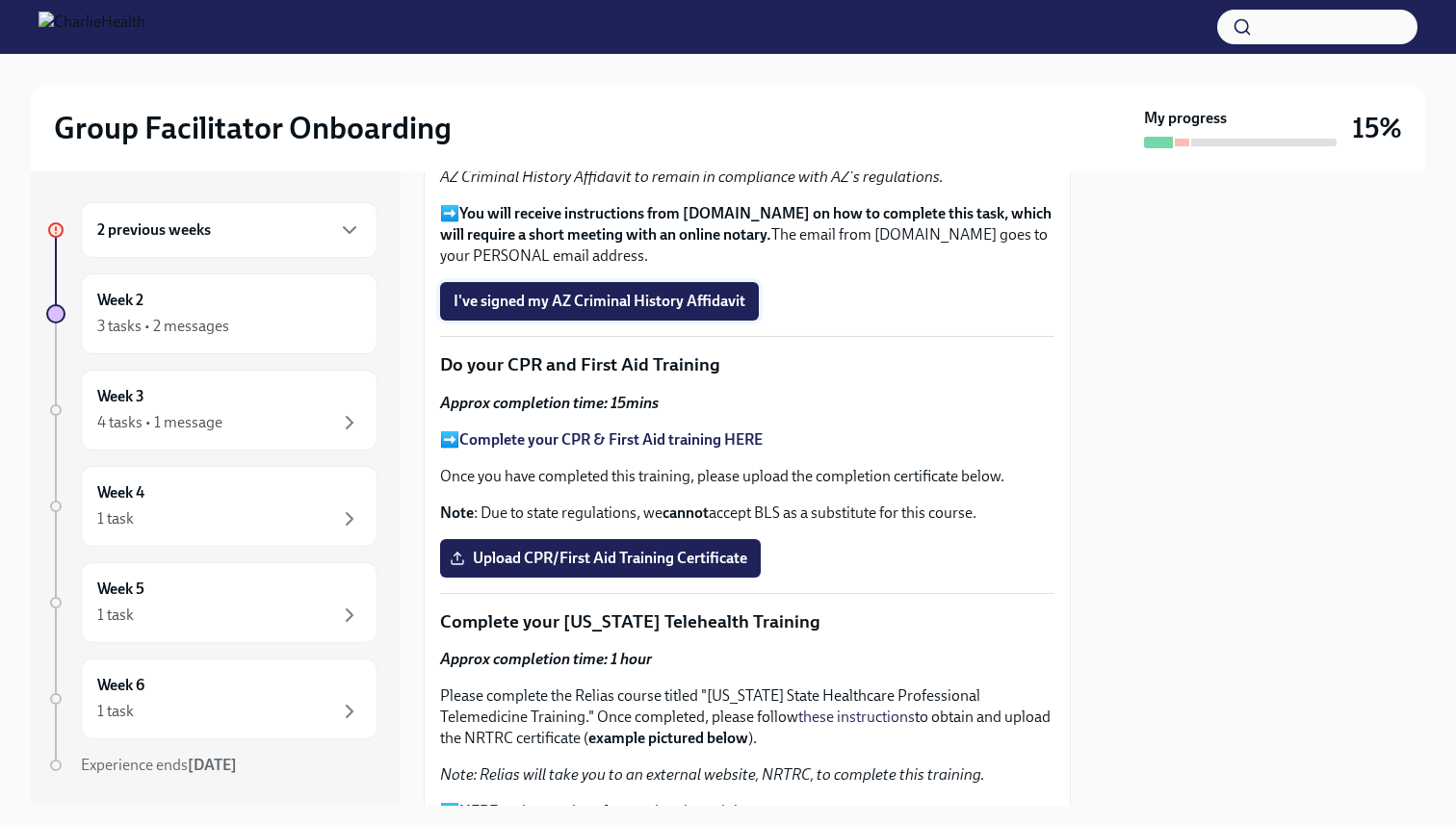 click on "I've signed my AZ Criminal History Affidavit" at bounding box center (599, 301) 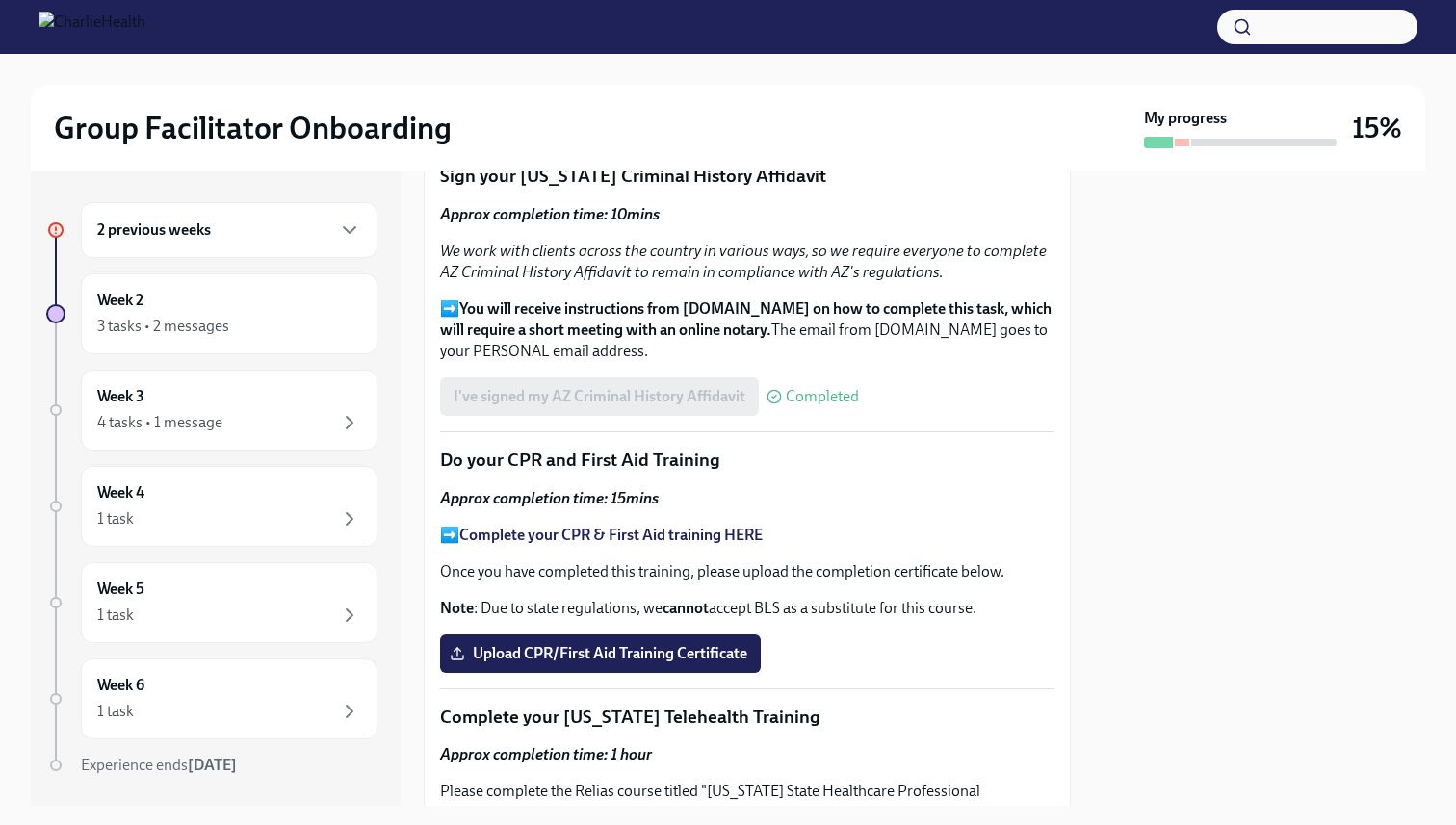 scroll, scrollTop: 2514, scrollLeft: 0, axis: vertical 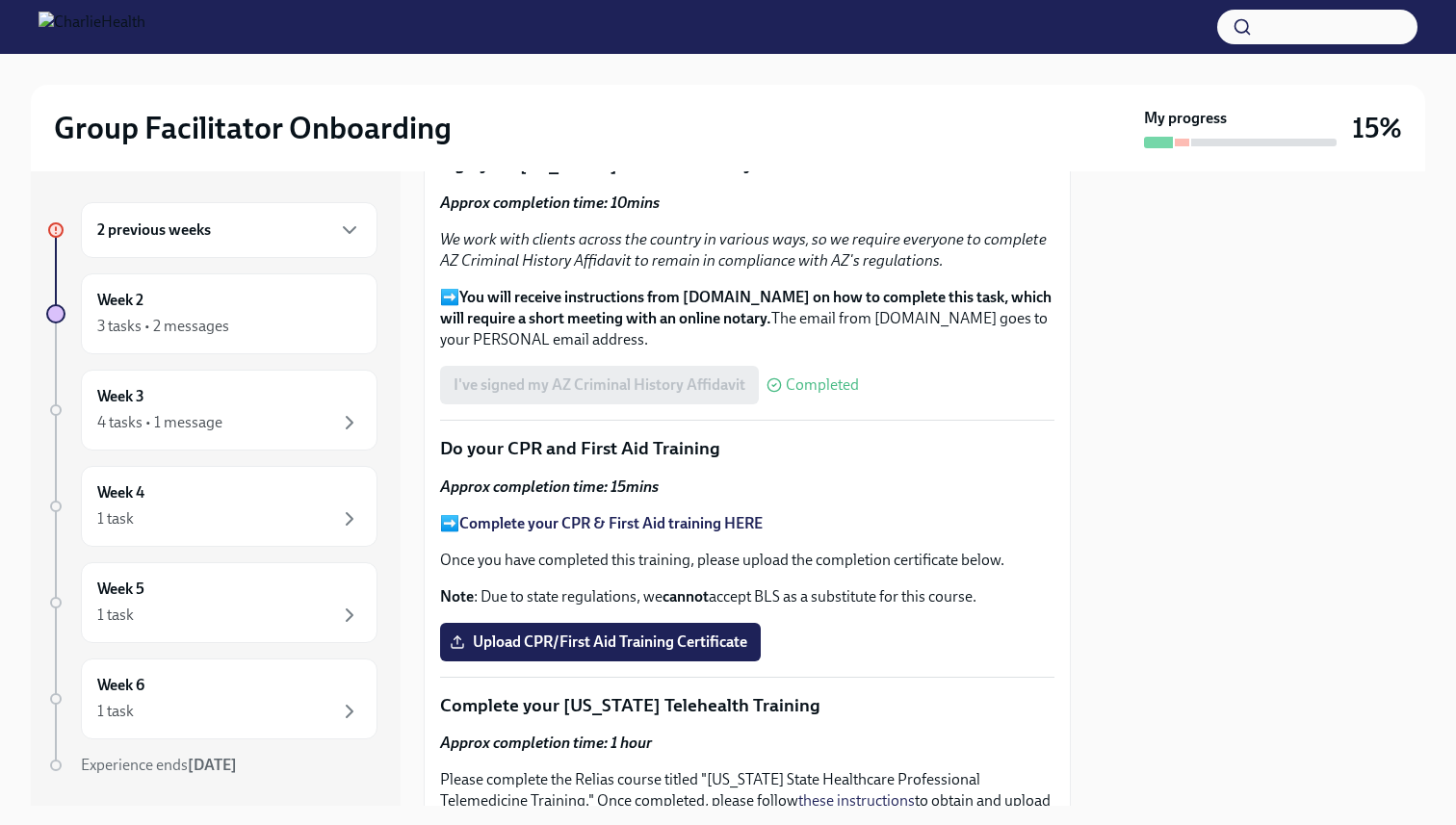 click on "Complete your CPR & First Aid training HERE" at bounding box center (611, 523) 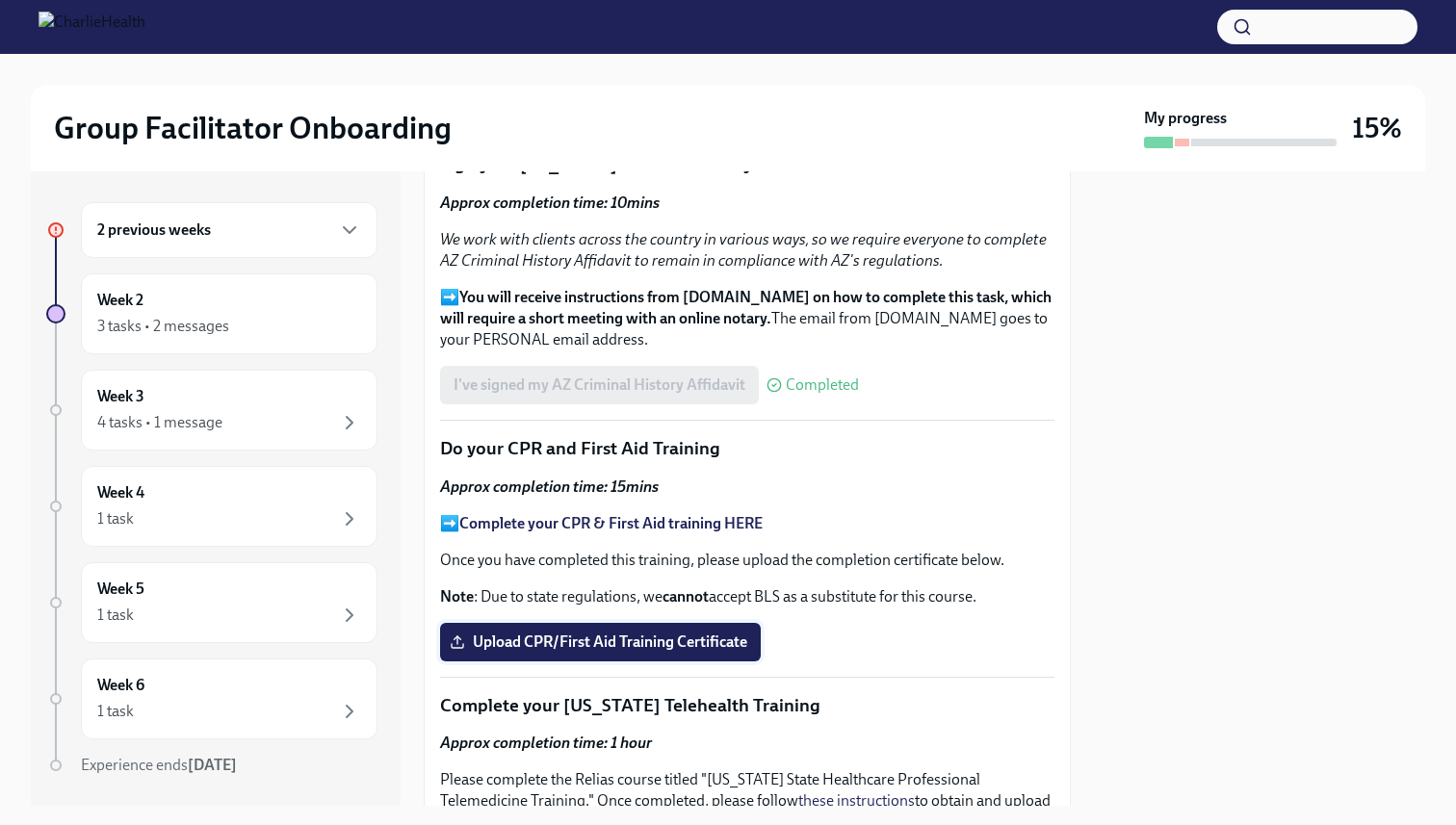 click on "Upload CPR/First Aid Training Certificate" at bounding box center (600, 642) 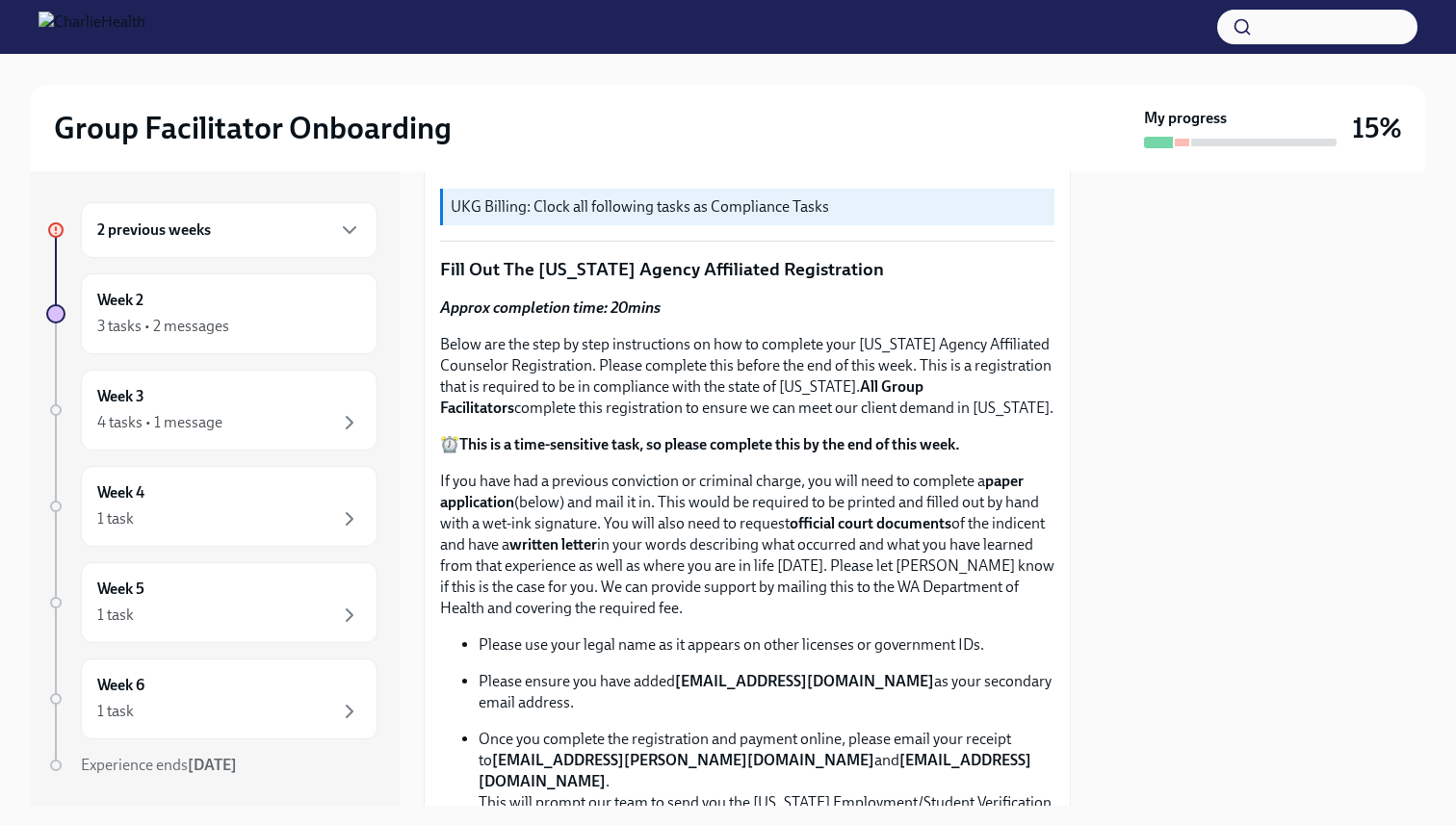 scroll, scrollTop: 0, scrollLeft: 0, axis: both 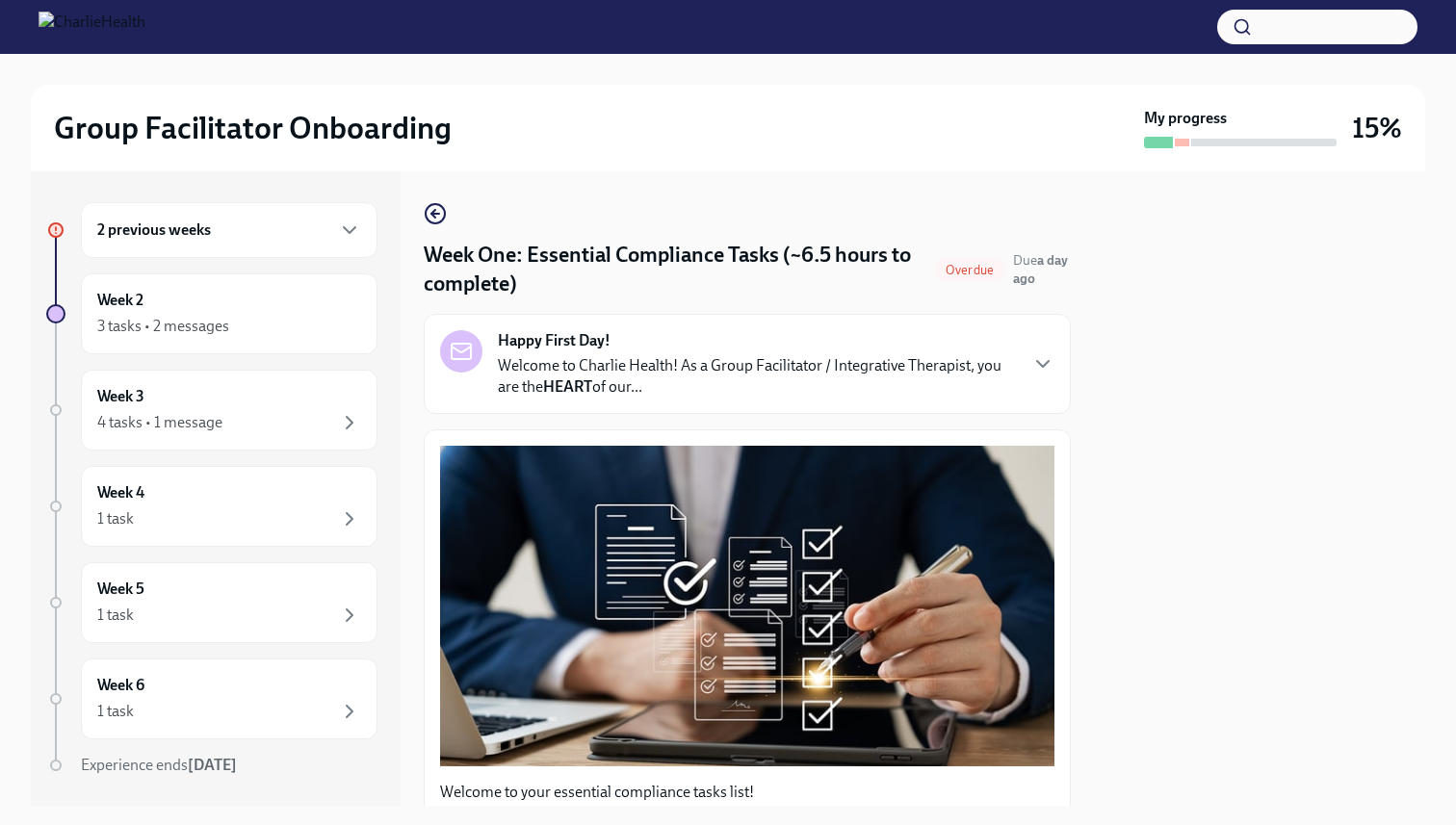 click on "Welcome to Charlie Health! As a Group Facilitator / Integrative Therapist, you are the  HEART  of our..." at bounding box center (757, 376) 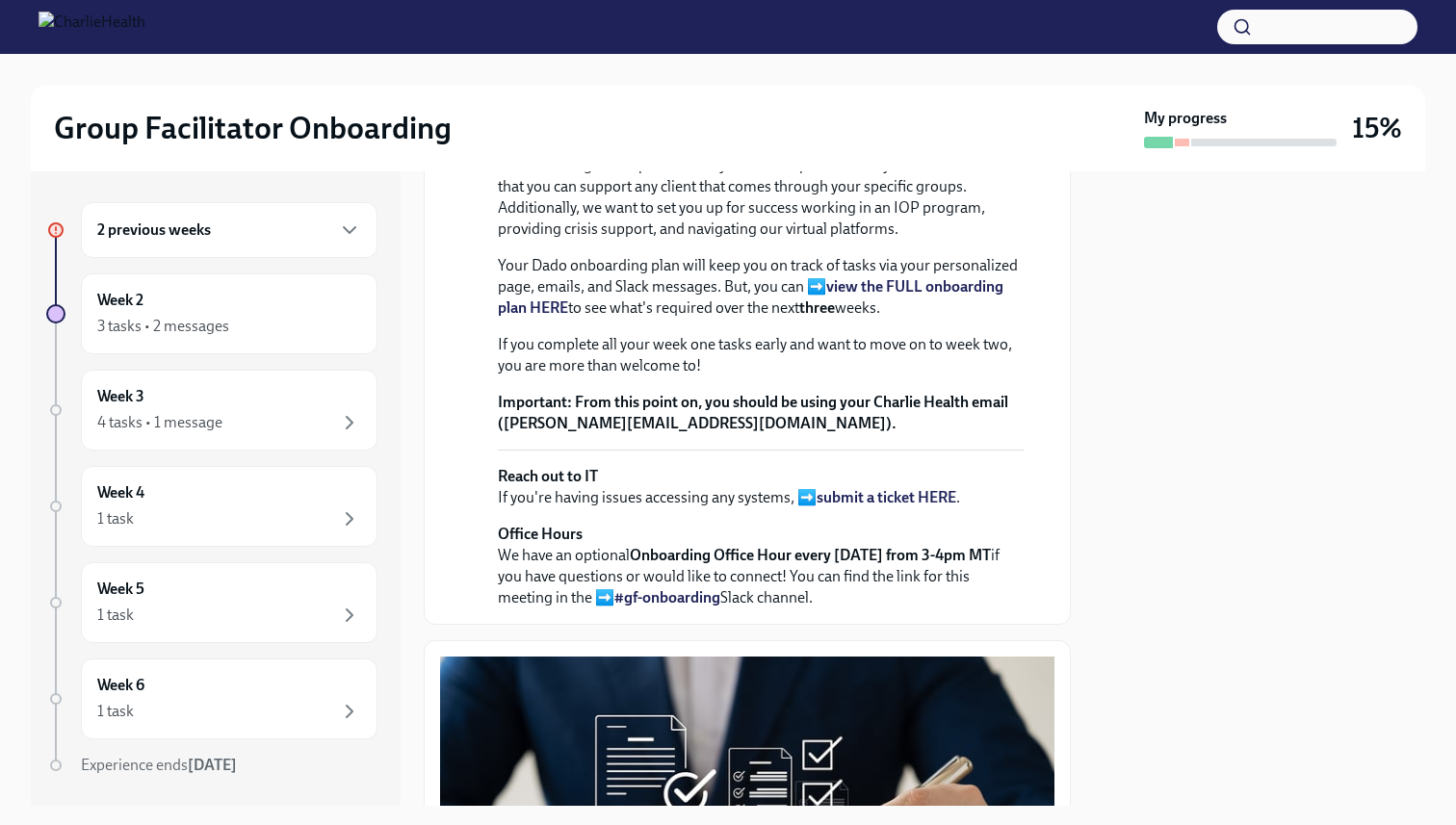 scroll, scrollTop: 0, scrollLeft: 0, axis: both 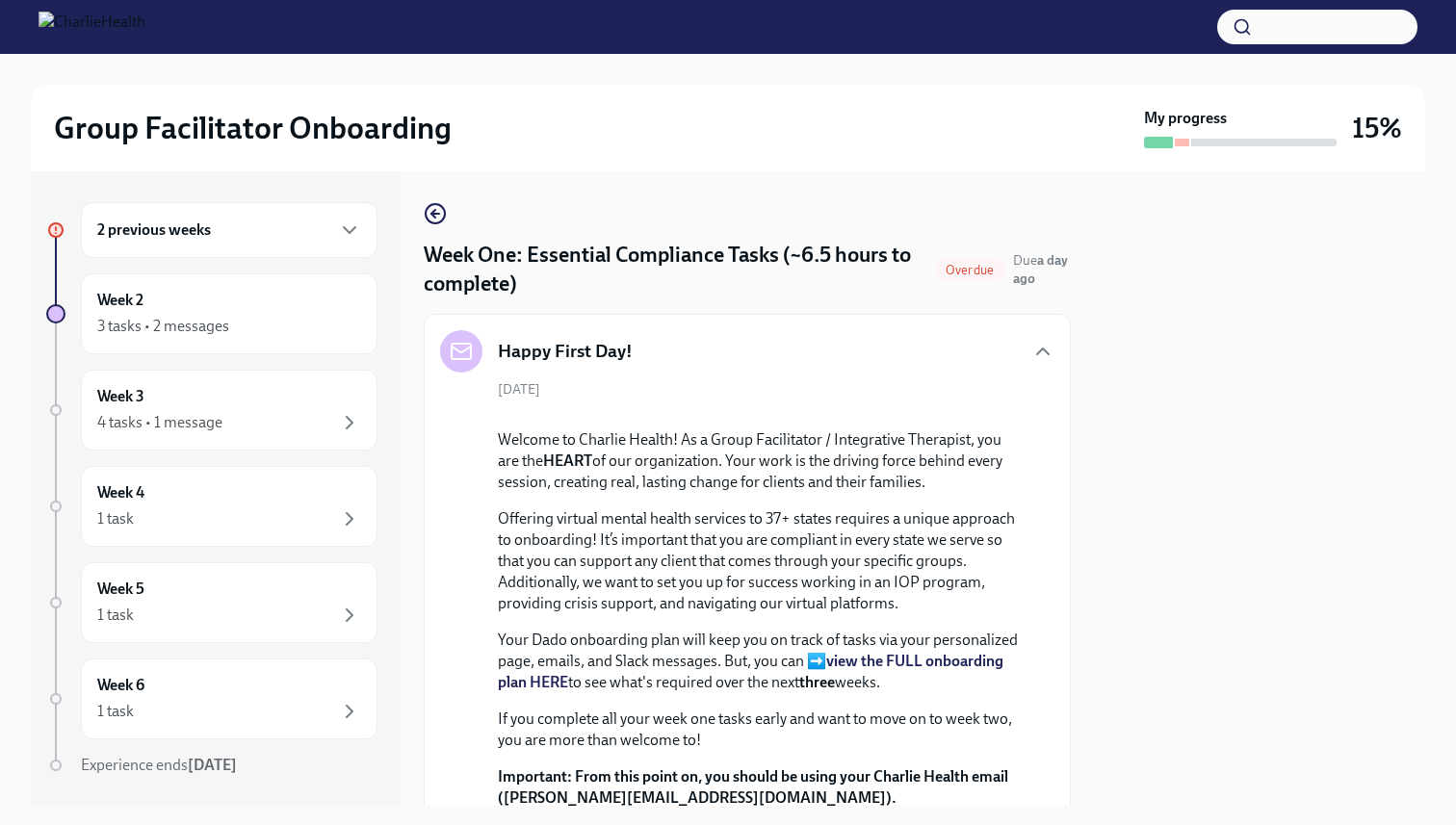 click on "Happy First Day!" at bounding box center [747, 351] 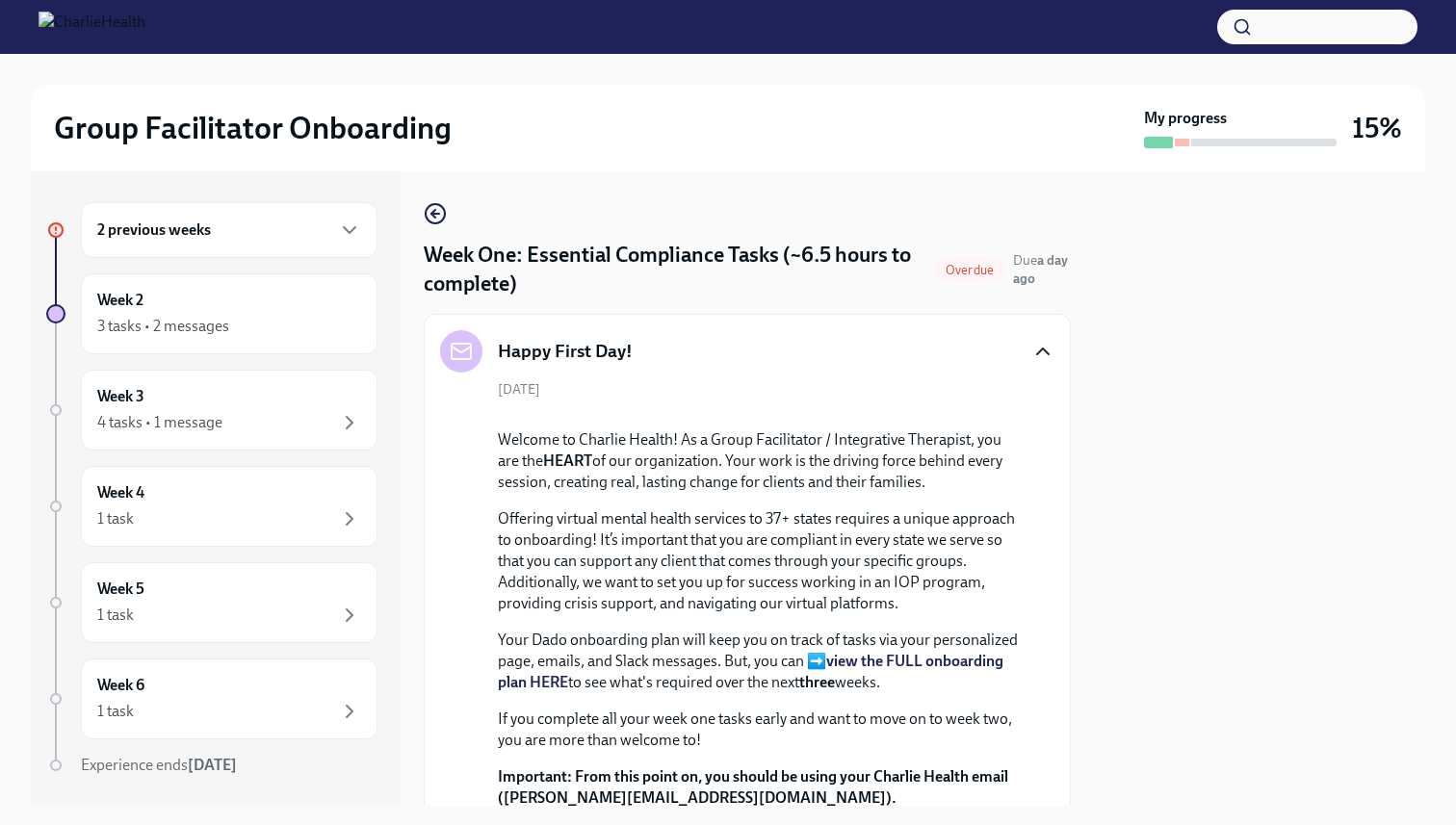 click 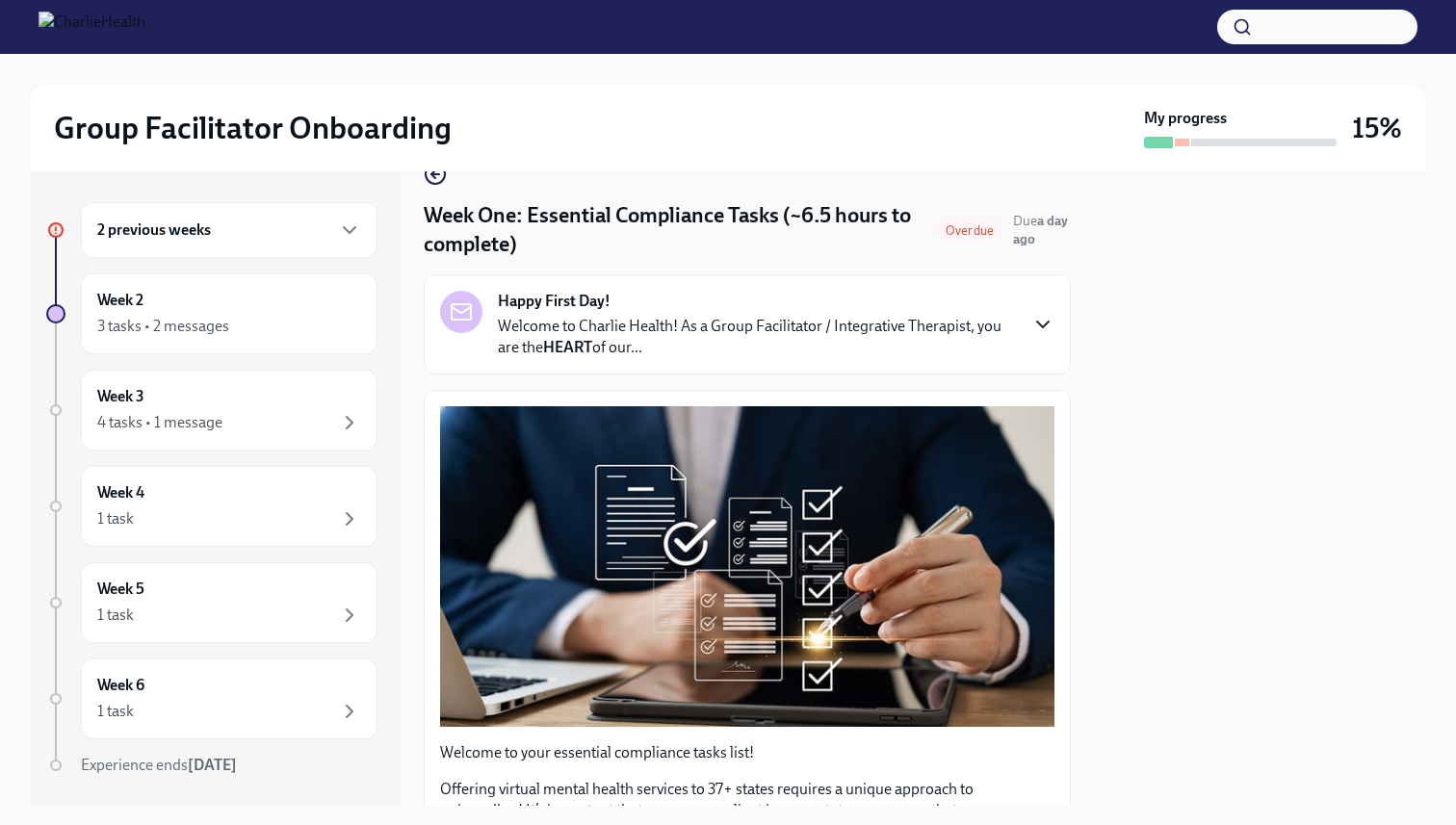 scroll, scrollTop: 0, scrollLeft: 0, axis: both 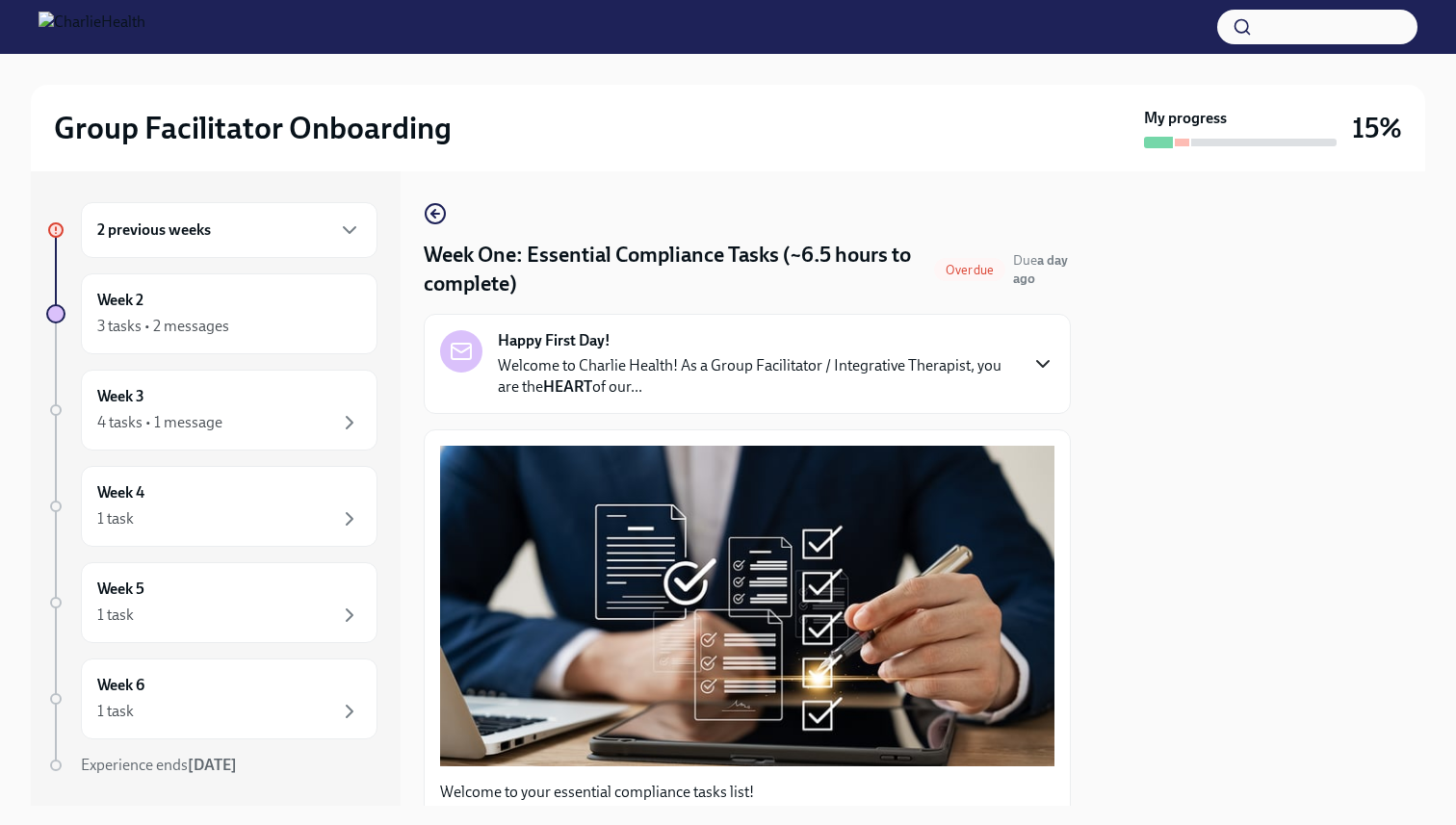 click on "Happy First Day! Welcome to Charlie Health! As a Group Facilitator / Integrative Therapist, you are the  HEART  of our..." at bounding box center (757, 364) 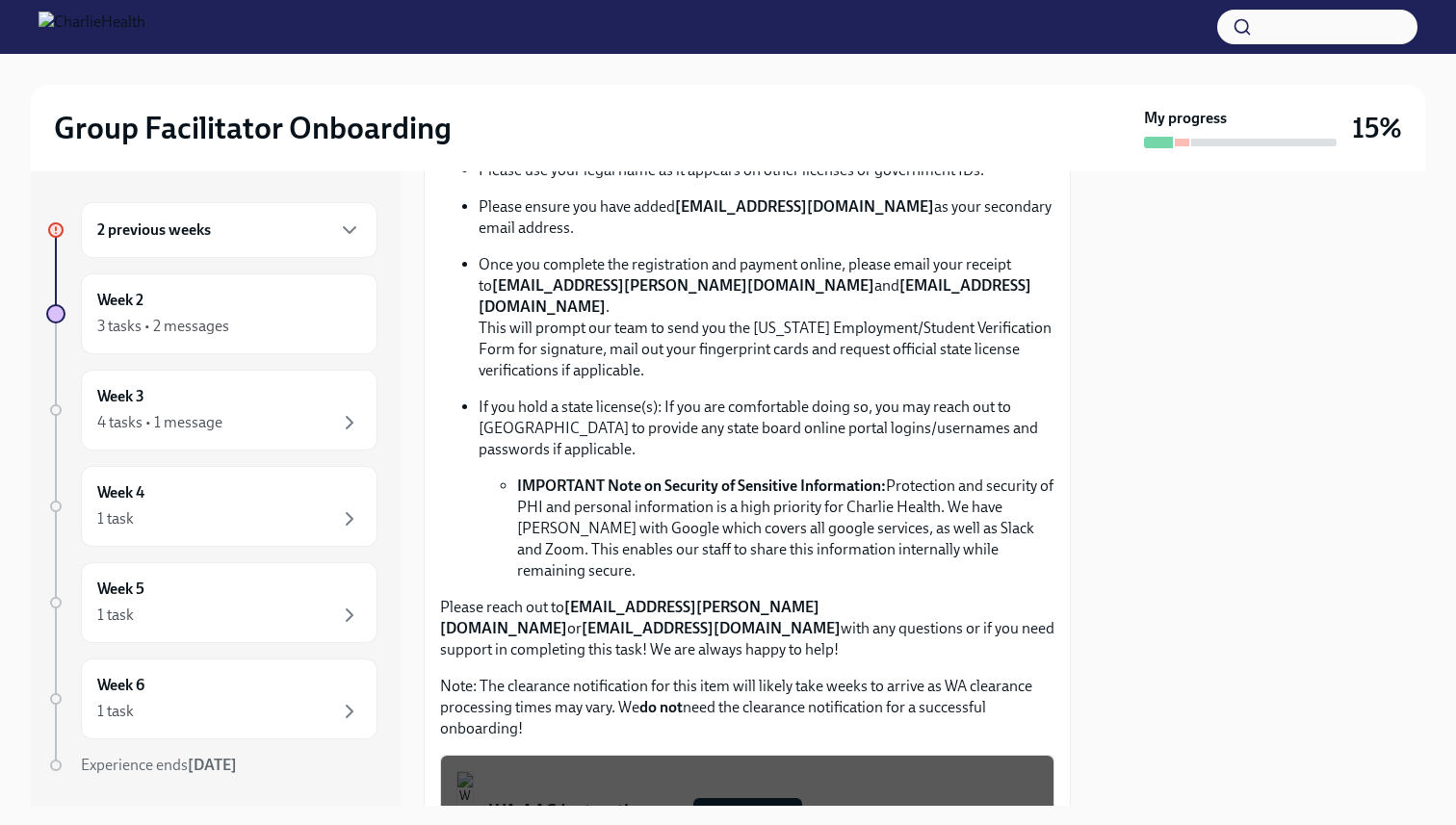 scroll, scrollTop: 1771, scrollLeft: 0, axis: vertical 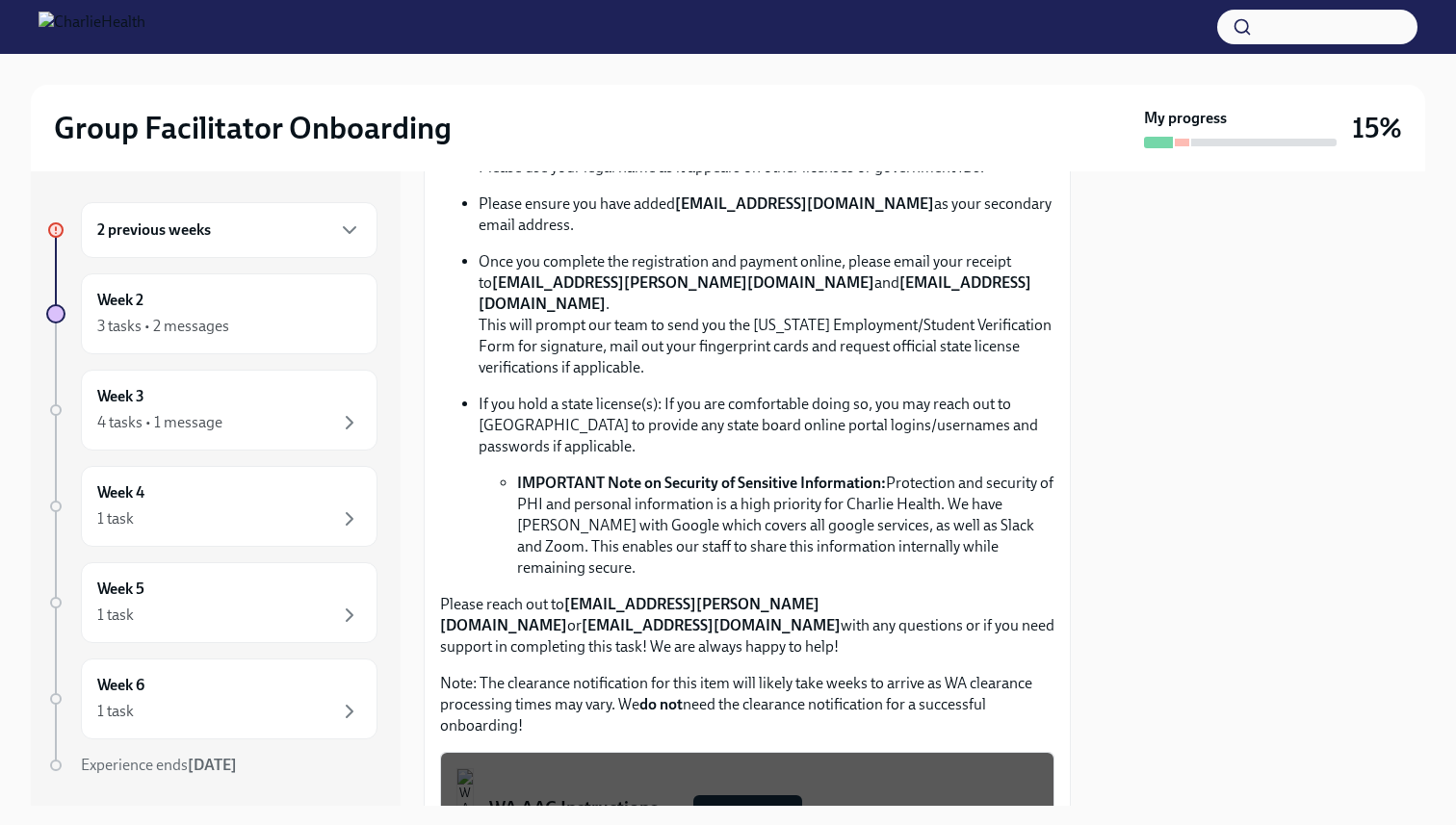 click on "2 previous weeks" at bounding box center (229, 230) 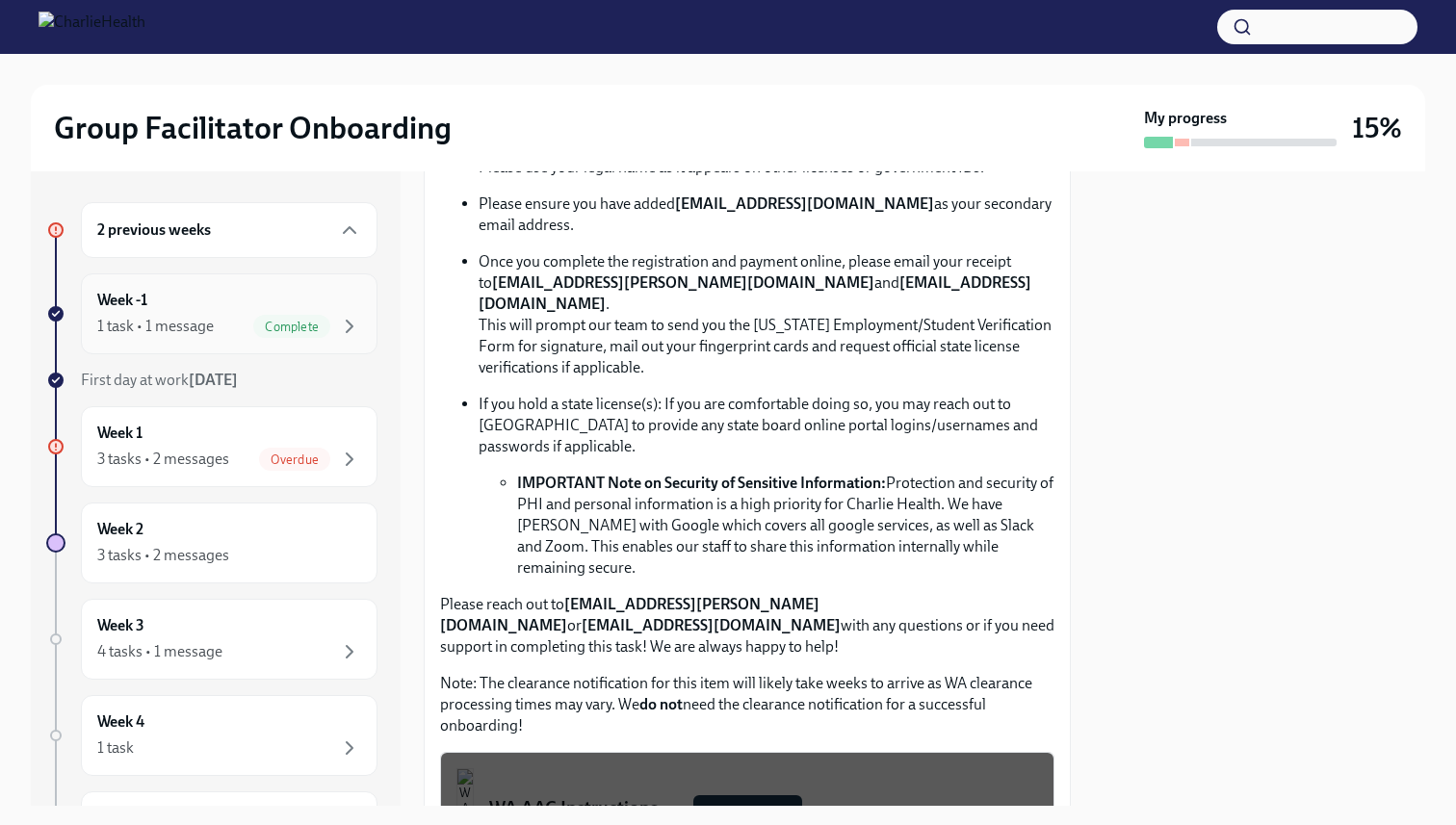 click on "Week -1 1 task • 1 message Complete" at bounding box center (229, 314) 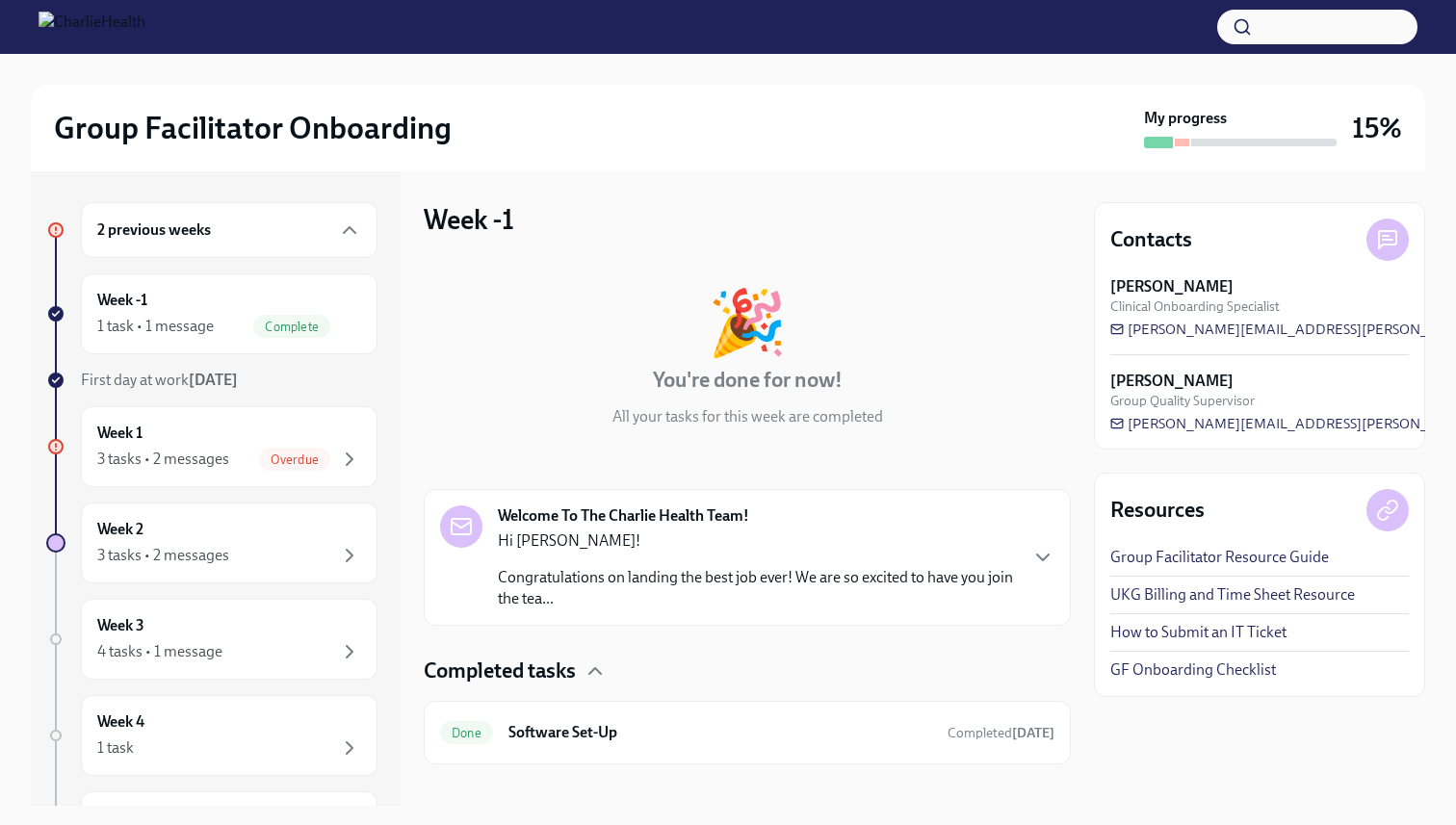 click on "Congratulations on landing the best job ever! We are so excited to have you join the tea..." at bounding box center [757, 588] 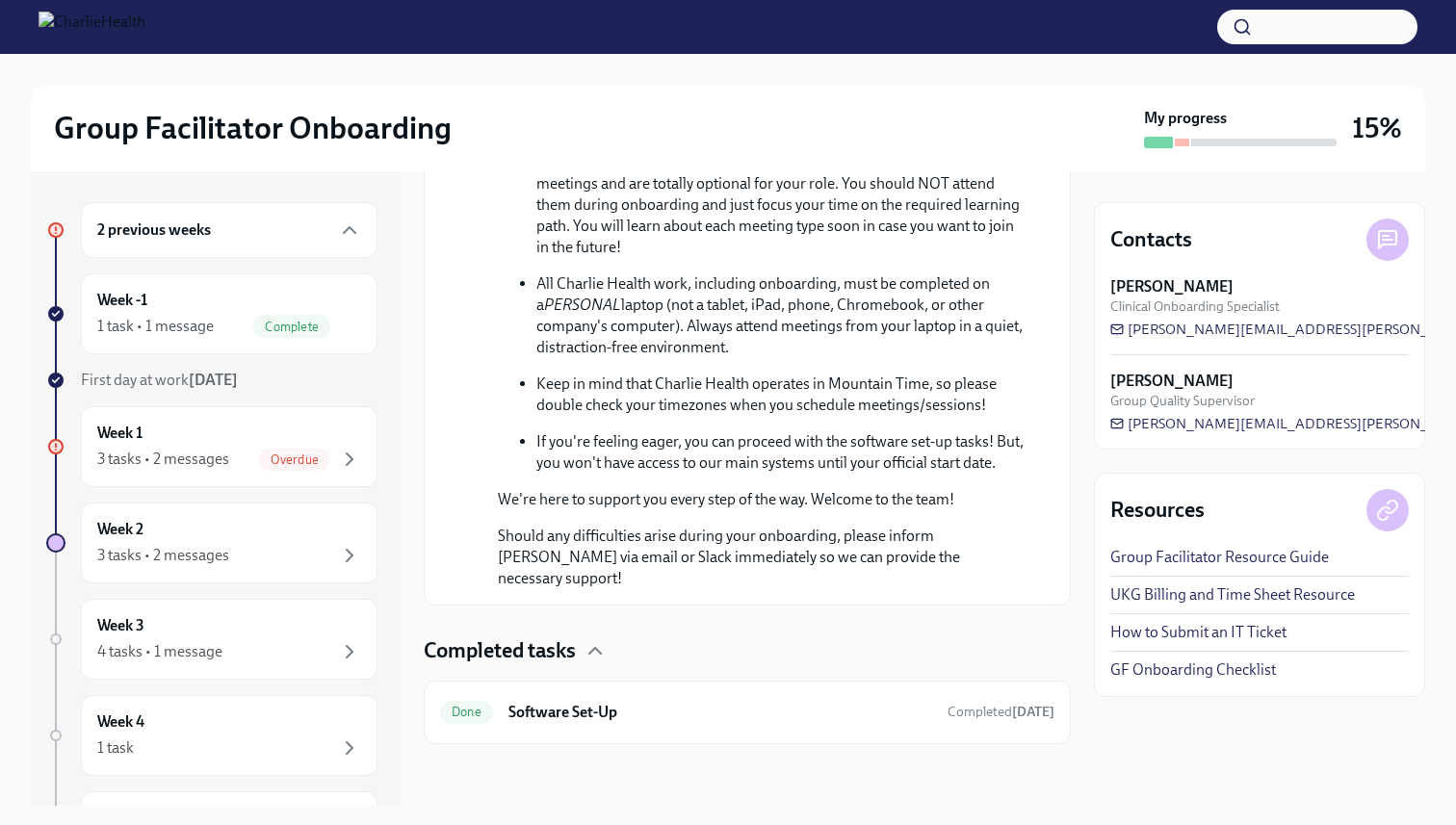 scroll, scrollTop: 1032, scrollLeft: 0, axis: vertical 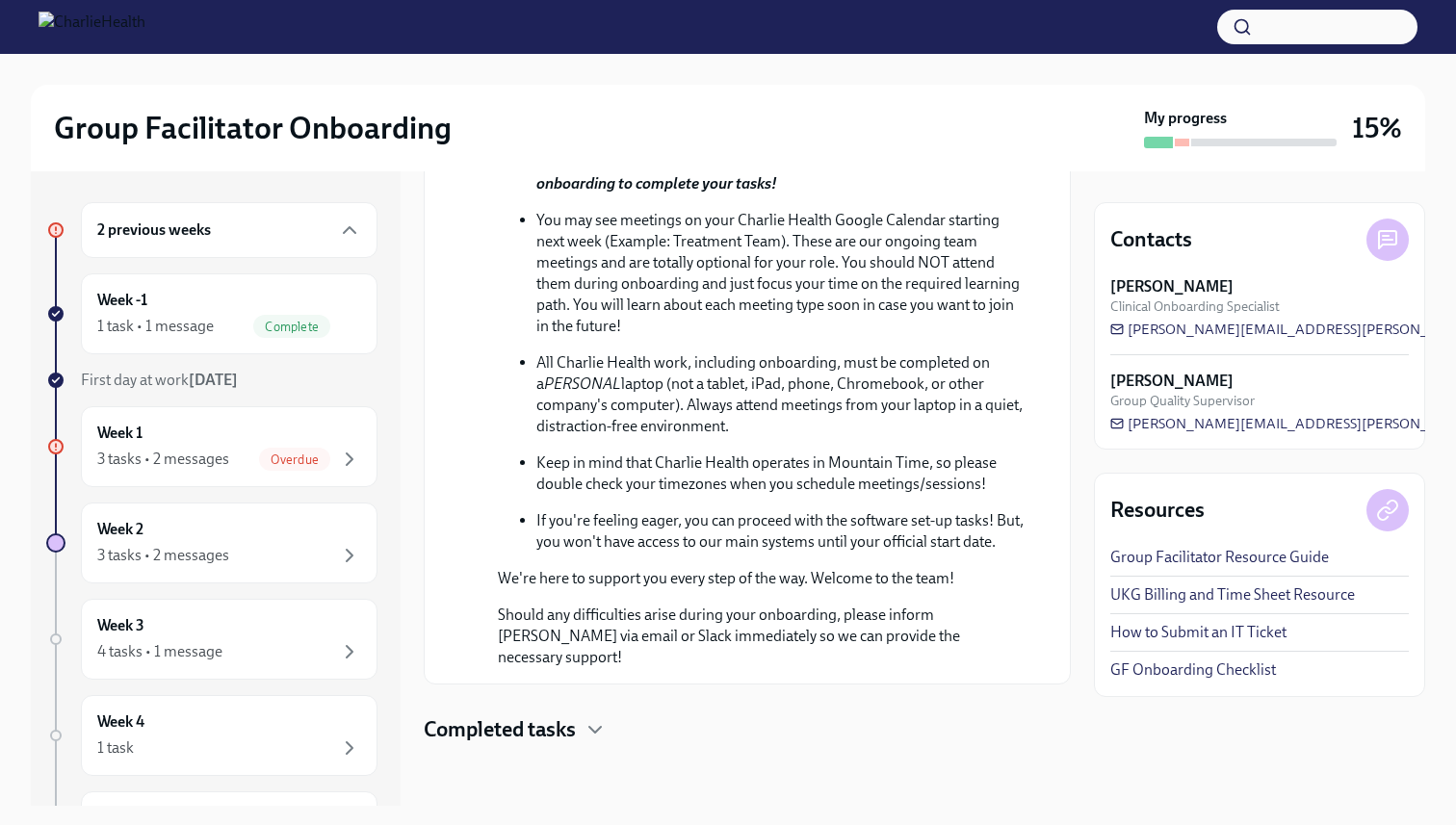 click on "Completed tasks" at bounding box center [500, 730] 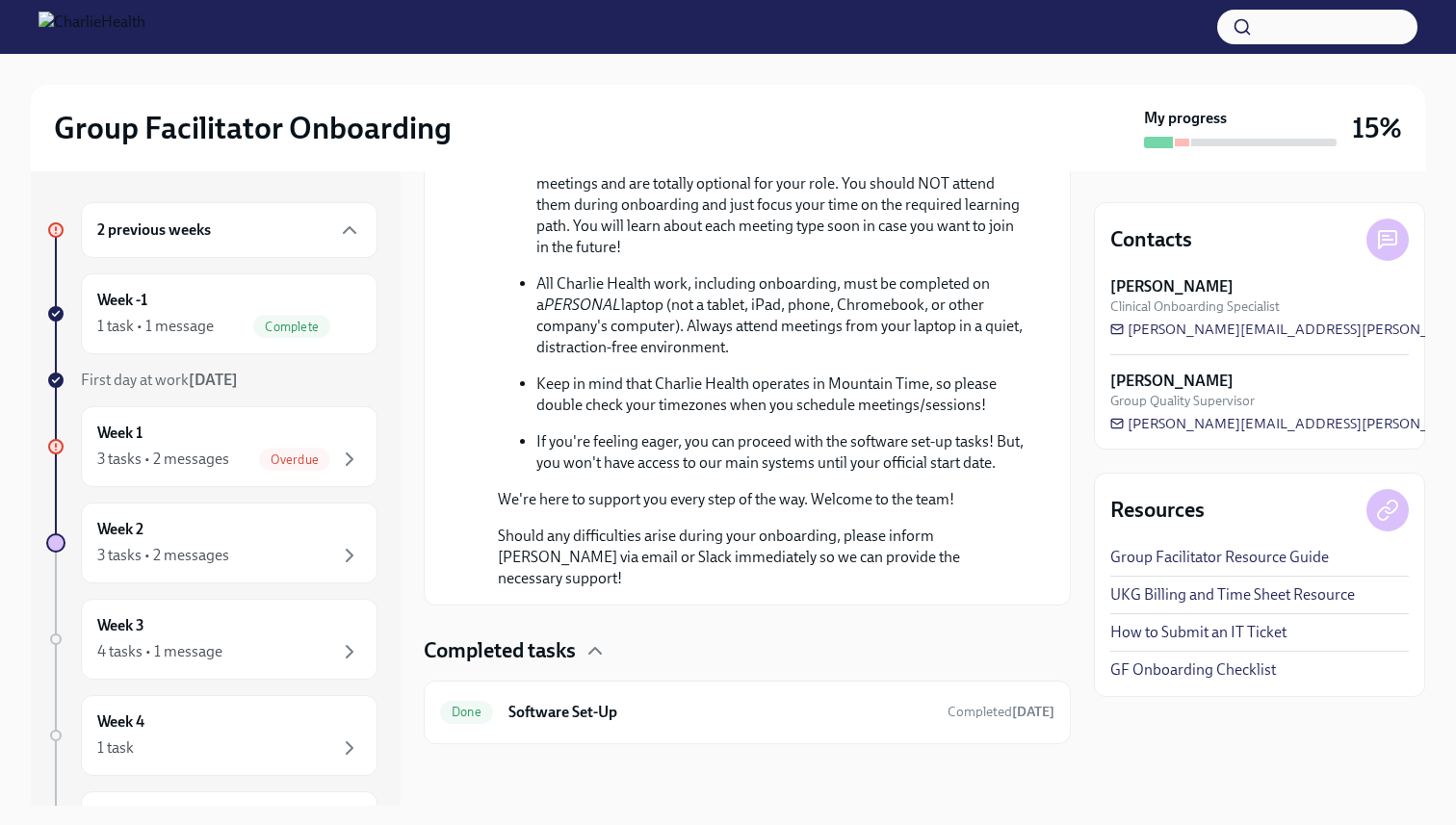 scroll, scrollTop: 1032, scrollLeft: 0, axis: vertical 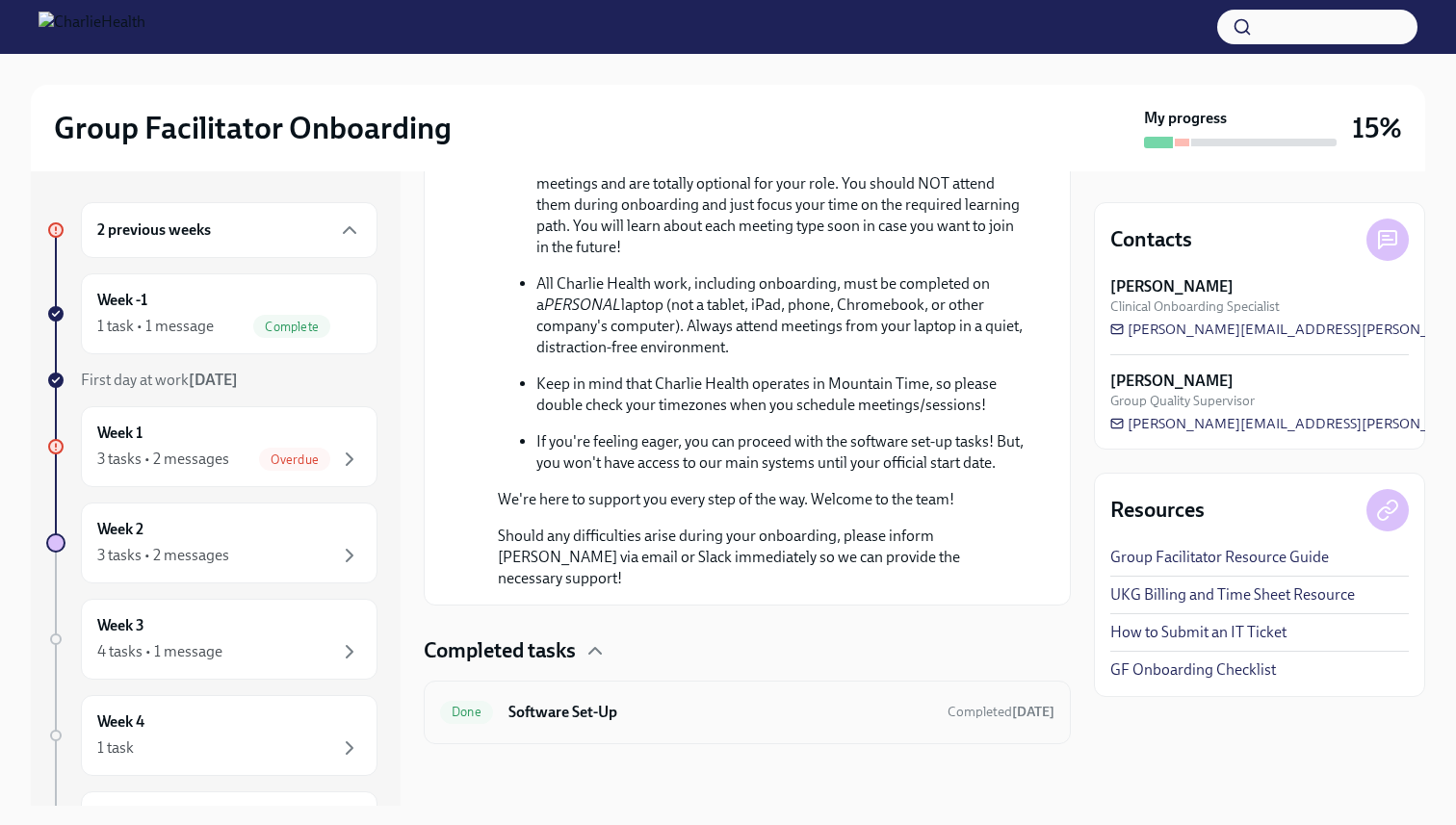 click on "Software Set-Up" at bounding box center (720, 712) 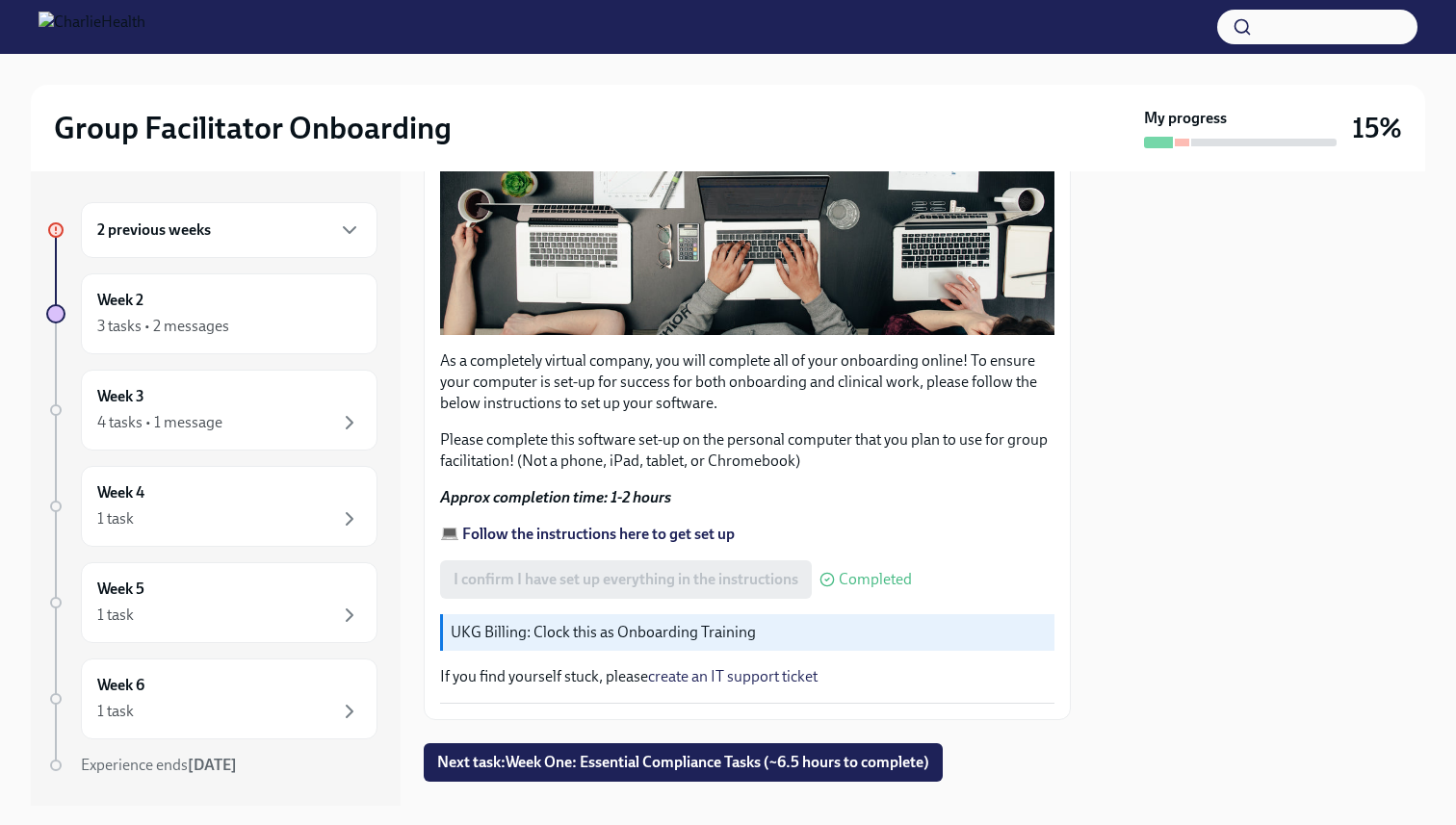 scroll, scrollTop: 520, scrollLeft: 0, axis: vertical 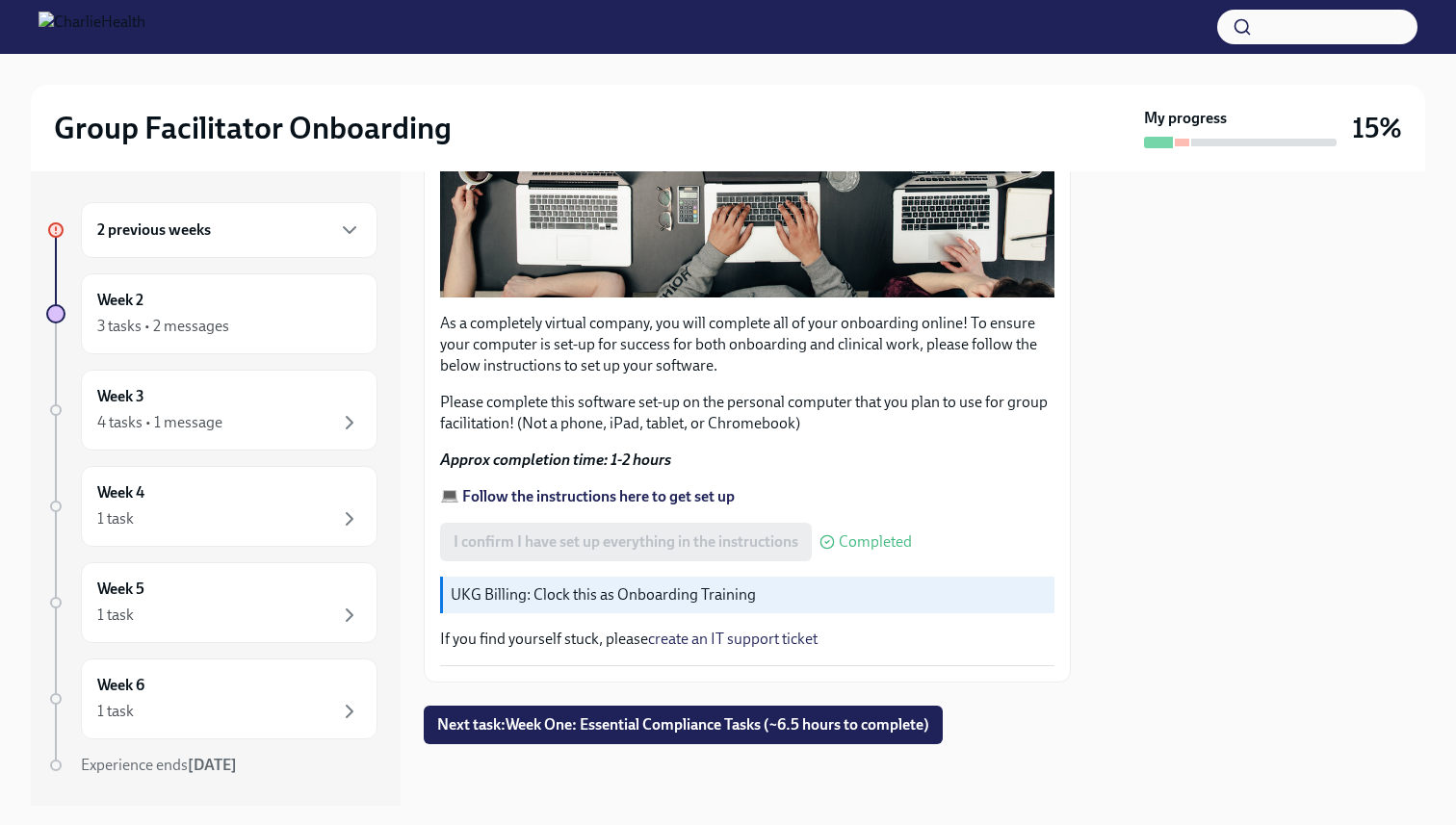 click on "Software Set-Up Done Due  [DATE] Welcome To The Charlie Health Team! Hi [PERSON_NAME]!
Congratulations on landing the best job ever! We are so excited to have you join the tea... As a completely virtual company, you will complete all of your onboarding online! To ensure your computer is set-up for success for both onboarding and clinical work, please follow the below instructions to set up your software.
Please complete this software set-up on the personal computer that you plan to use for group facilitation! (Not a phone, iPad, tablet, or Chromebook) Approx completion time: 1-2 hours 💻 Follow the instructions here to get set up I confirm I have set up everything in the instructions Completed UKG Billing: Clock this as Onboarding Training If you find yourself stuck, please  create an IT support ticket Next task :  Week One: Essential Compliance Tasks (~6.5 hours to complete)" at bounding box center [747, 214] 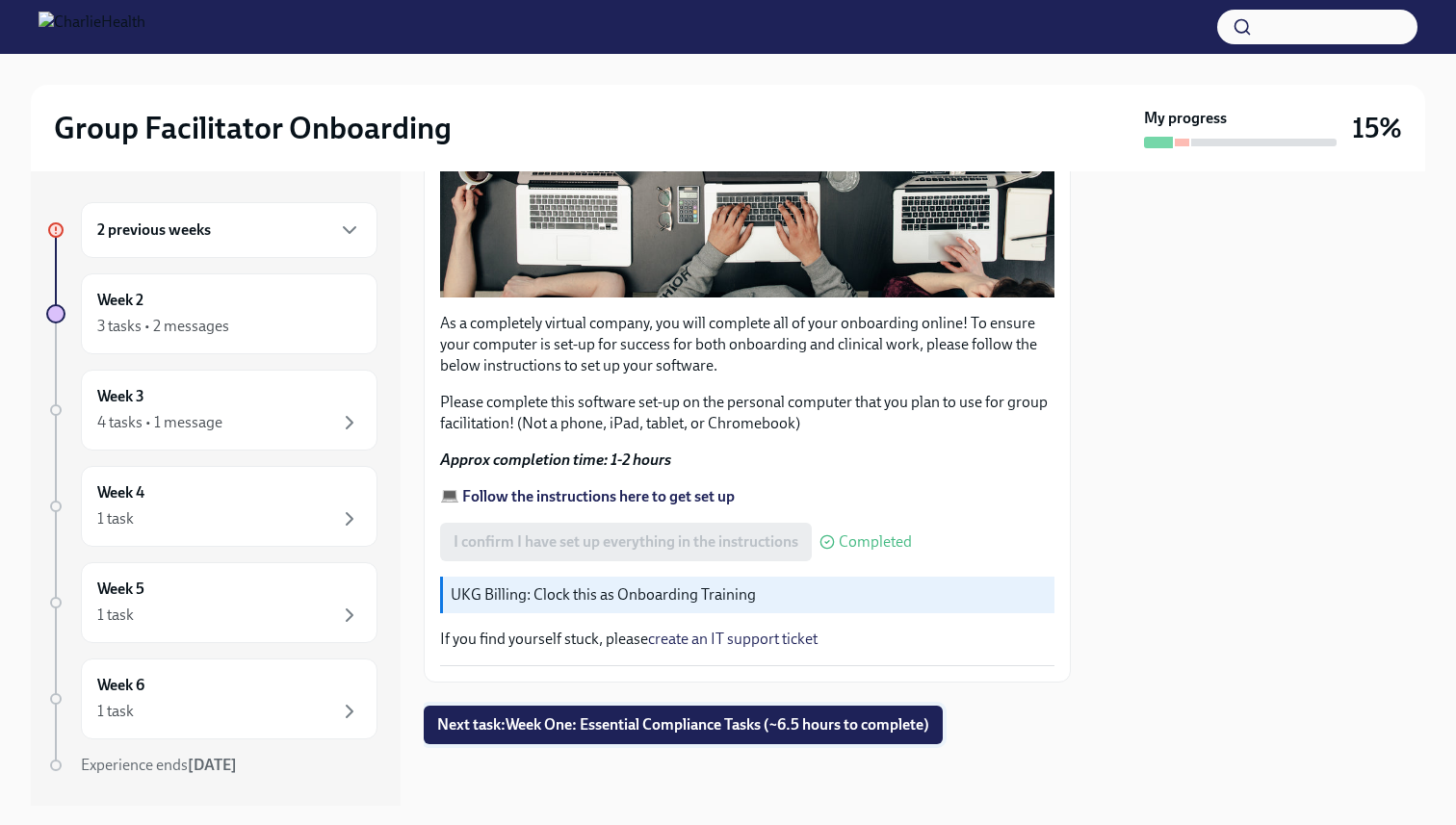 click on "Next task :  Week One: Essential Compliance Tasks (~6.5 hours to complete)" at bounding box center [683, 725] 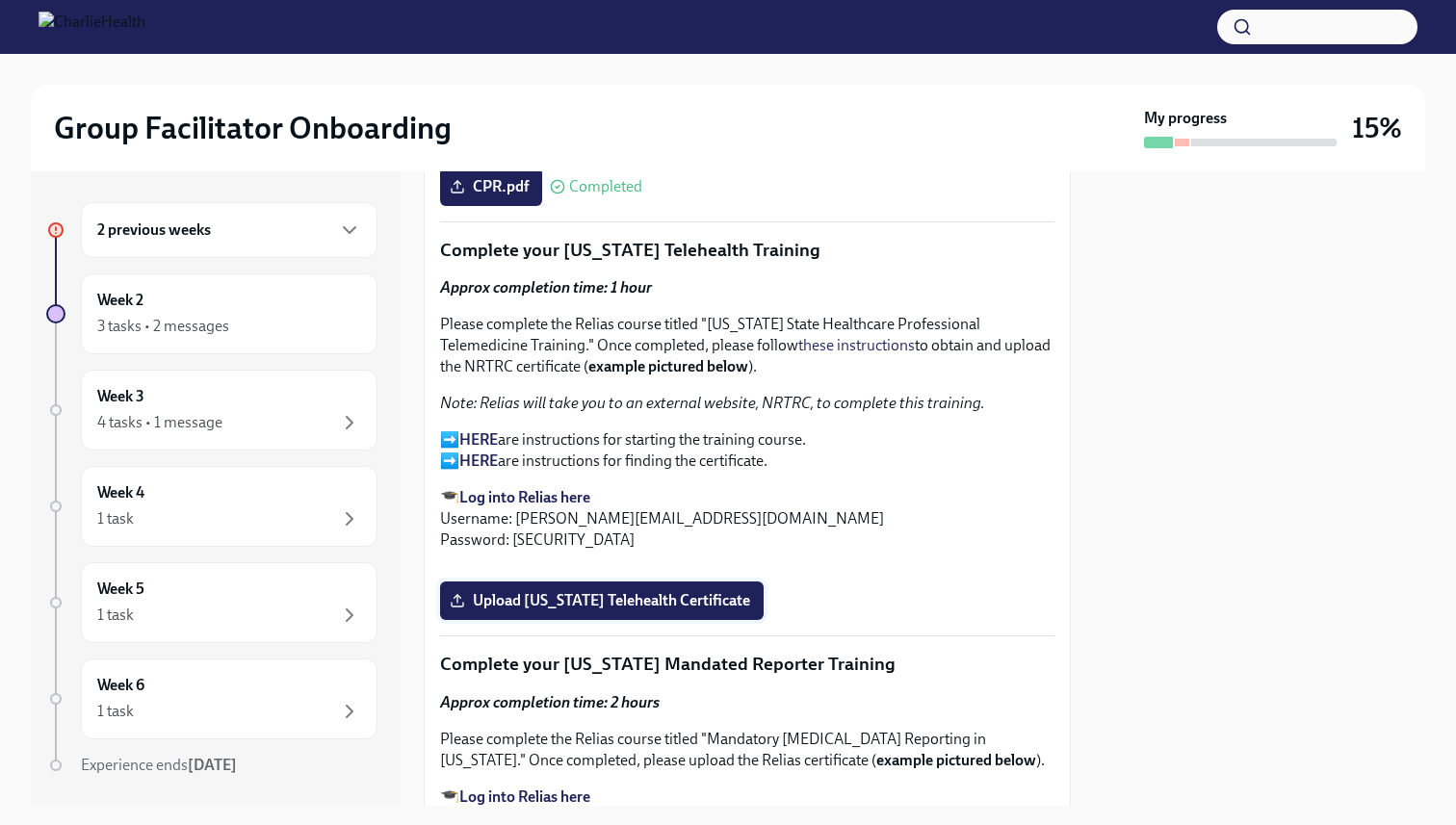 scroll, scrollTop: 2924, scrollLeft: 0, axis: vertical 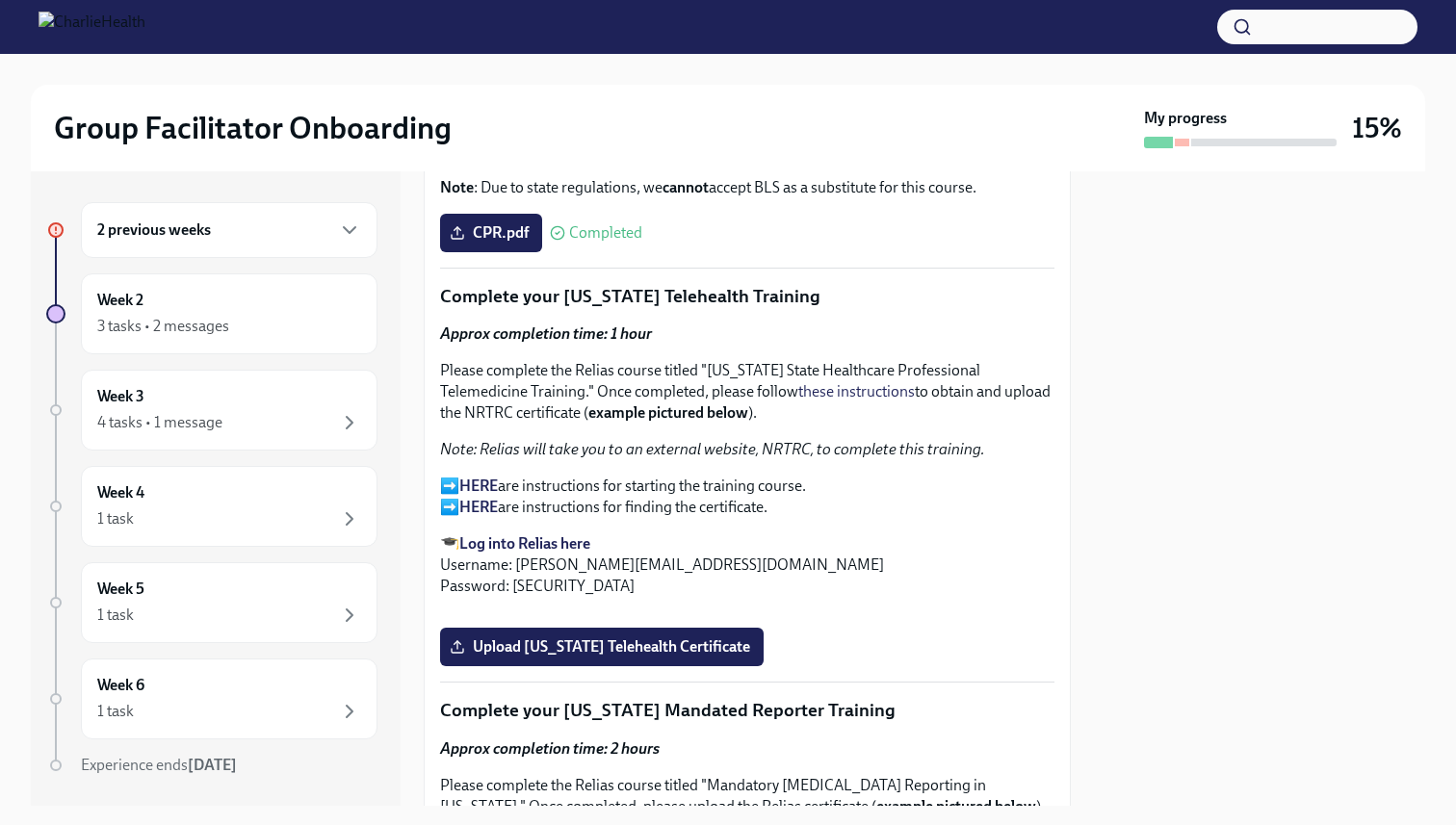 click on "HERE" at bounding box center [479, 485] 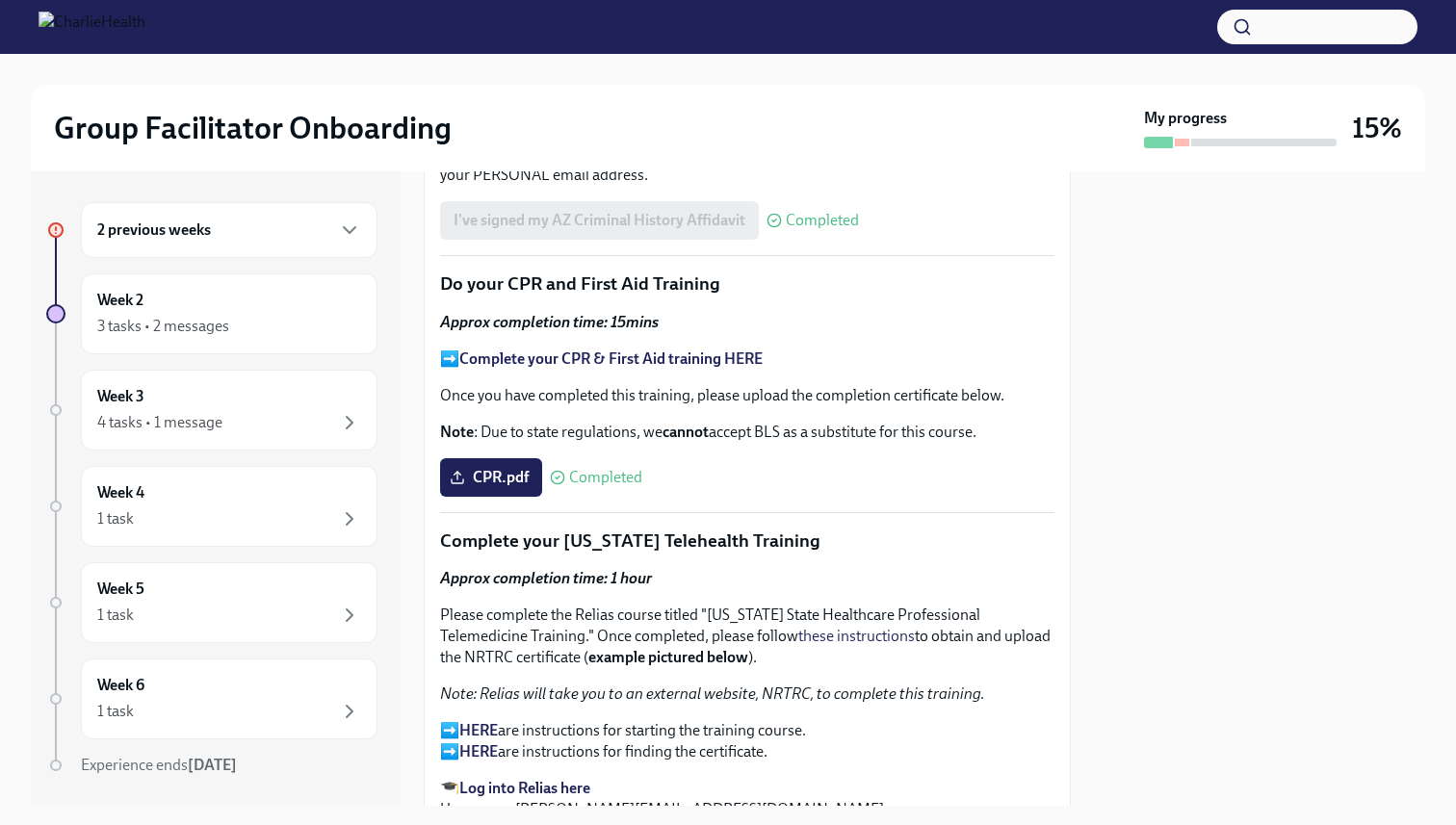 scroll, scrollTop: 2674, scrollLeft: 0, axis: vertical 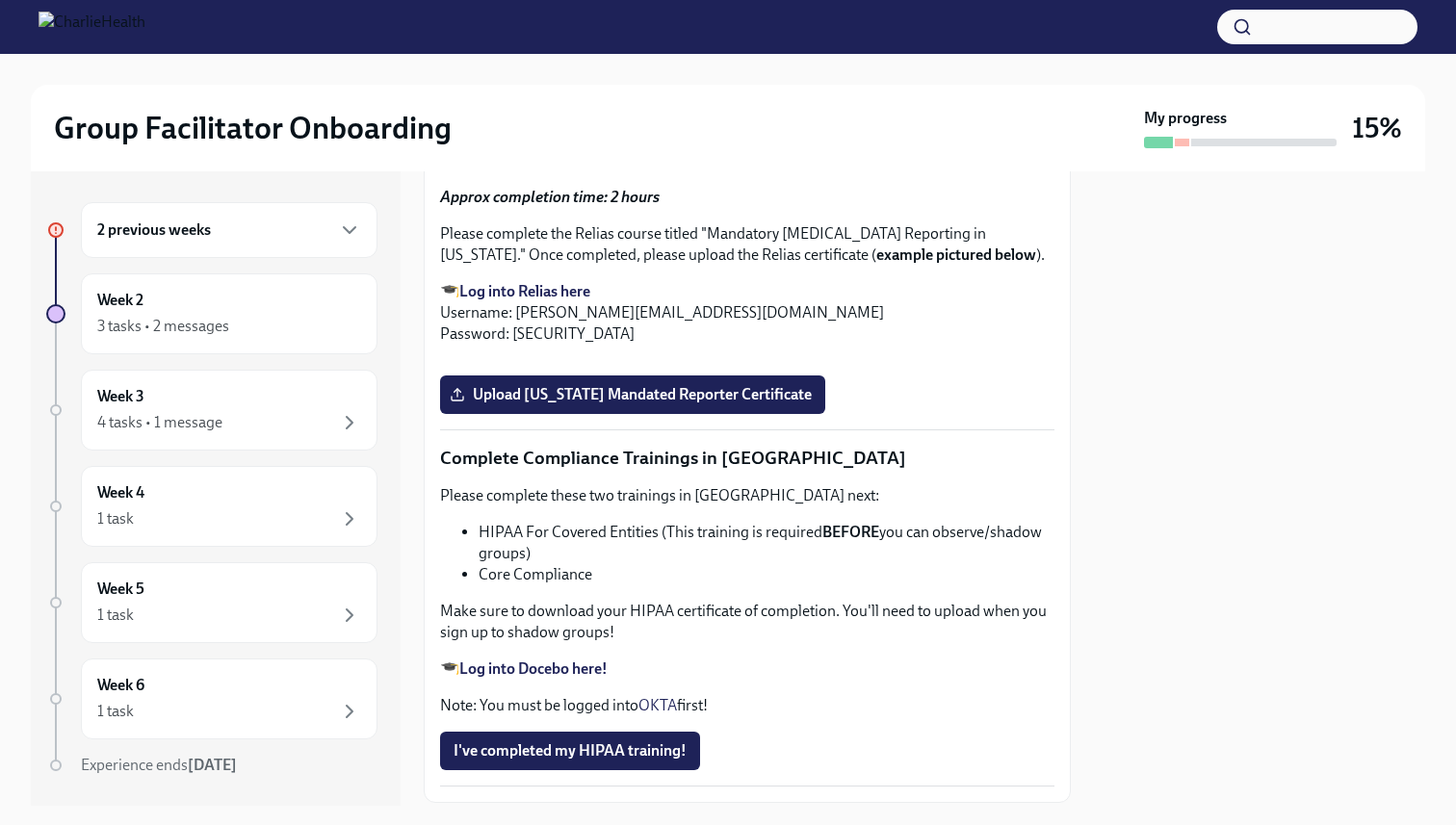 click on "Upload [US_STATE] Telehealth Certificate" at bounding box center (602, 95) 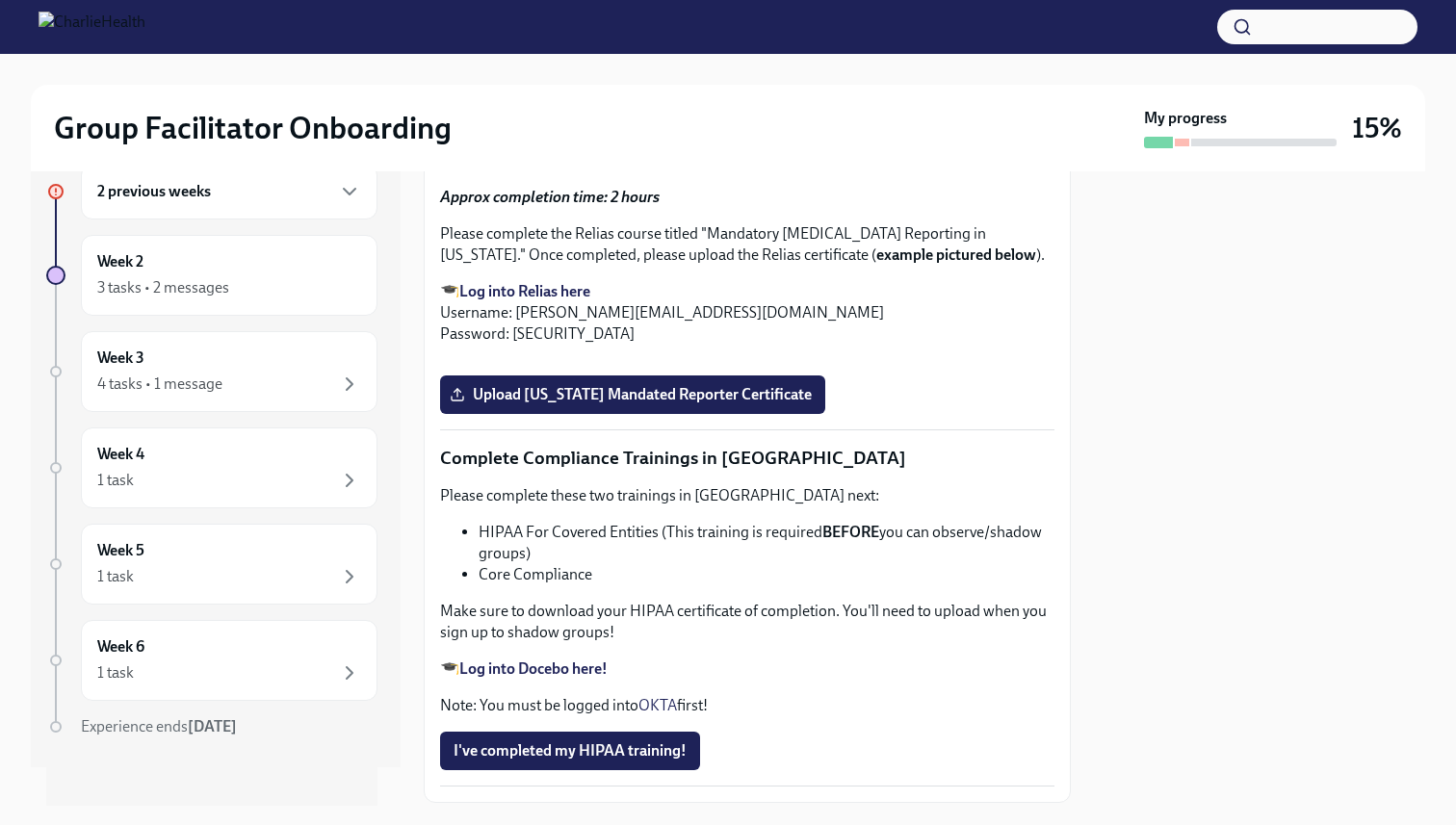 scroll, scrollTop: 47, scrollLeft: 0, axis: vertical 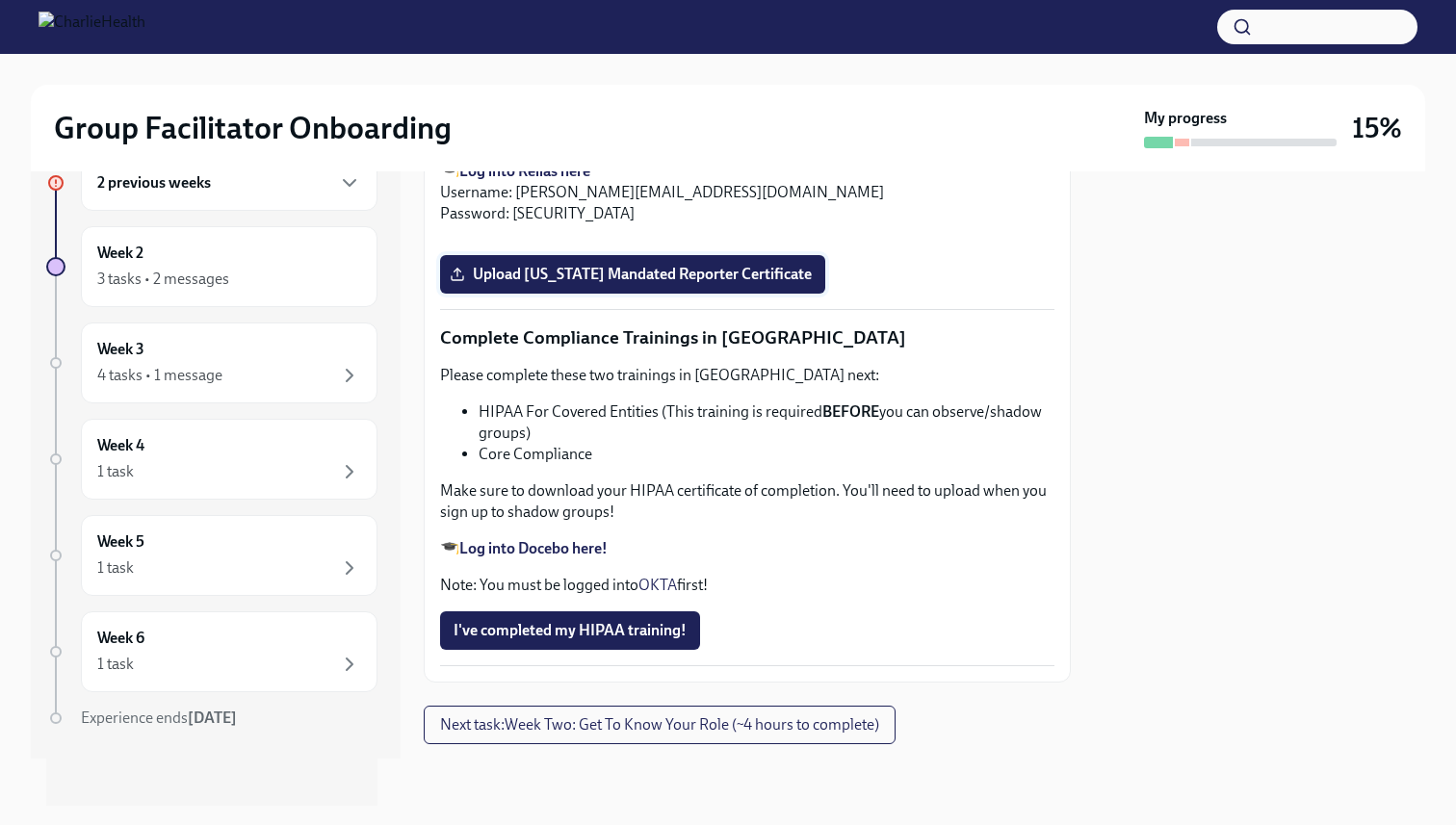 click on "Upload [US_STATE] Mandated Reporter Certificate" at bounding box center (633, 274) 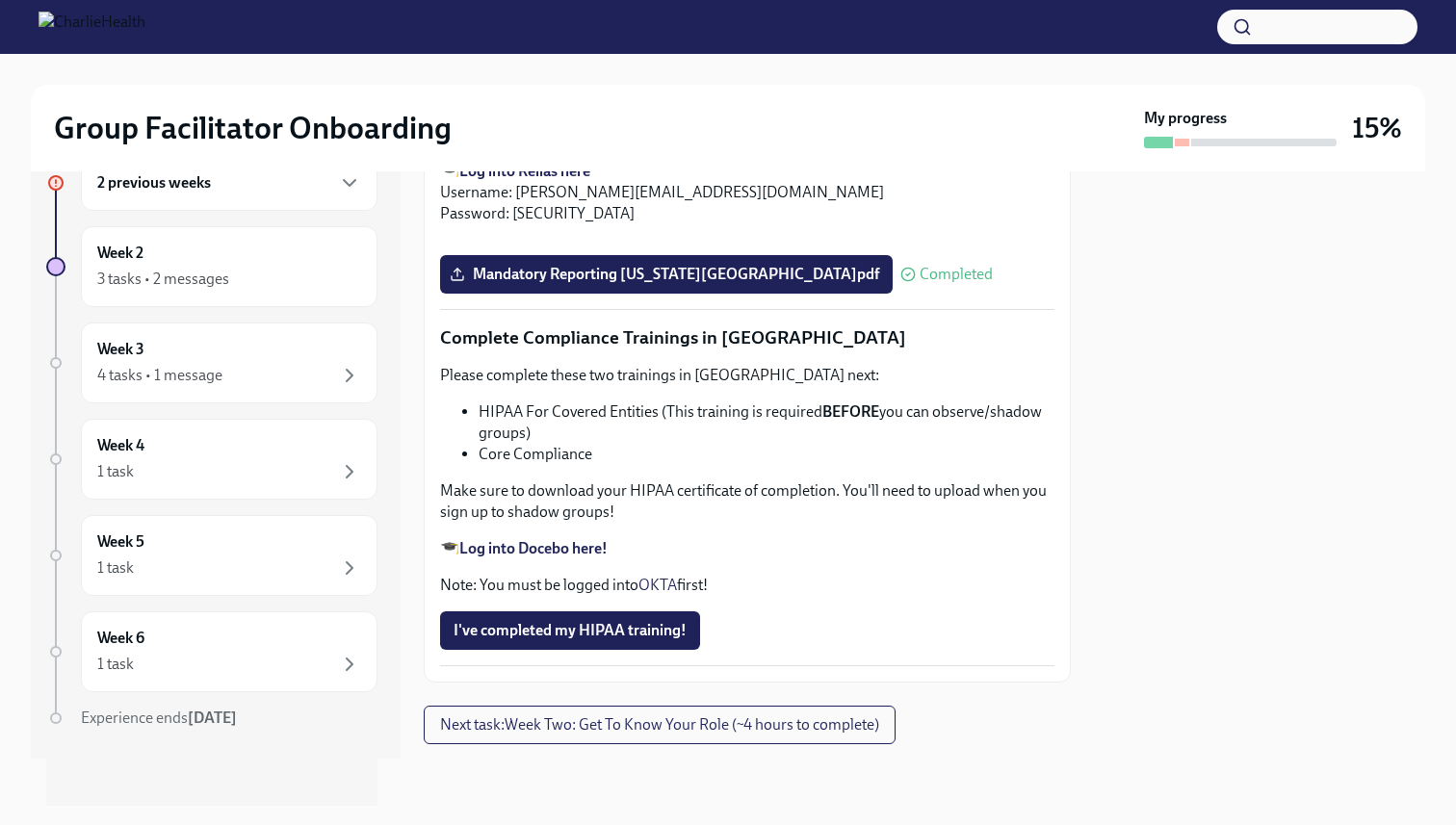 scroll, scrollTop: 4459, scrollLeft: 0, axis: vertical 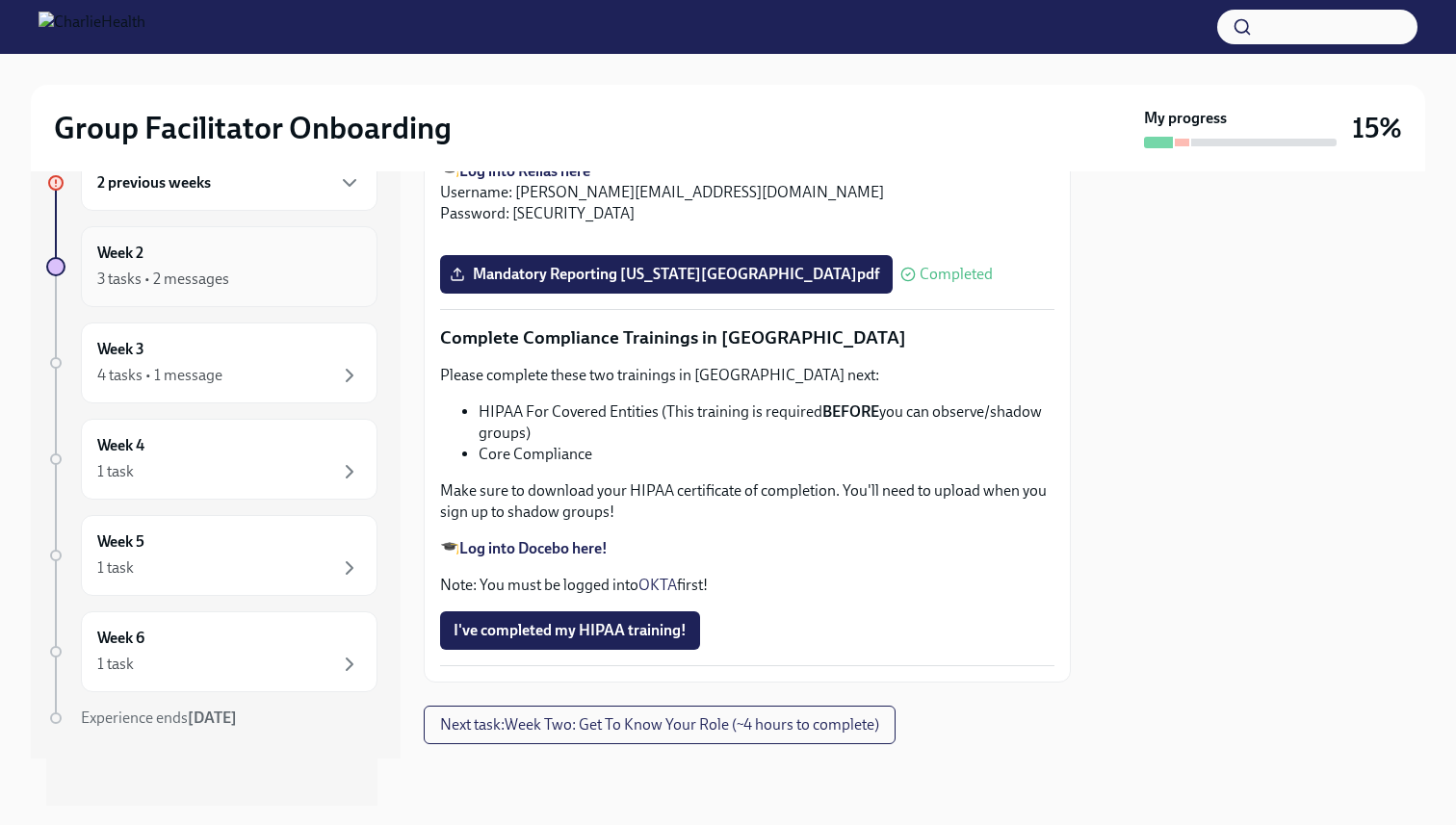 click on "Week 2 3 tasks • 2 messages" at bounding box center (229, 267) 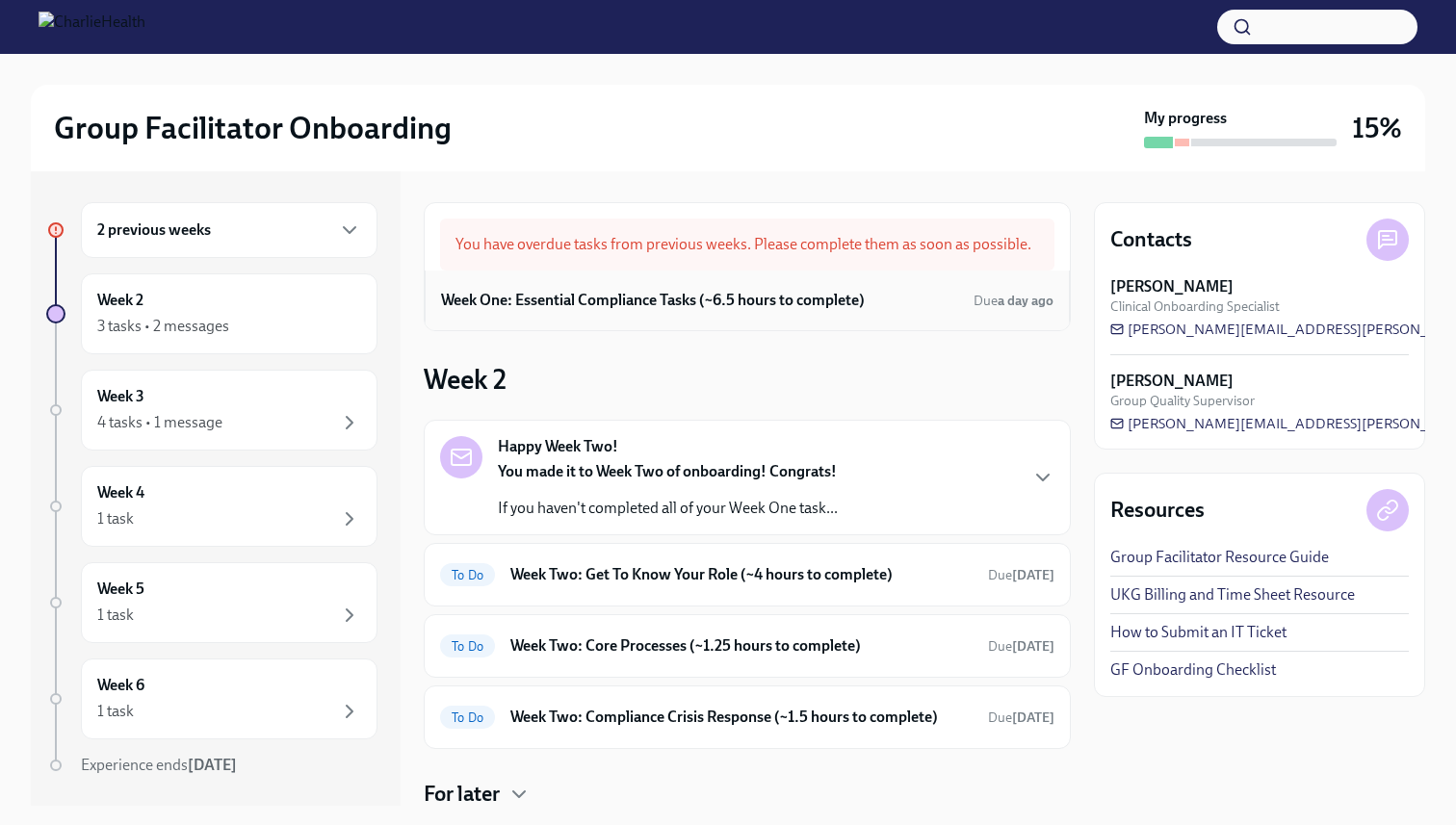 click on "Week One: Essential Compliance Tasks (~6.5 hours to complete)" at bounding box center [653, 300] 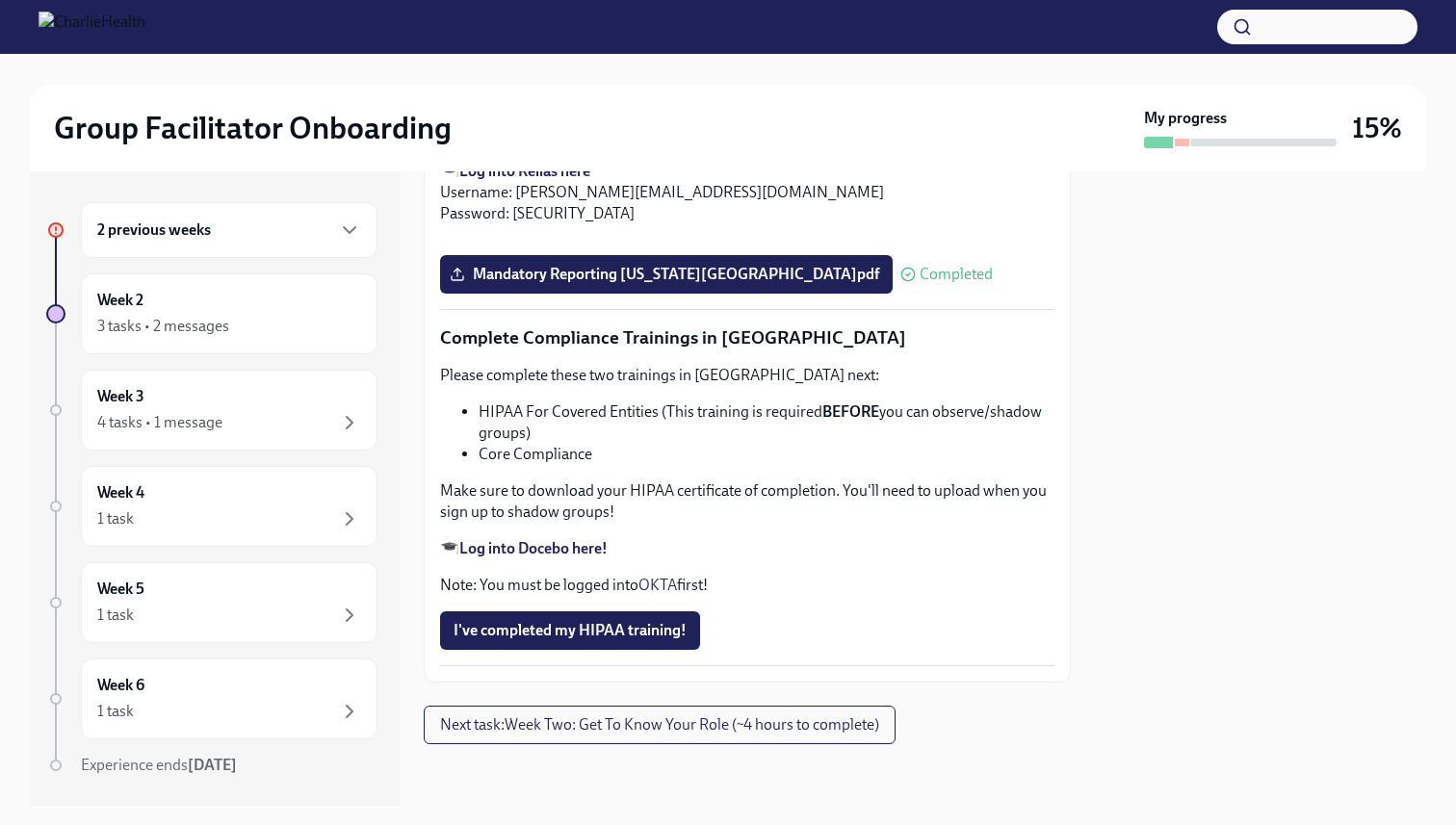 scroll, scrollTop: 4459, scrollLeft: 0, axis: vertical 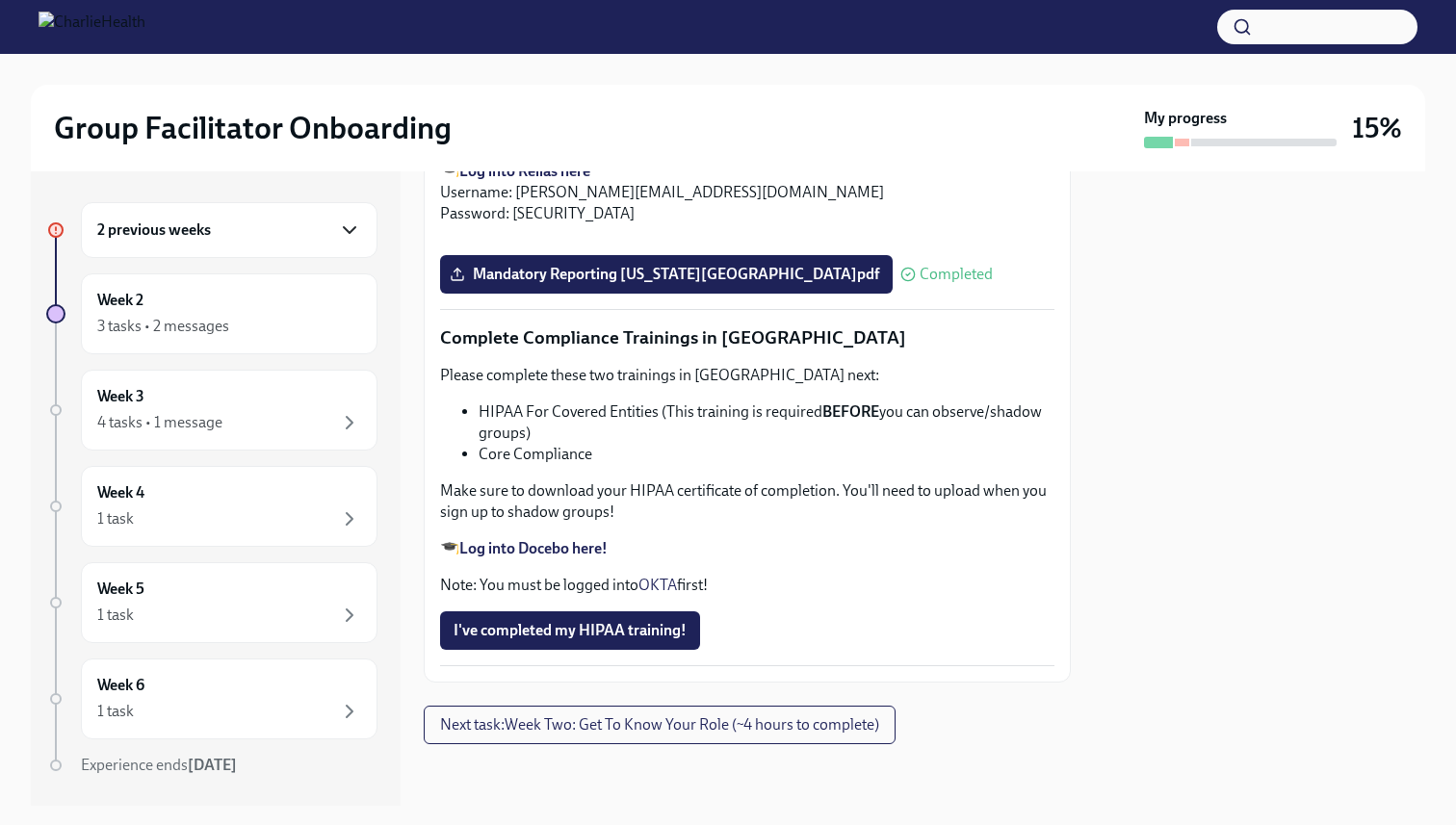 click 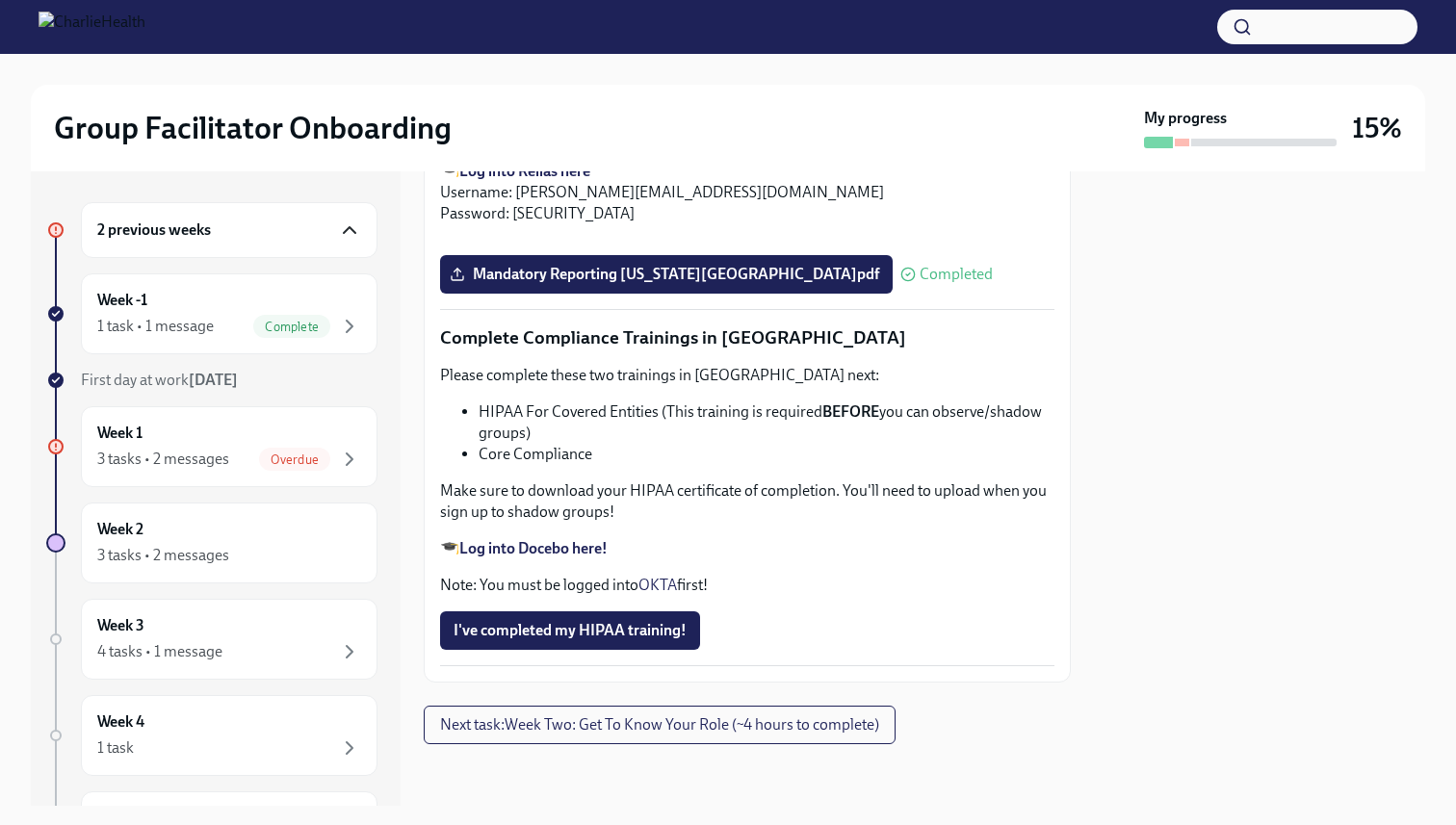 click 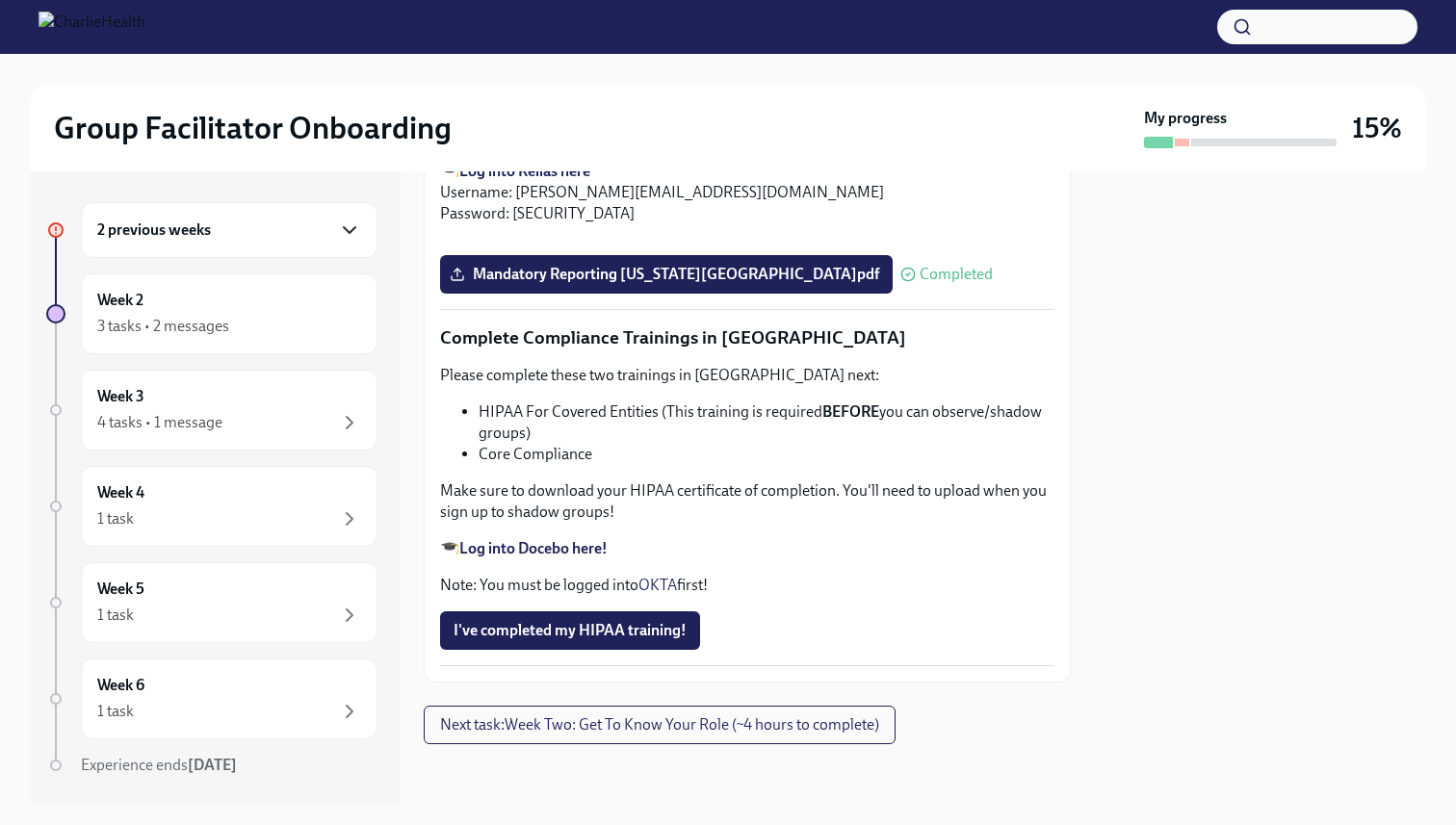 scroll, scrollTop: 4459, scrollLeft: 0, axis: vertical 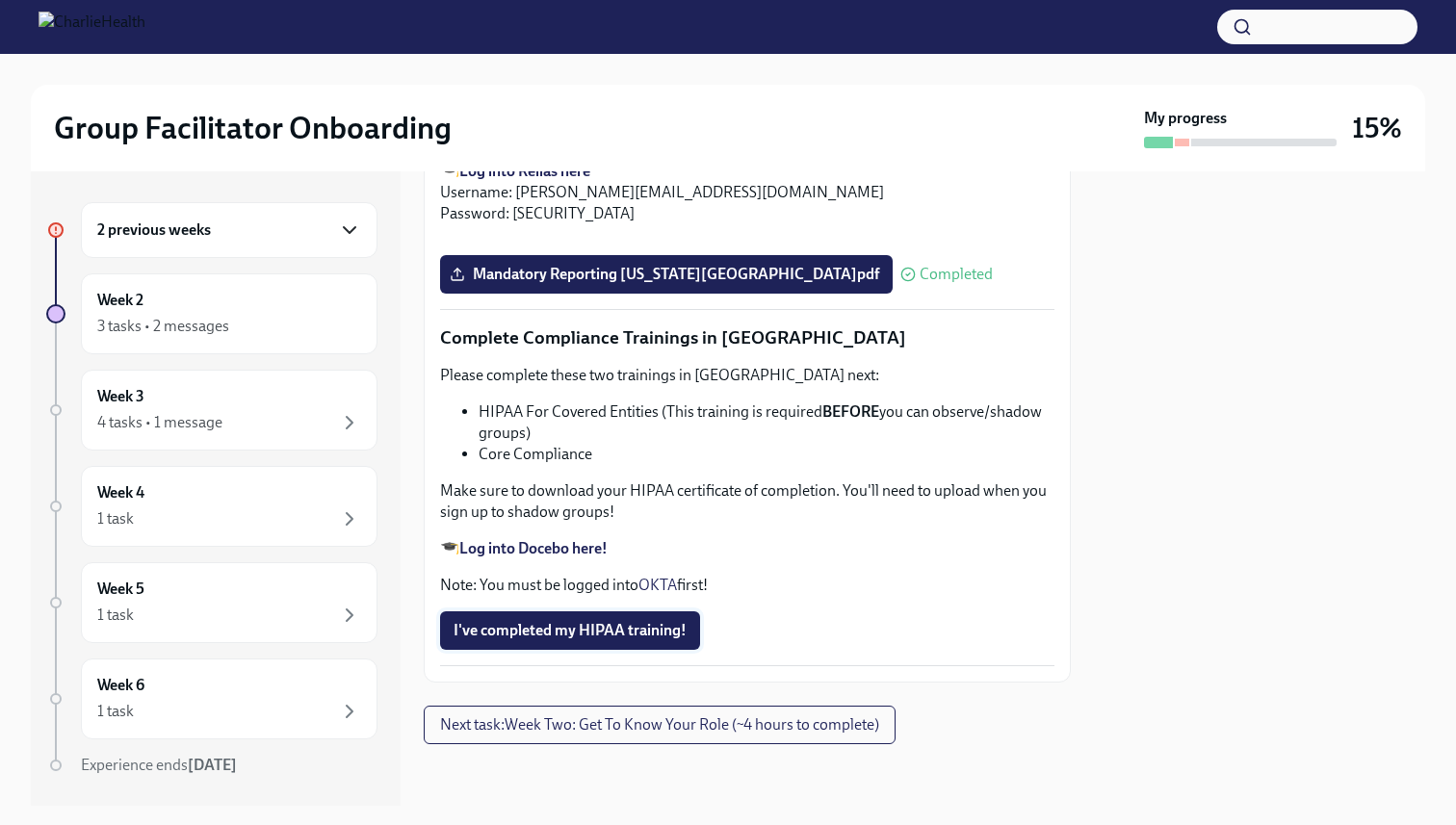 click on "I've completed my HIPAA training!" at bounding box center (570, 631) 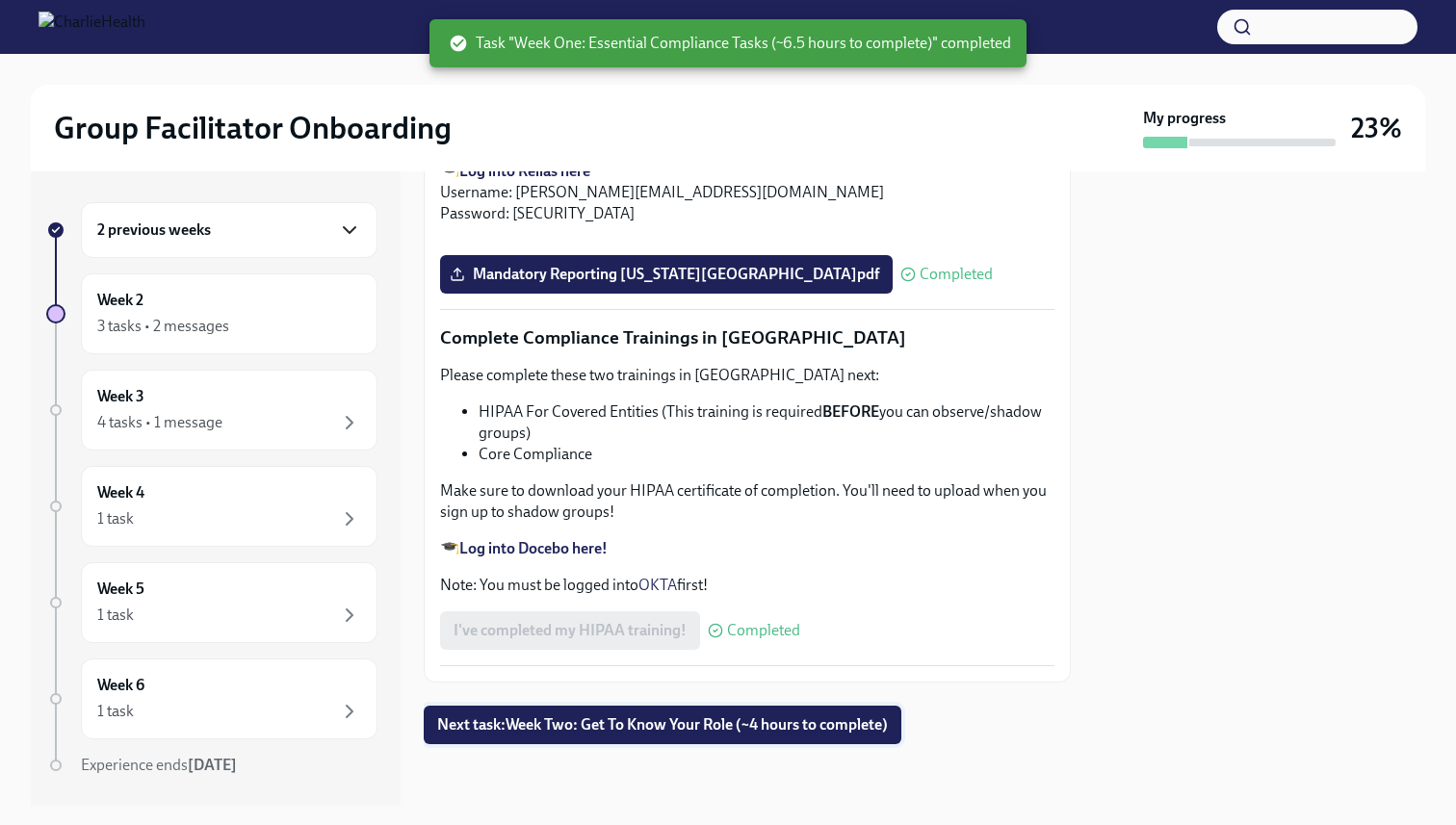 click on "Next task :  Week Two: Get To Know Your Role (~4 hours to complete)" at bounding box center (663, 725) 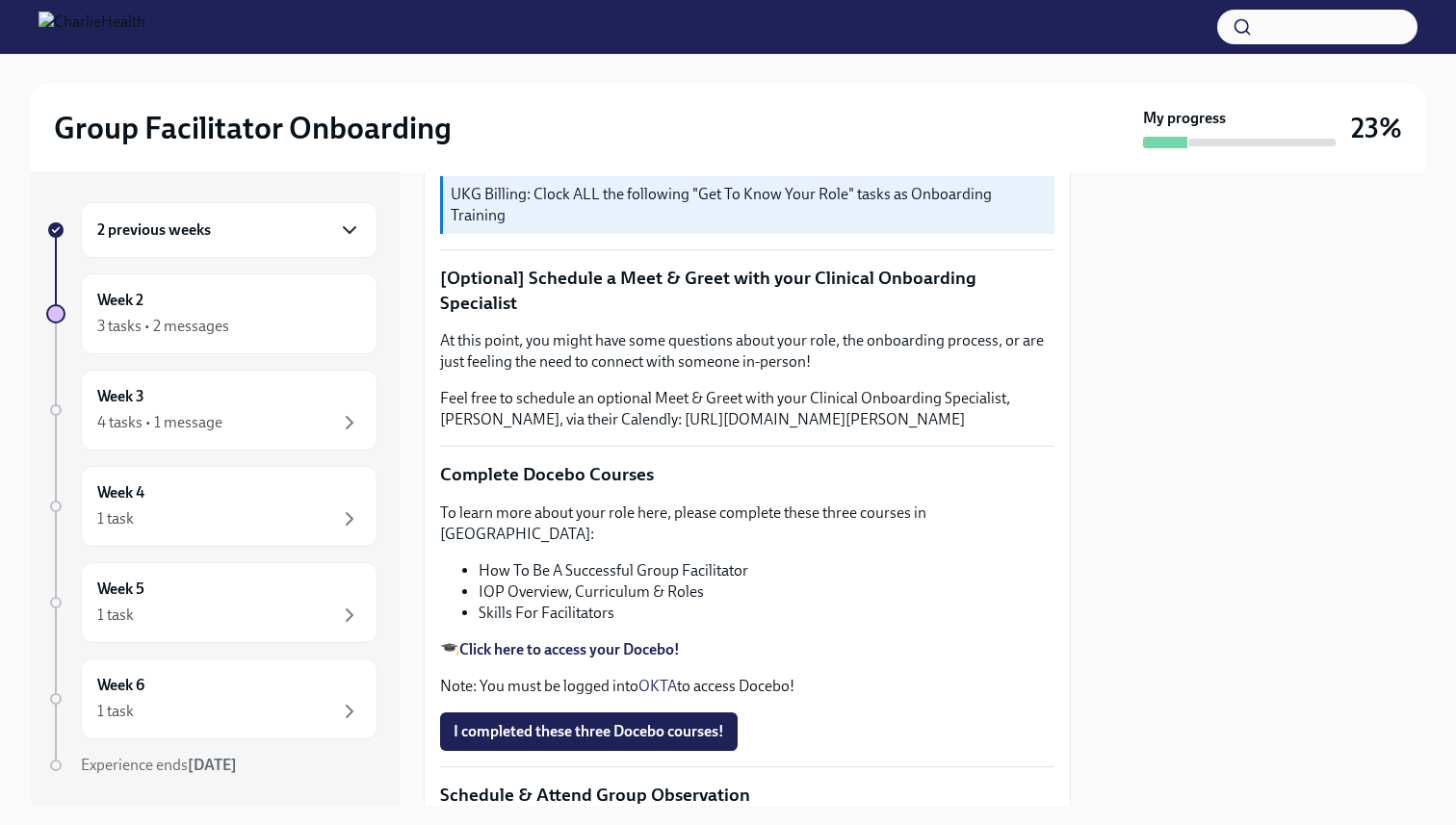 scroll, scrollTop: 419, scrollLeft: 0, axis: vertical 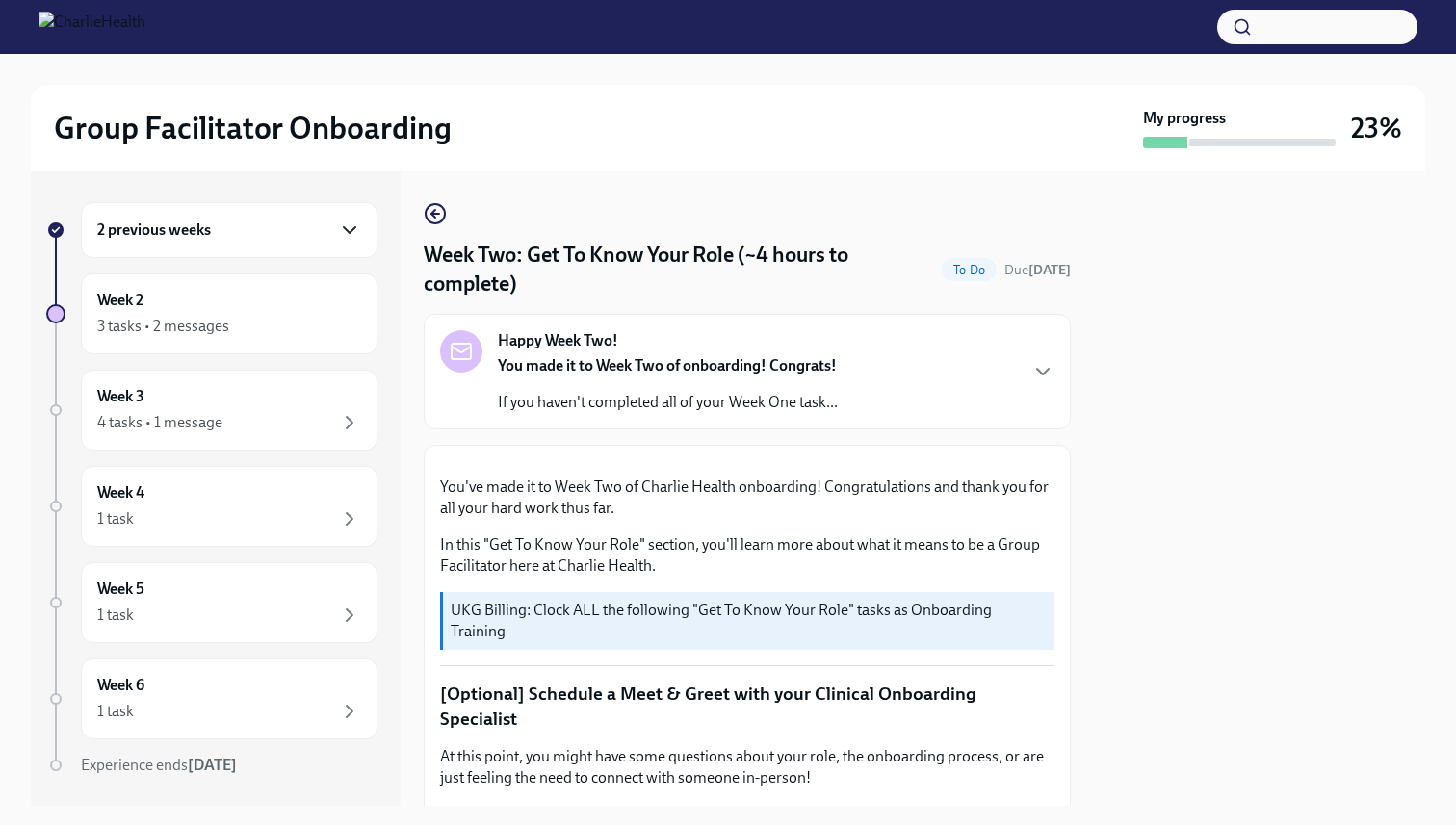 click on "Happy Week Two! You made it to Week Two of onboarding! Congrats!
If you haven't completed all of your Week One task..." at bounding box center [667, 372] 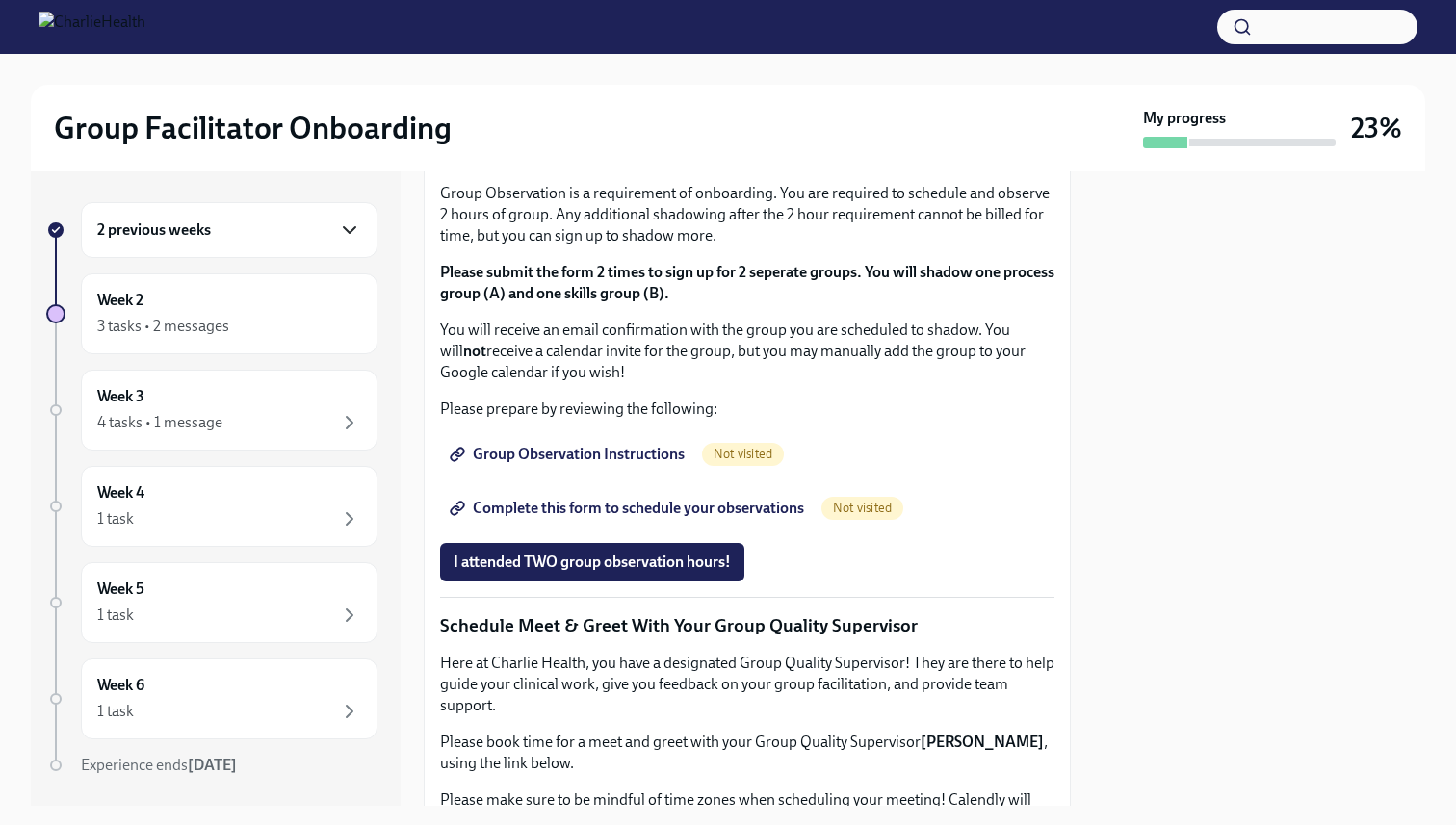 scroll, scrollTop: 1508, scrollLeft: 0, axis: vertical 